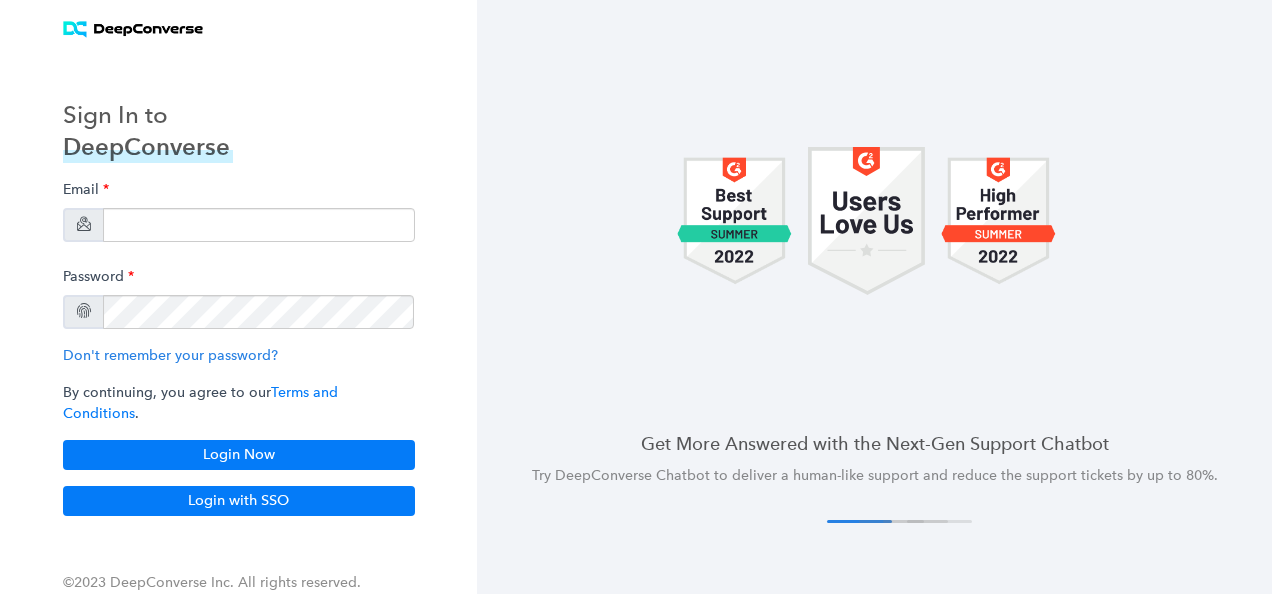 scroll, scrollTop: 0, scrollLeft: 0, axis: both 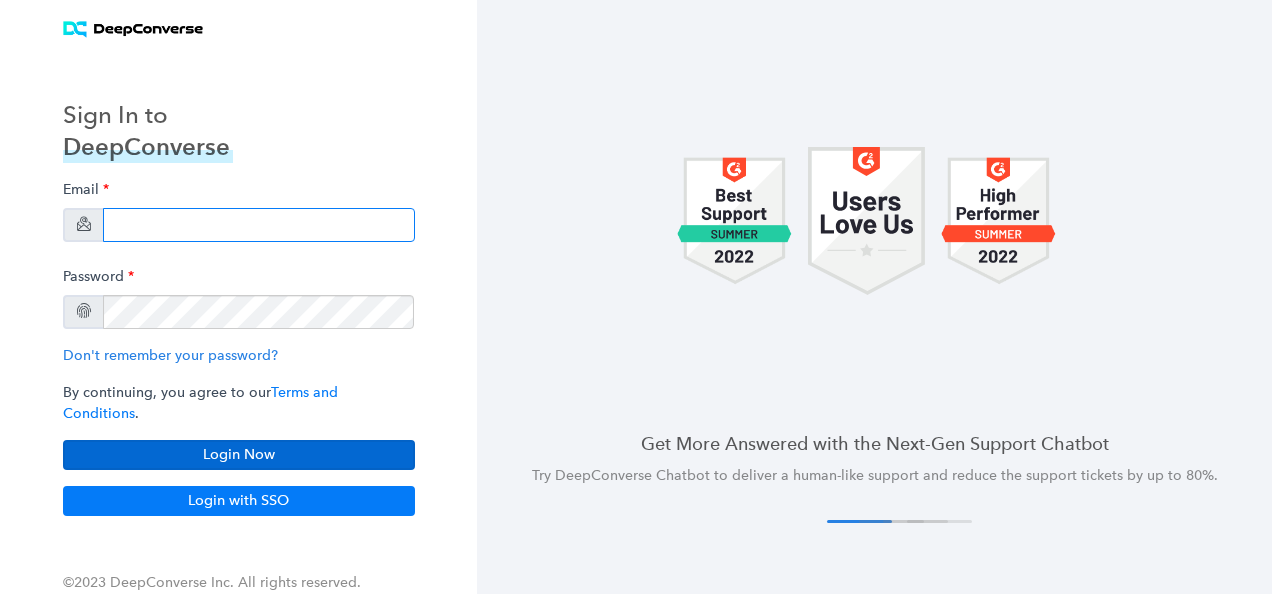 type on "[PERSON_NAME][EMAIL_ADDRESS][PERSON_NAME][DOMAIN_NAME]" 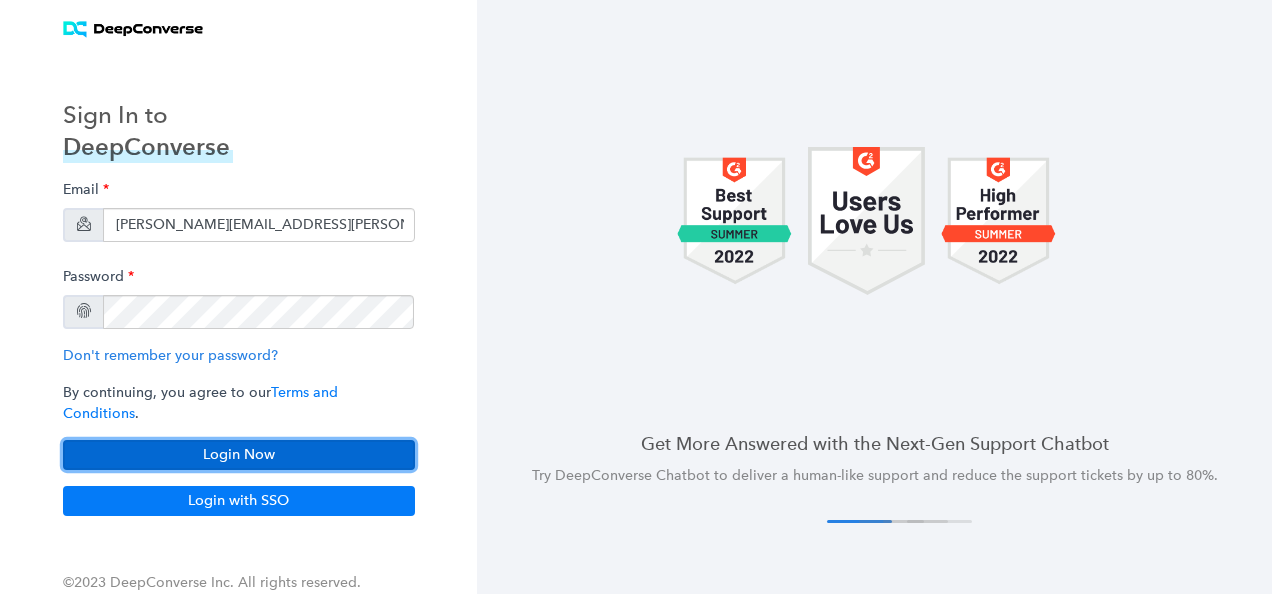click on "Login Now" at bounding box center [239, 455] 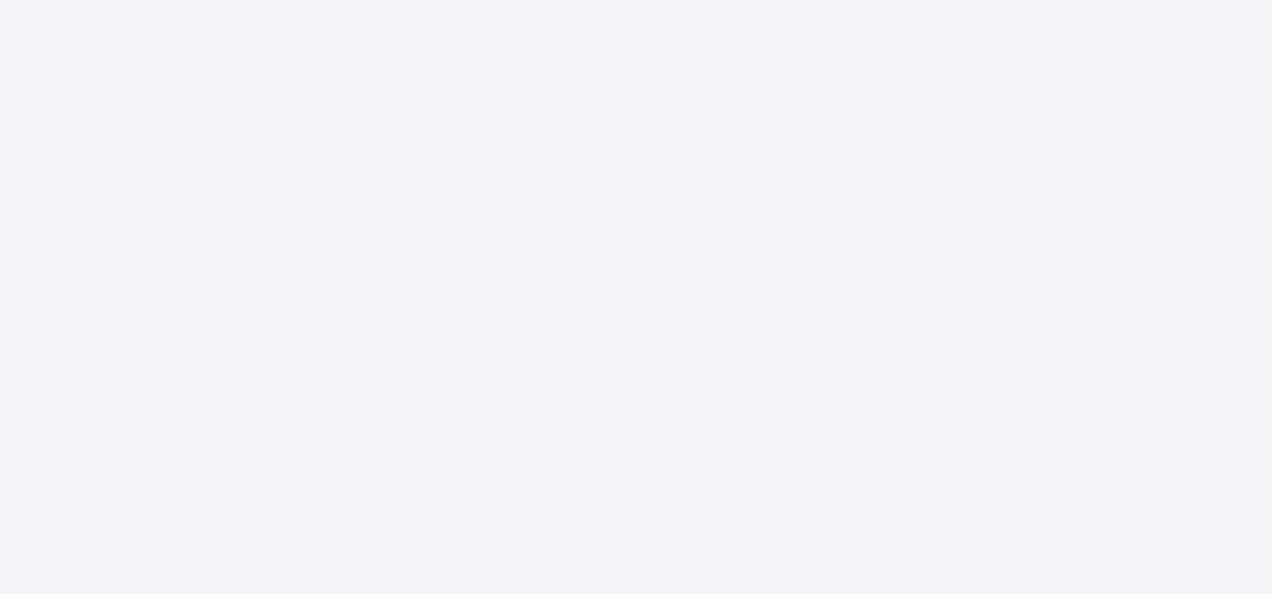 scroll, scrollTop: 0, scrollLeft: 0, axis: both 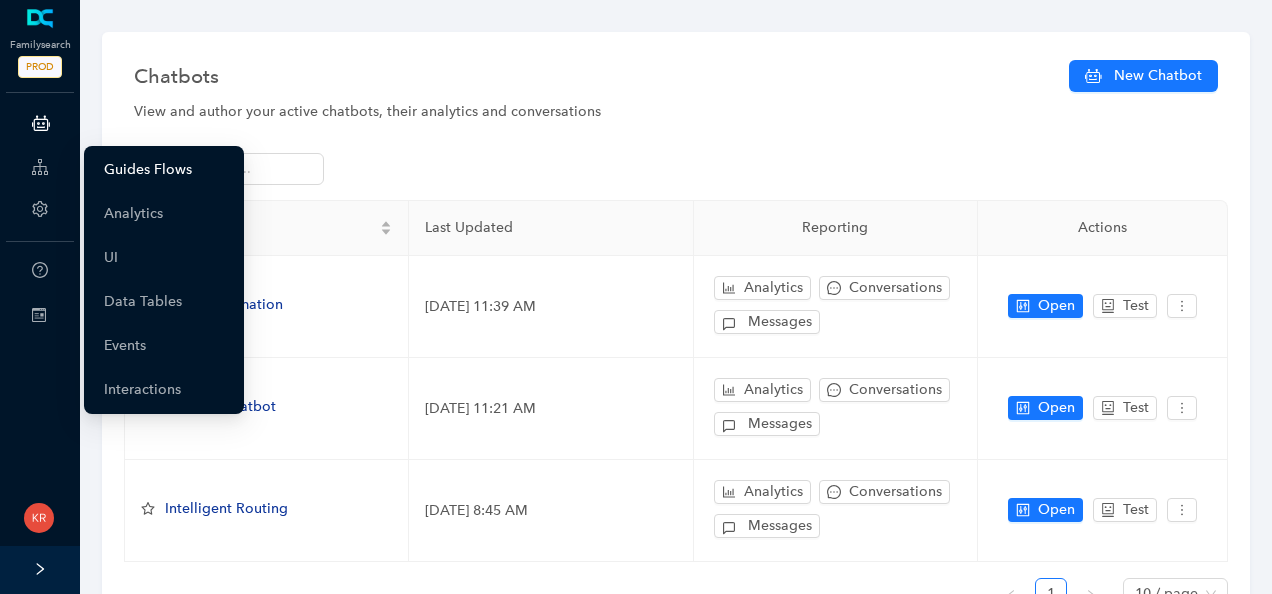 click on "Guides Flows" at bounding box center [148, 170] 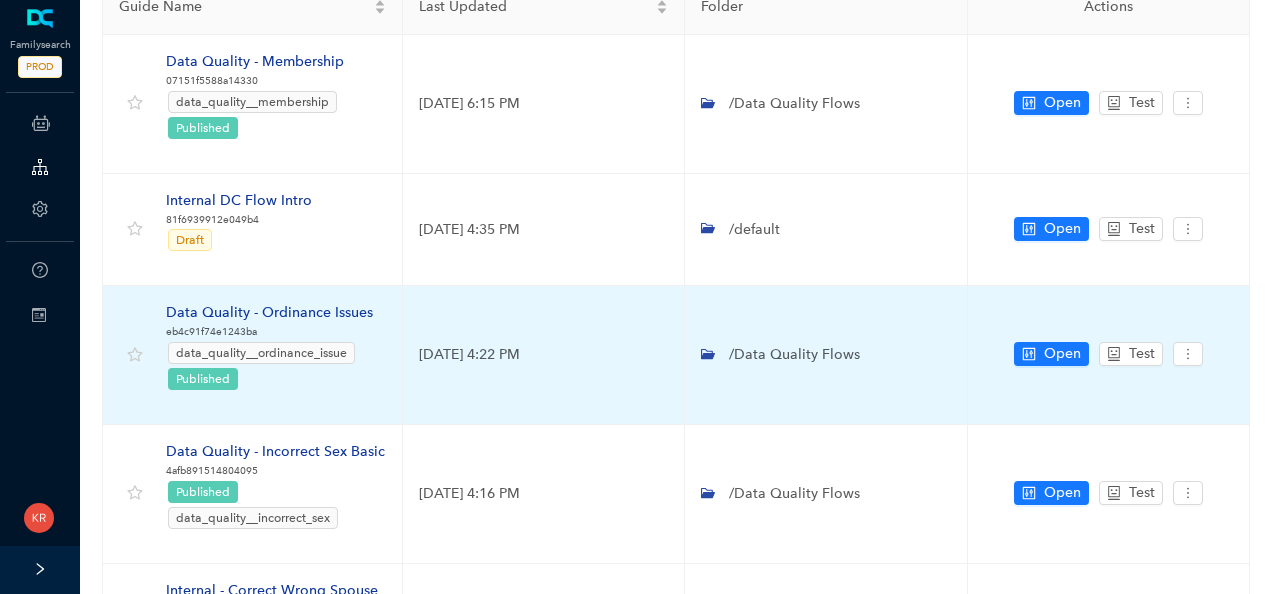 scroll, scrollTop: 0, scrollLeft: 0, axis: both 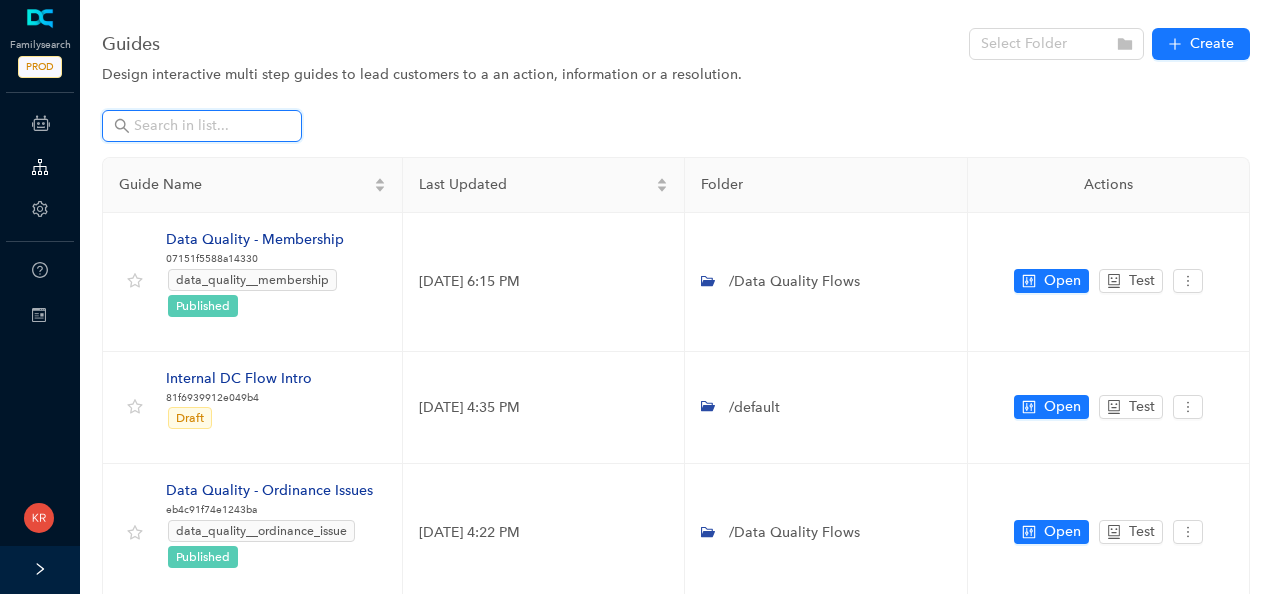 click at bounding box center [204, 126] 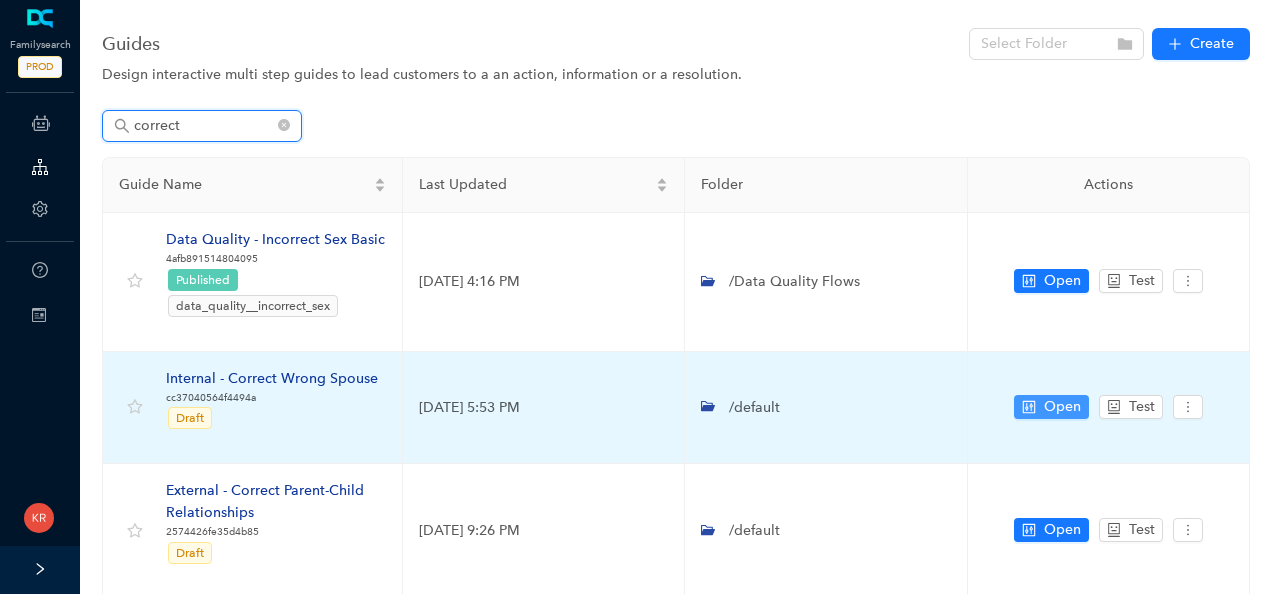 type on "correct" 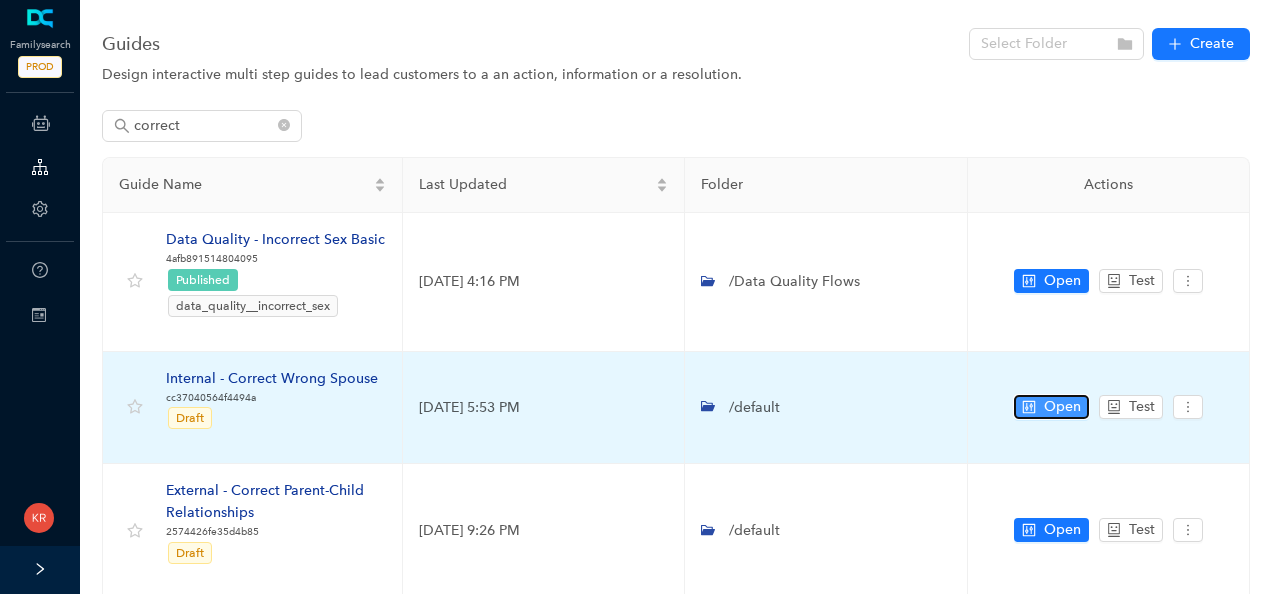 click 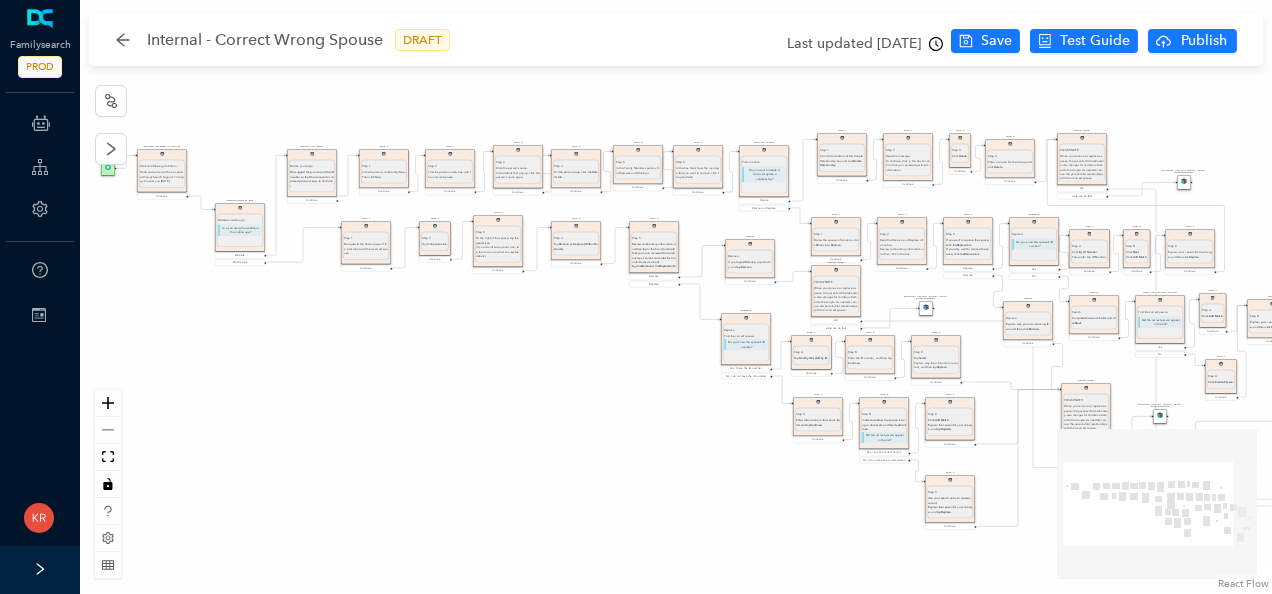 drag, startPoint x: 550, startPoint y: 371, endPoint x: 621, endPoint y: 422, distance: 87.41853 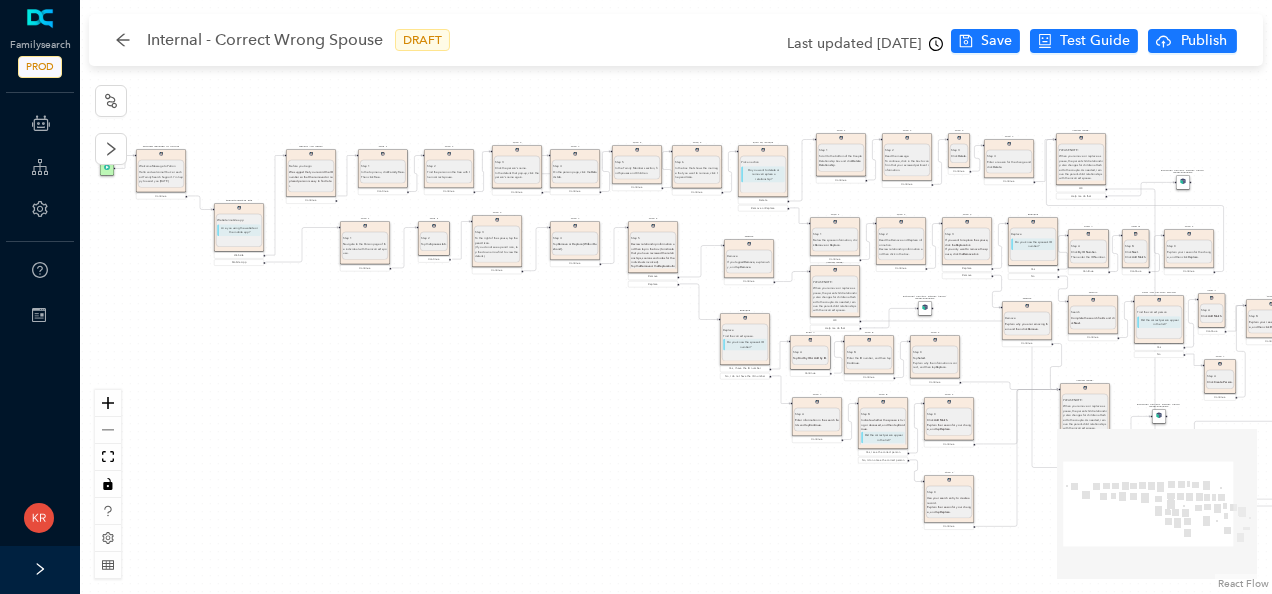 click on "Replace" at bounding box center [745, 330] 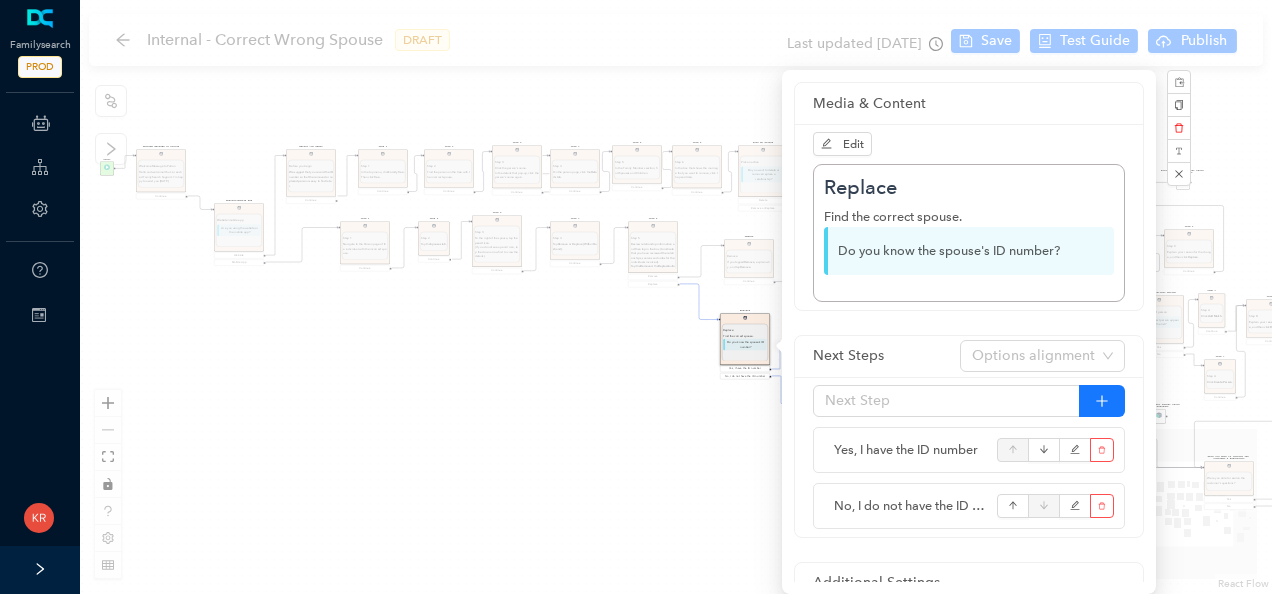 click on "Solved Please send the following message to the Patron: "I’m so glad we could help today. If you ever need more assistance, we’re always here for you. Take care!" Were you able to resolve the customer's questions? Were you able to resolve the customer's questions? Yes No Escalate and send the following message to the patron: Escalate and send the following message to the patron: "I'm sorry we couldn't resolve this today.  I've escalated your case to a specialist who will take a closer look and follow up with you soon."  Continue Welcome Message to Patron Welcome Message to Patron Hello and welcome!  You've reached FamilySearch Support. I'm happy to assist you today. Continue Start Before you begin Before you begin We suggest that you record the ID number so that the removed or replaced person is easy to find later.
Continue Step 1 Step 1 In the top menu, click  Family Tree.   Then click  Tree . Continue Step 2 Step 2 Find the person on the tree with the incorrect spouse. Continue Step 3 Step 3 Continue" at bounding box center (676, 297) 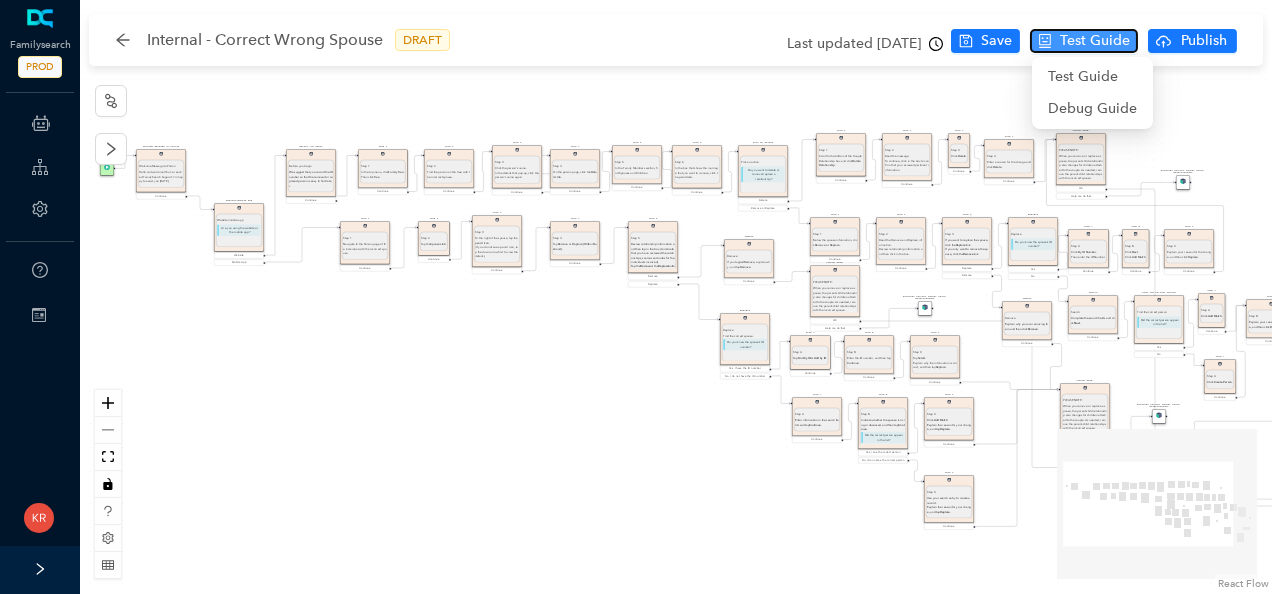 click on "Test Guide" at bounding box center (1084, 41) 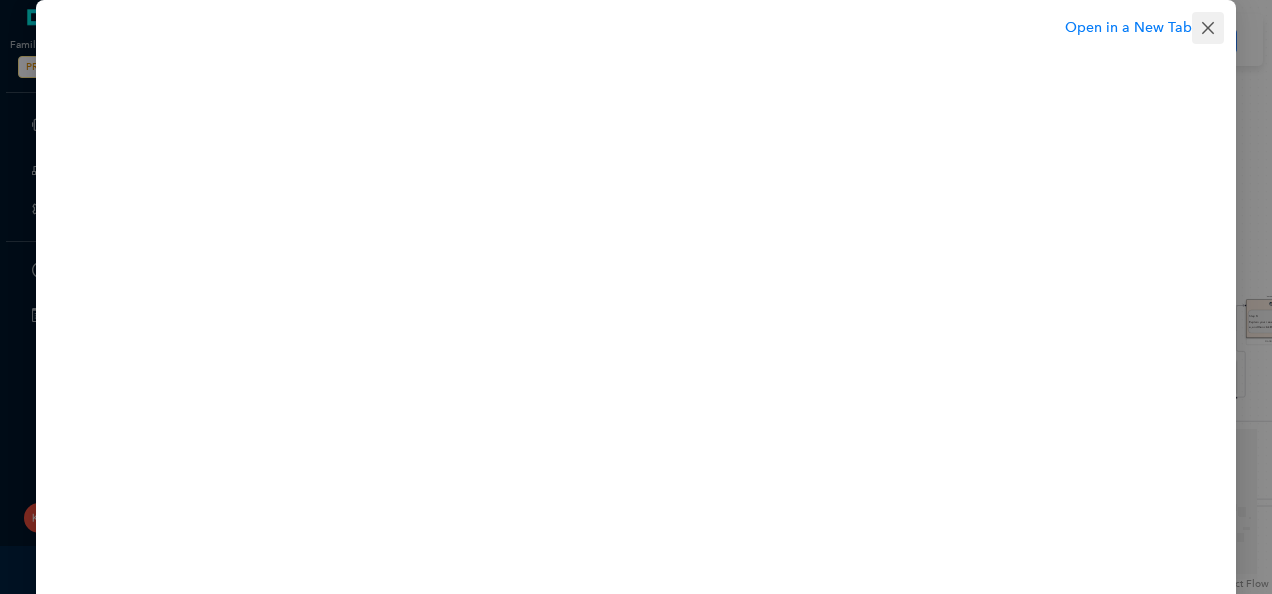 click at bounding box center [1208, 28] 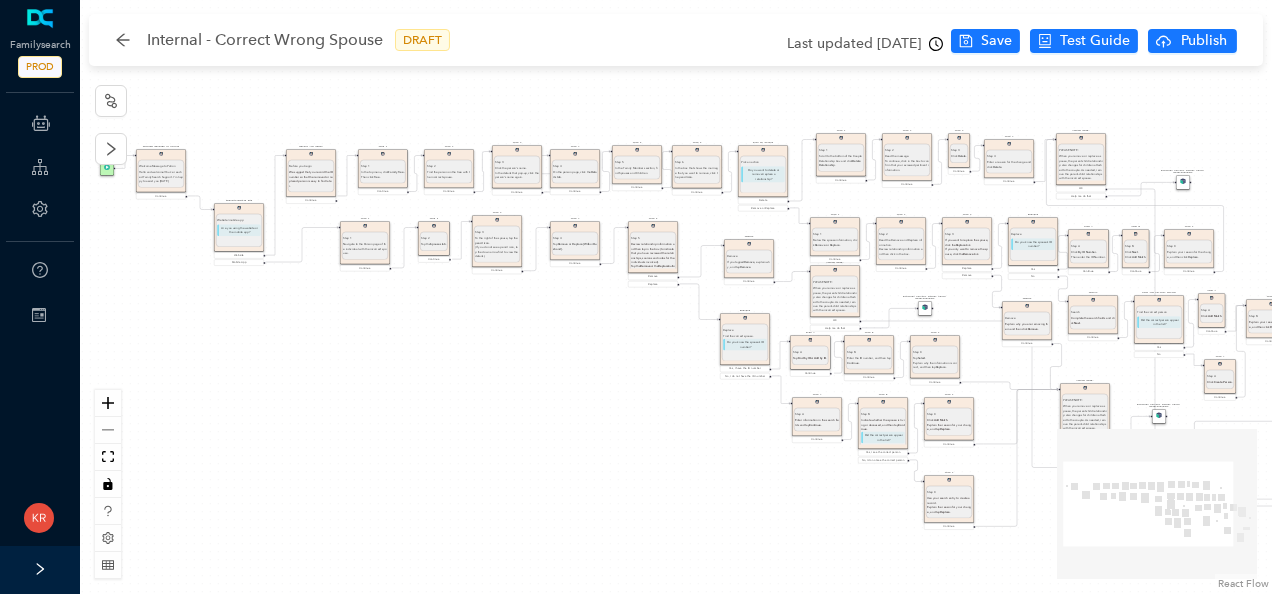 click on "Step 3 Click the person’s name.  In the details that pop-up, click the person’s name again." at bounding box center (517, 170) 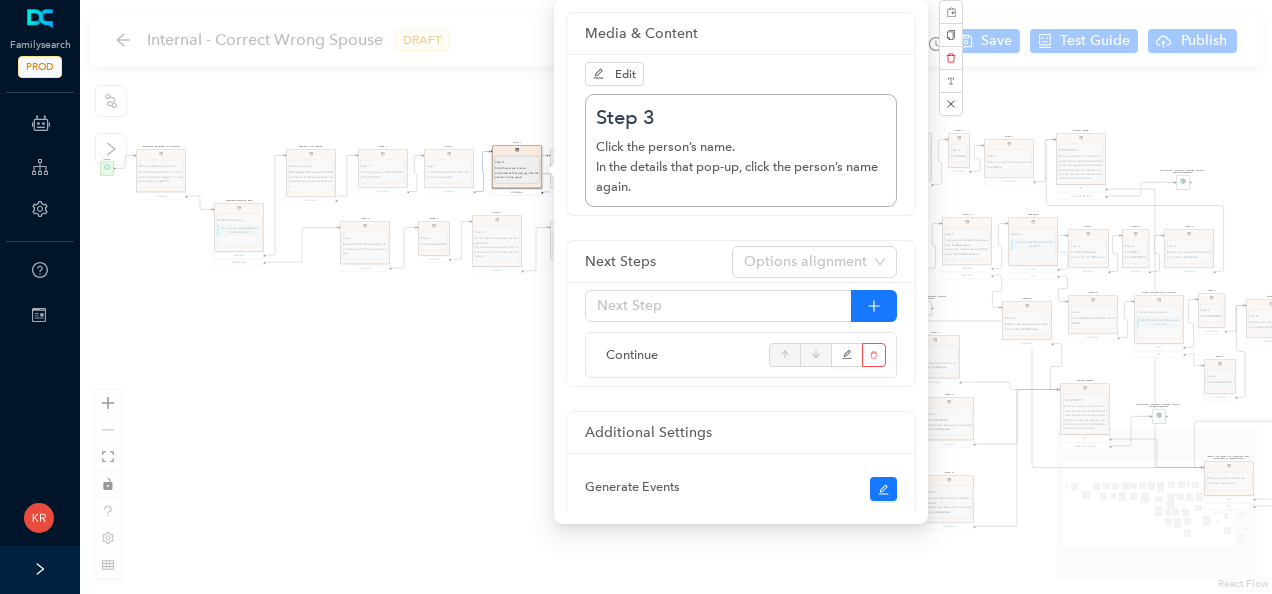click on "Solved Please send the following message to the Patron: "I’m so glad we could help today. If you ever need more assistance, we’re always here for you. Take care!" Were you able to resolve the customer's questions? Were you able to resolve the customer's questions? Yes No Escalate and send the following message to the patron: Escalate and send the following message to the patron: "I'm sorry we couldn't resolve this today.  I've escalated your case to a specialist who will take a closer look and follow up with you soon."  Continue Welcome Message to Patron Welcome Message to Patron Hello and welcome!  You've reached FamilySearch Support. I'm happy to assist you today. Continue Start Before you begin Before you begin We suggest that you record the ID number so that the removed or replaced person is easy to find later.
Continue Step 1 Step 1 In the top menu, click  Family Tree.   Then click  Tree . Continue Step 2 Step 2 Find the person on the tree with the incorrect spouse. Continue Step 3 Step 3 Continue" at bounding box center (676, 297) 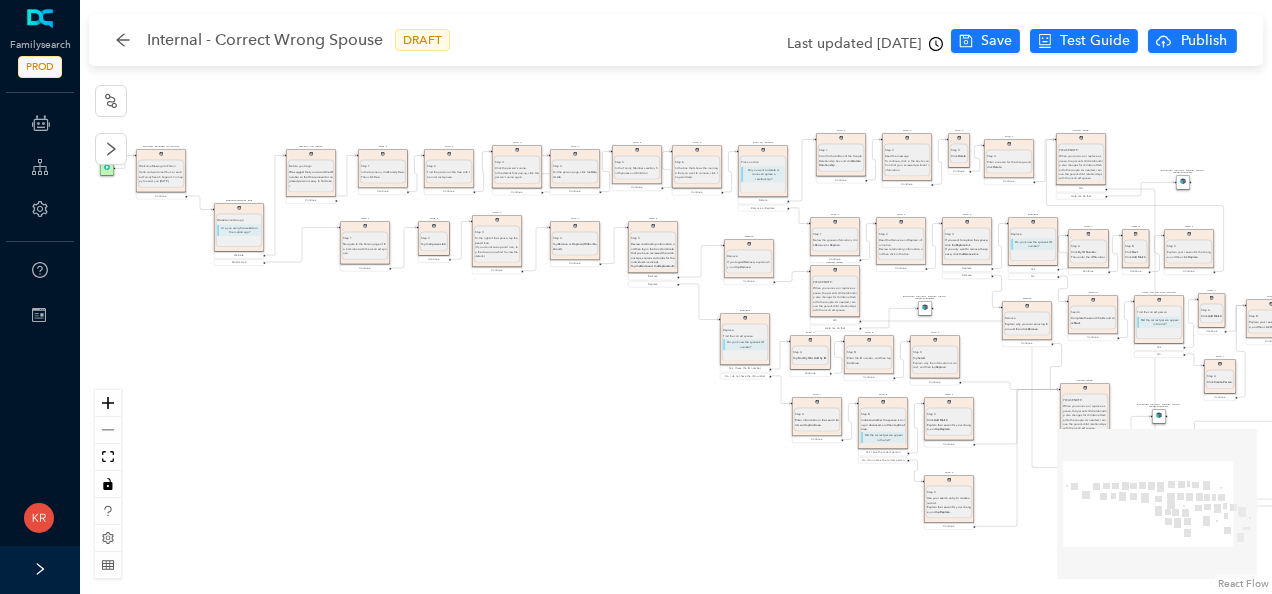 click on "On the person page, click the  Details tab ." at bounding box center [575, 174] 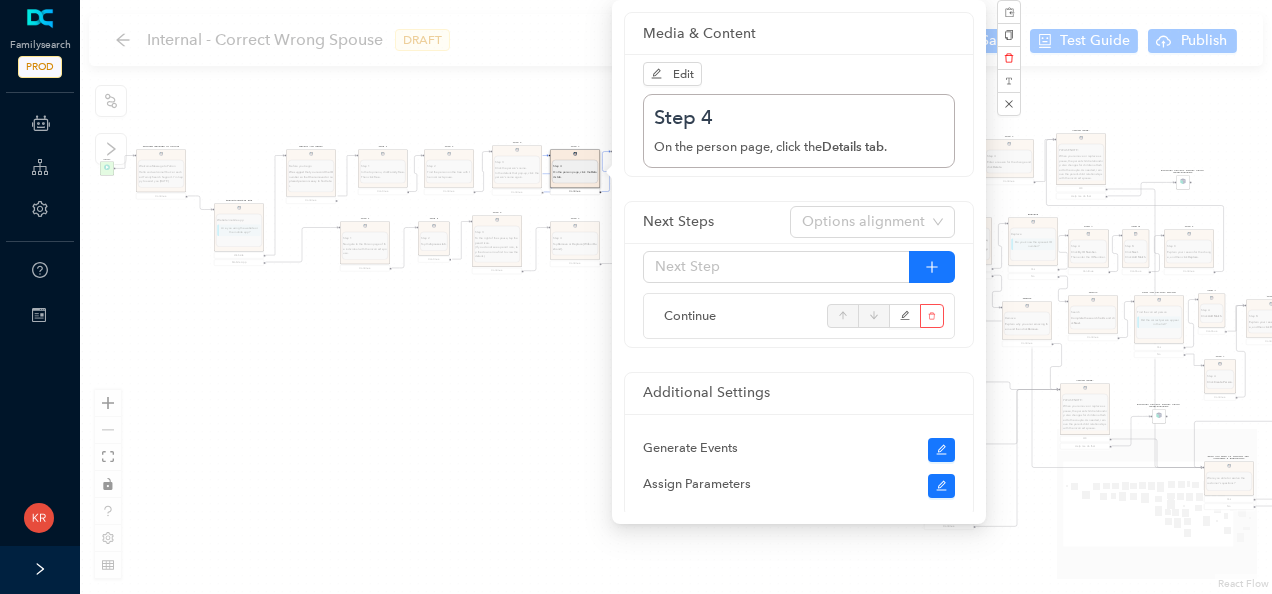 click on "Solved Please send the following message to the Patron: "I’m so glad we could help today. If you ever need more assistance, we’re always here for you. Take care!" Were you able to resolve the customer's questions? Were you able to resolve the customer's questions? Yes No Escalate and send the following message to the patron: Escalate and send the following message to the patron: "I'm sorry we couldn't resolve this today.  I've escalated your case to a specialist who will take a closer look and follow up with you soon."  Continue Welcome Message to Patron Welcome Message to Patron Hello and welcome!  You've reached FamilySearch Support. I'm happy to assist you today. Continue Start Before you begin Before you begin We suggest that you record the ID number so that the removed or replaced person is easy to find later.
Continue Step 1 Step 1 In the top menu, click  Family Tree.   Then click  Tree . Continue Step 2 Step 2 Find the person on the tree with the incorrect spouse. Continue Step 3 Step 3 Continue" at bounding box center (676, 297) 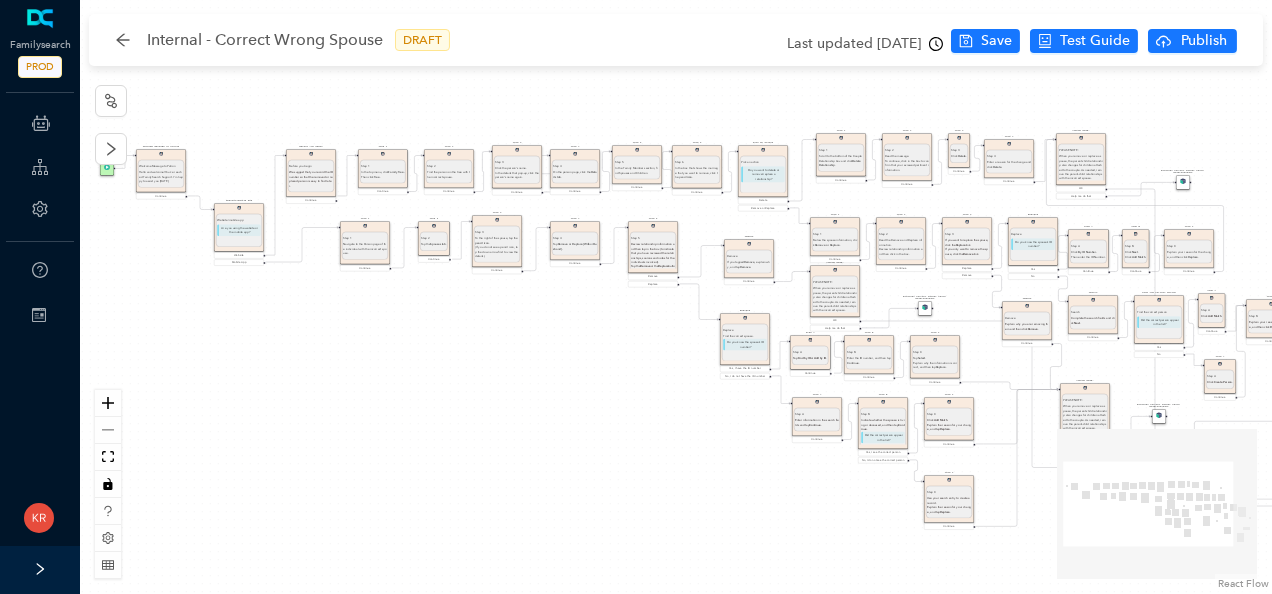 click on "Solved Please send the following message to the Patron: "I’m so glad we could help today. If you ever need more assistance, we’re always here for you. Take care!" Were you able to resolve the customer's questions? Were you able to resolve the customer's questions? Yes No Escalate and send the following message to the patron: Escalate and send the following message to the patron: "I'm sorry we couldn't resolve this today.  I've escalated your case to a specialist who will take a closer look and follow up with you soon."  Continue Welcome Message to Patron Welcome Message to Patron Hello and welcome!  You've reached FamilySearch Support. I'm happy to assist you today. Continue Start Before you begin Before you begin We suggest that you record the ID number so that the removed or replaced person is easy to find later.
Continue Step 1 Step 1 In the top menu, click  Family Tree.   Then click  Tree . Continue Step 2 Step 2 Find the person on the tree with the incorrect spouse. Continue Step 3 Step 3 Continue" at bounding box center [676, 297] 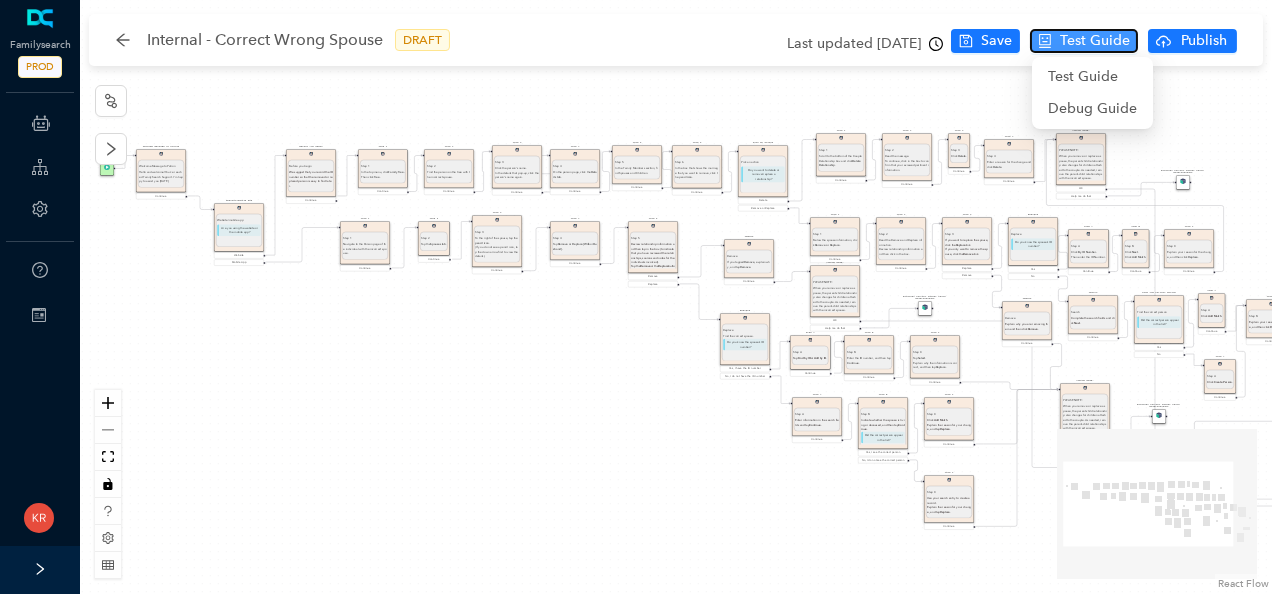 click on "Test Guide" at bounding box center [1095, 41] 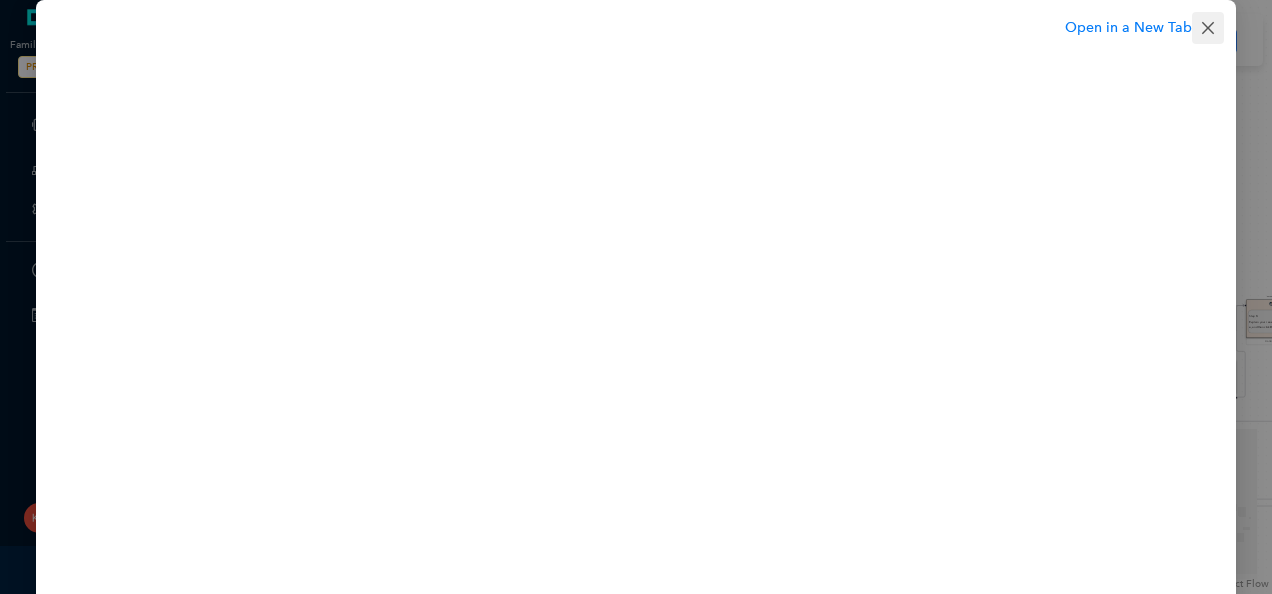click at bounding box center (1208, 28) 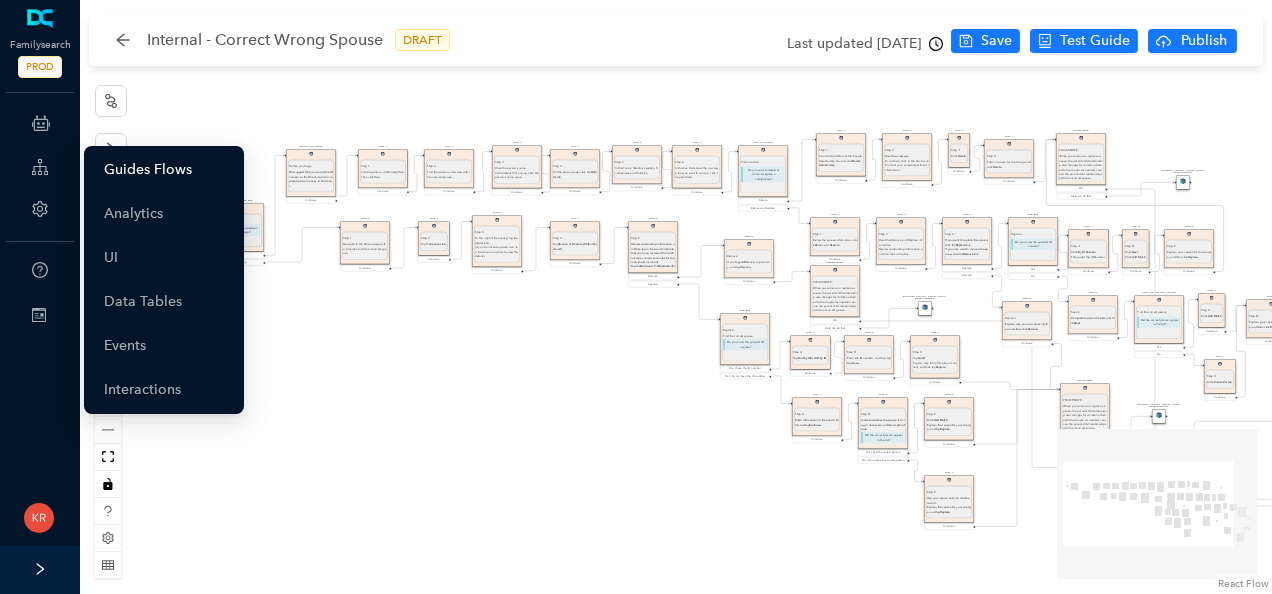 click on "Guides Flows" at bounding box center (148, 170) 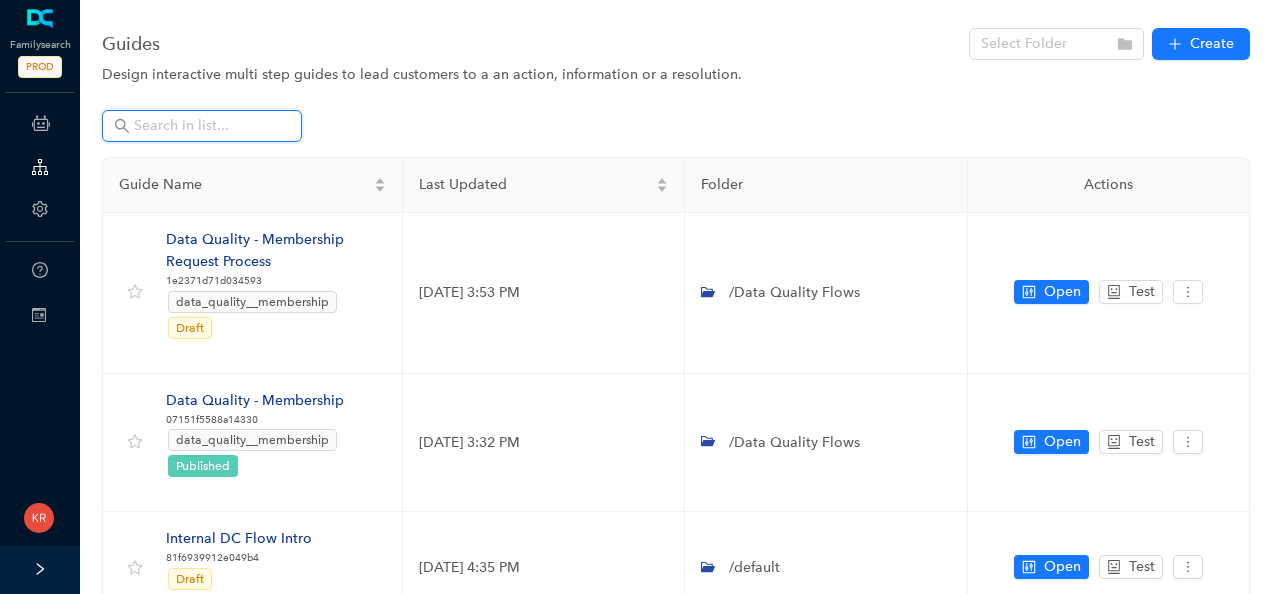 click at bounding box center [204, 126] 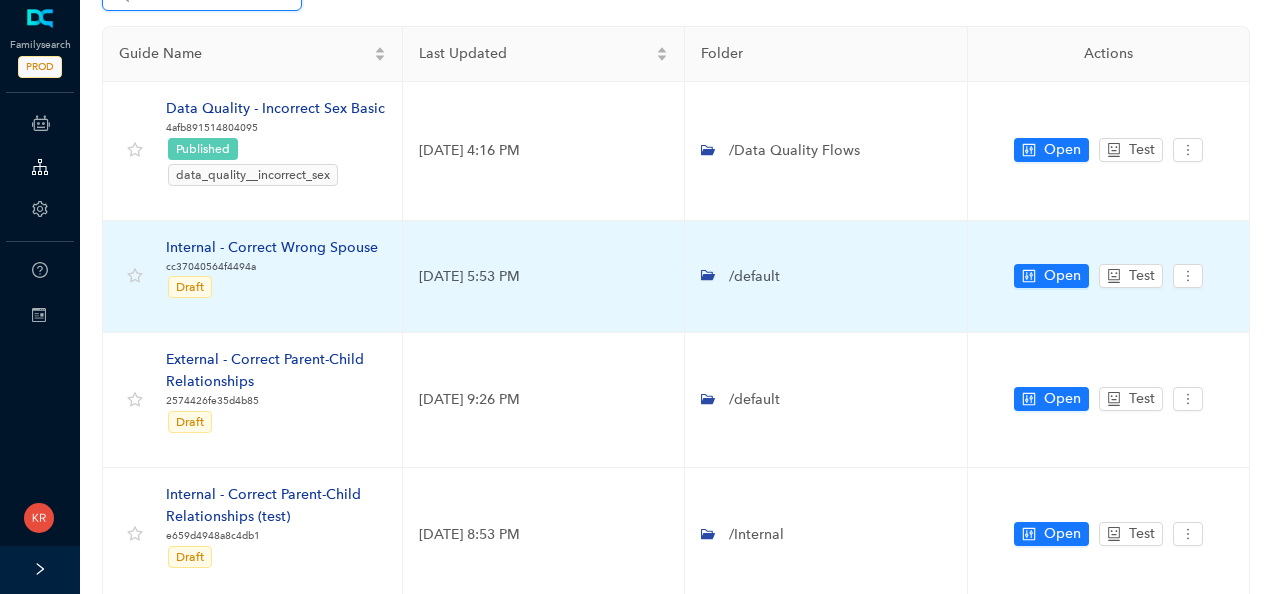 scroll, scrollTop: 132, scrollLeft: 0, axis: vertical 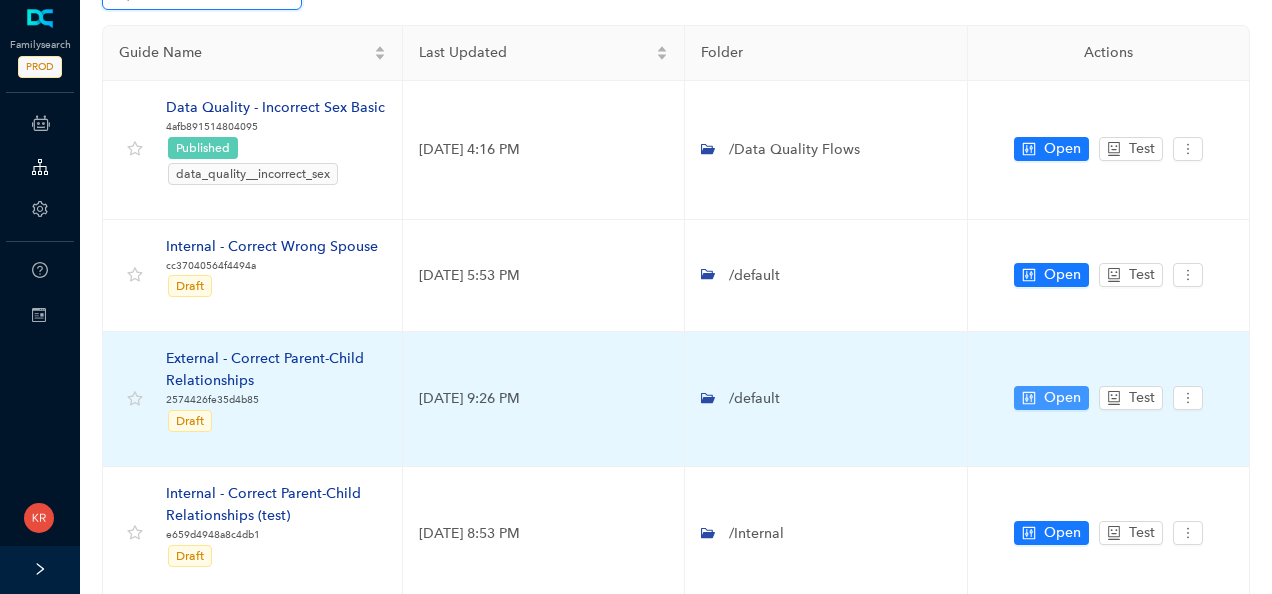 type on "correct" 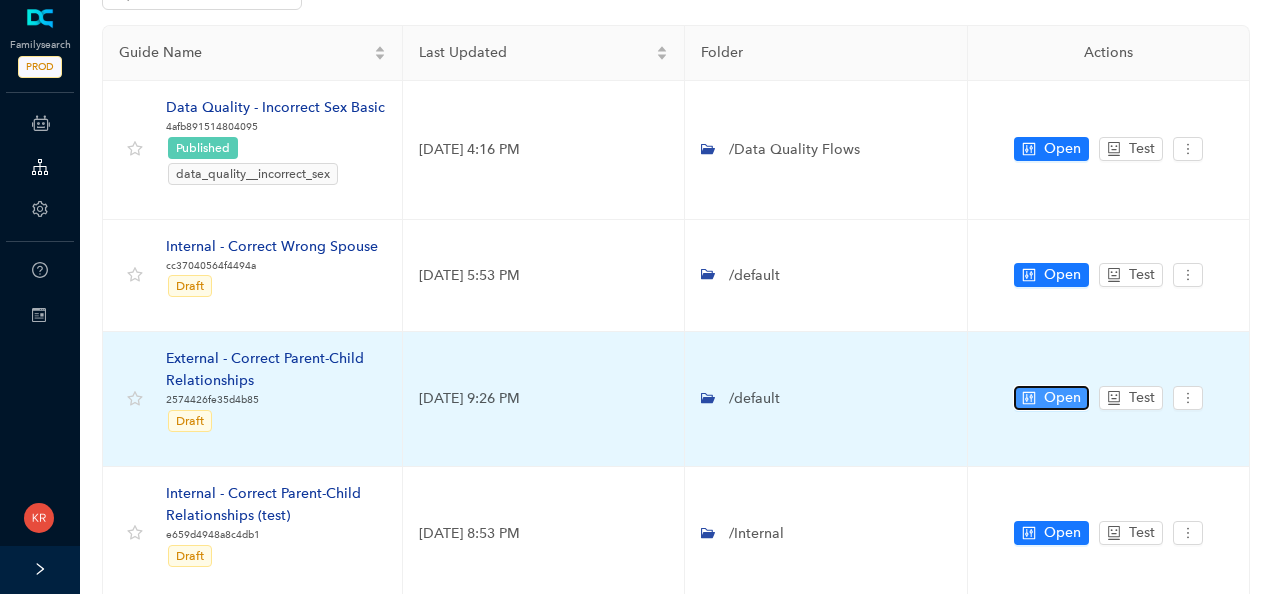 click 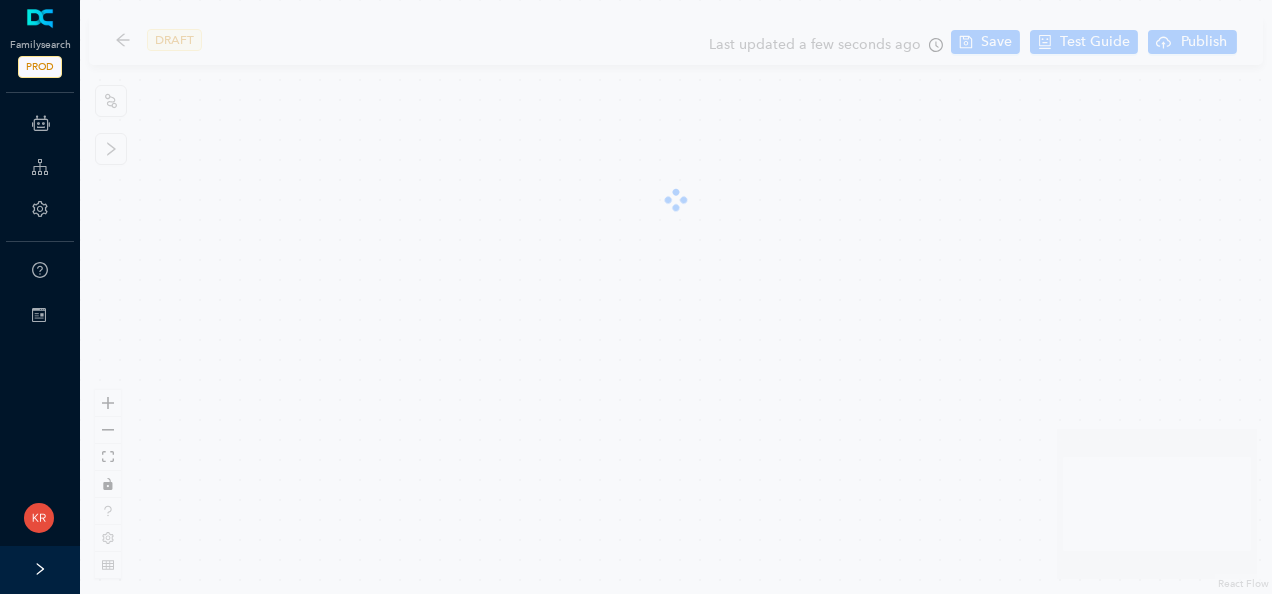scroll, scrollTop: 0, scrollLeft: 0, axis: both 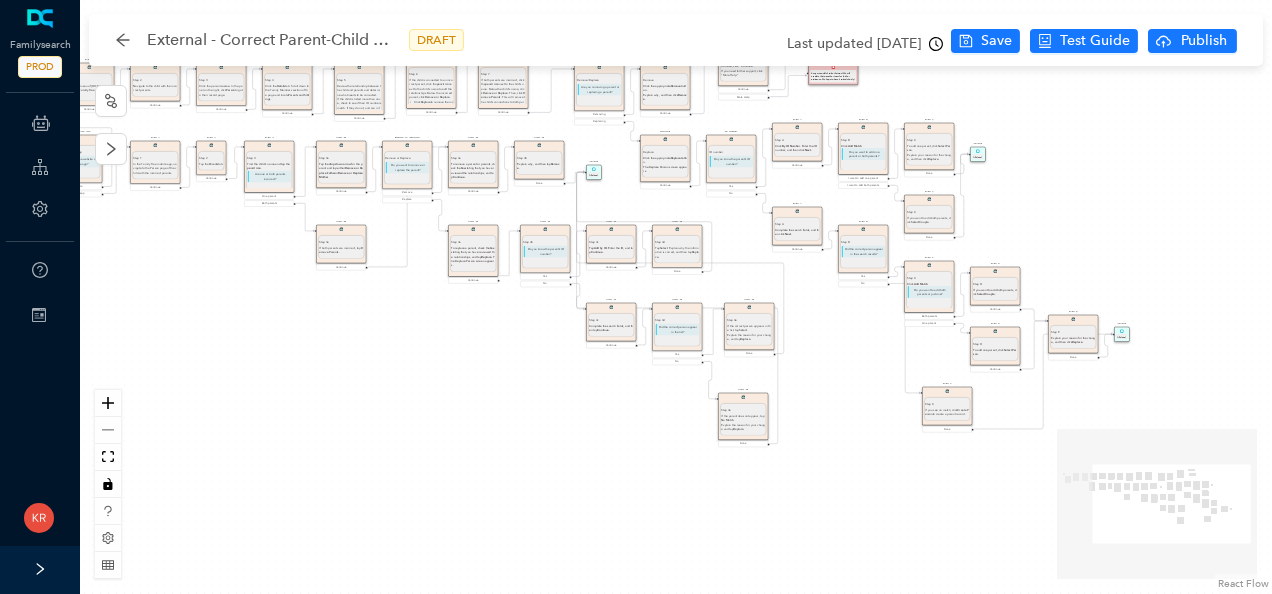 drag, startPoint x: 713, startPoint y: 452, endPoint x: 501, endPoint y: 377, distance: 224.87552 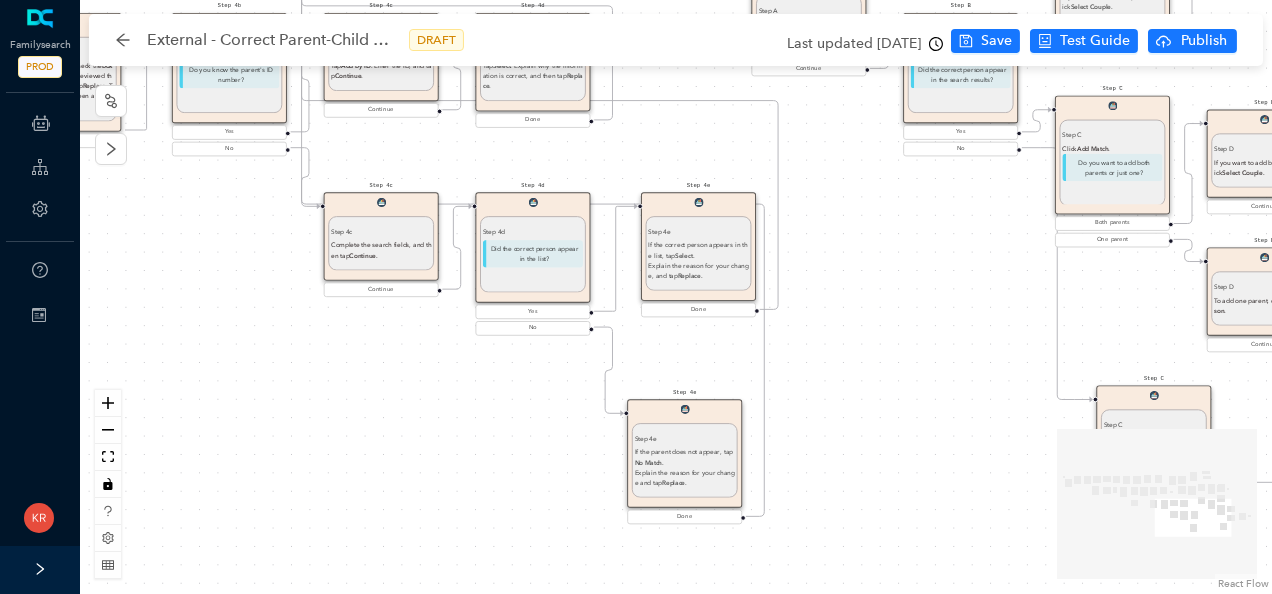 drag, startPoint x: 741, startPoint y: 408, endPoint x: 528, endPoint y: 382, distance: 214.581 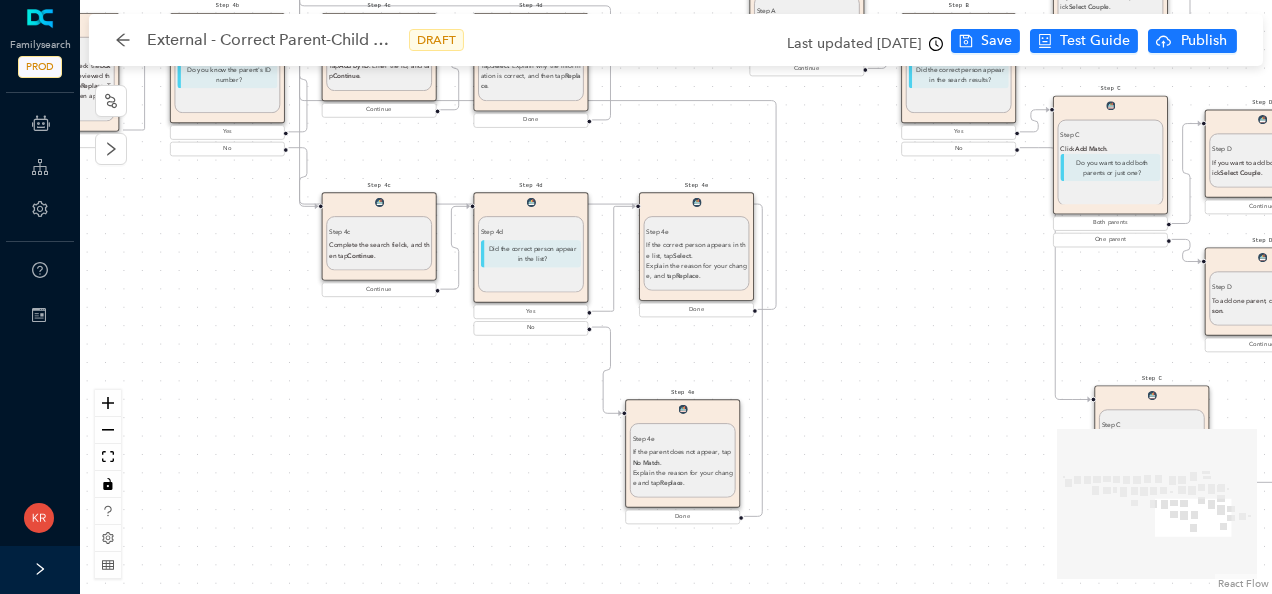 click on "If the correct person appears in the list, tap  Select .   Explain the reason for your change, and tap  Replace ." at bounding box center (696, 260) 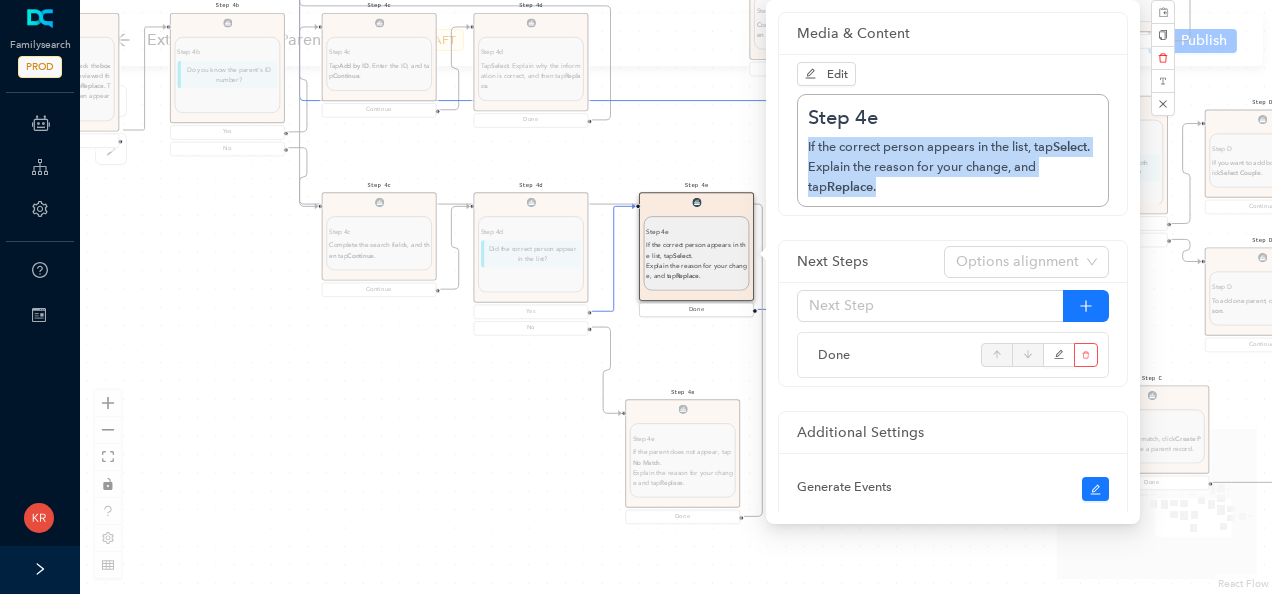 drag, startPoint x: 882, startPoint y: 190, endPoint x: 794, endPoint y: 151, distance: 96.25487 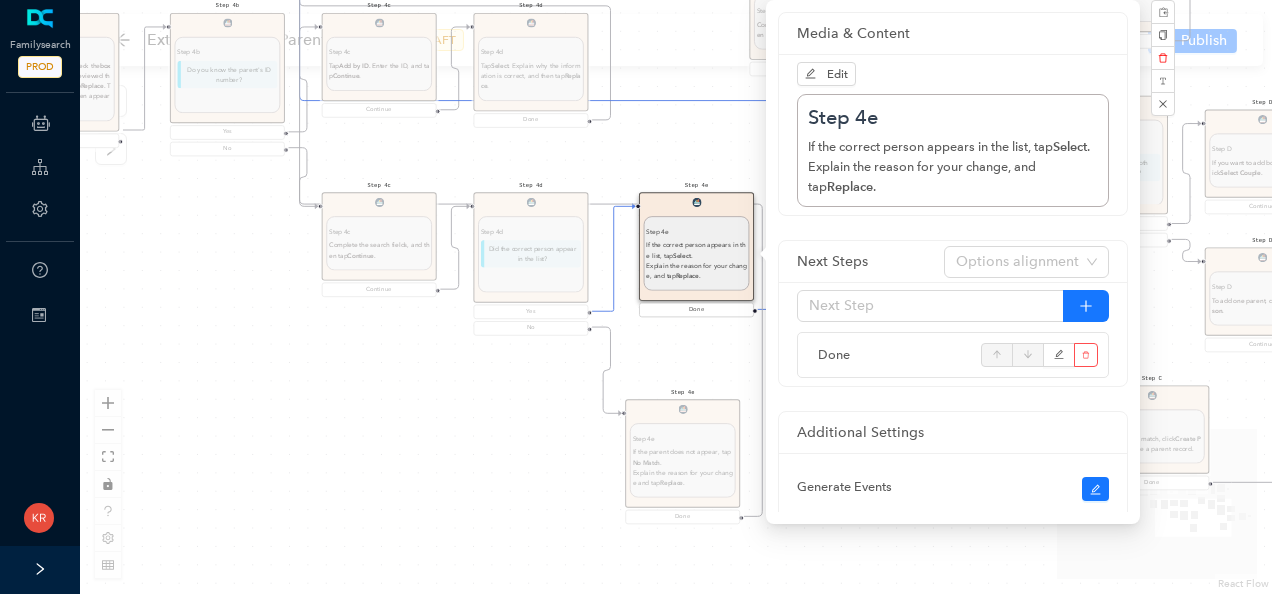 click on "Start Disclaimer: Disclaimer: Correcting parent-child relationships usually requires some analysis before you begin. Common problems include:  The same child is listed more than once A child is linked to the wrong parents A fact on a parent's page states that the couple had no children, even though children are connected to them These errors can lead to Children Mismatch, where a child's relationship to one or both parents is incorrectly recorded. However, you can remove or add a child to a relationship with one or both parents as needed. The records for the child and parents stay in Family Tree but are not connected.  If you make a mistake during this process, do not worry. You can  undo any changes you made  by going through the  Latest Changes  feature on the right side of the page. Continue Before You Start Before You Start Take some time to figure out what is wrong: If the child does not belong in the family, remove or replace the child's link to the parents. the spouse  of the correct parent.  .  Tip: ." at bounding box center [676, 297] 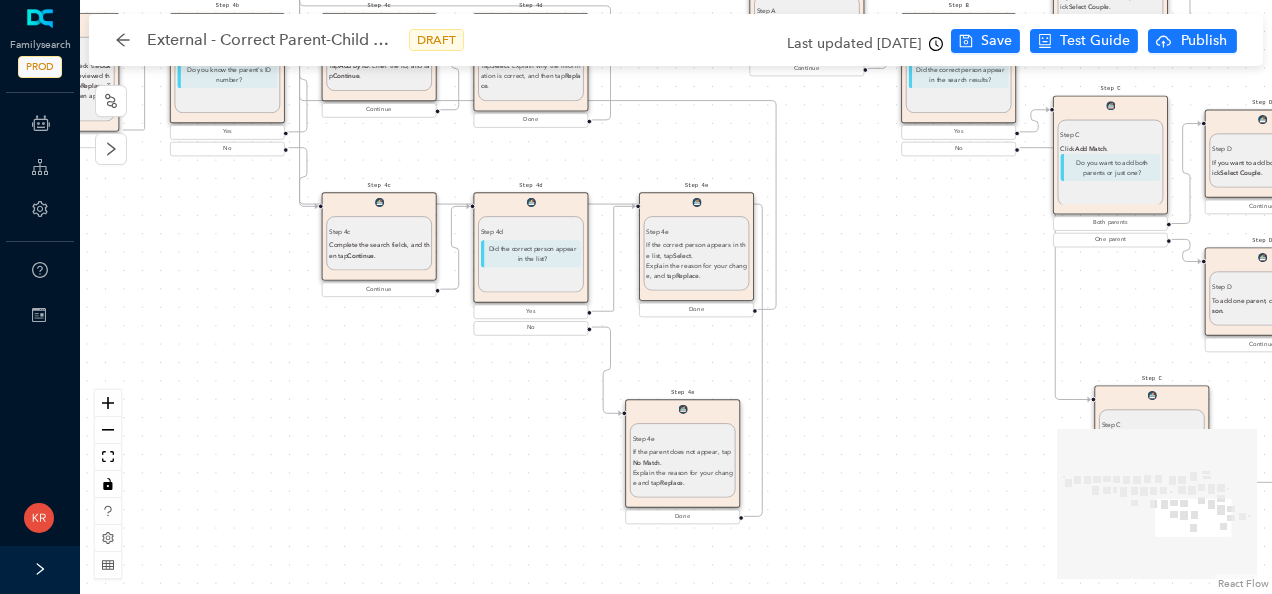 click on "Step 4e If the parent does not appear, tap  No Match .  Explain the reason for your change and tap  Replace ." at bounding box center (683, 460) 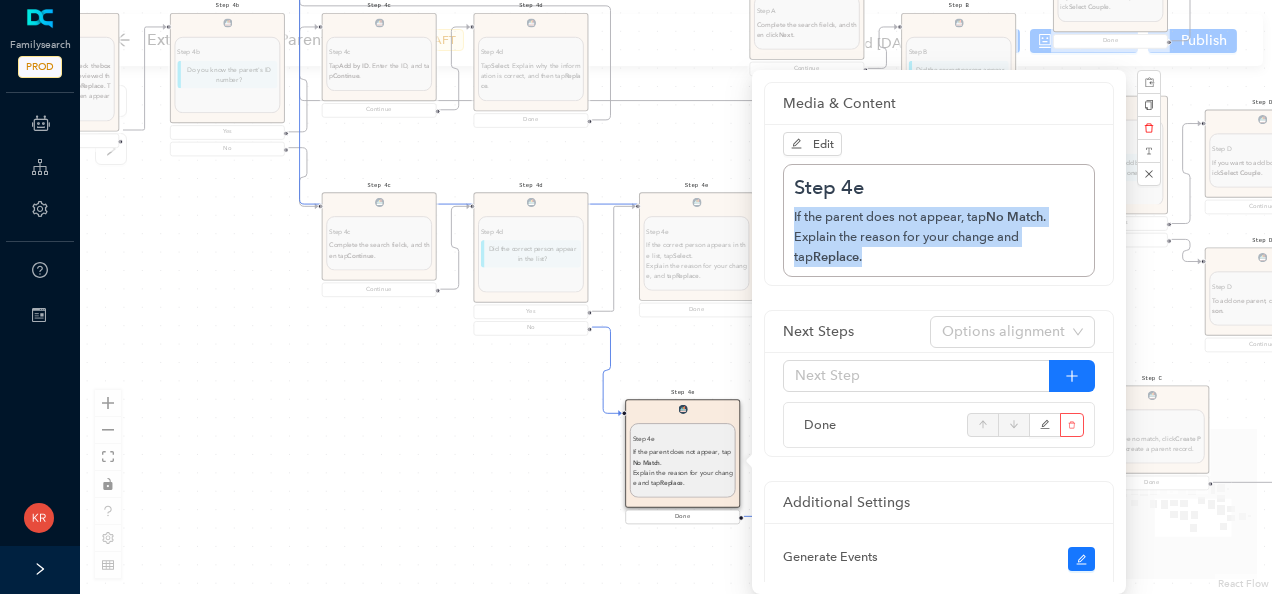 drag, startPoint x: 870, startPoint y: 258, endPoint x: 787, endPoint y: 220, distance: 91.28527 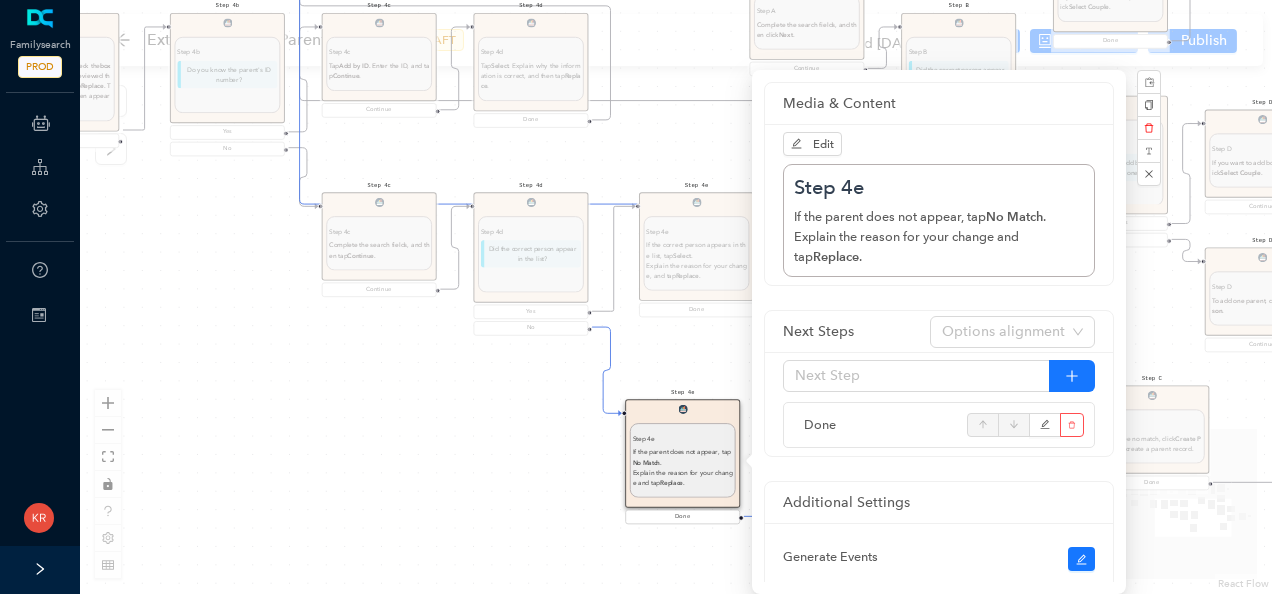 click on "Start Disclaimer: Disclaimer: Correcting parent-child relationships usually requires some analysis before you begin. Common problems include:  The same child is listed more than once A child is linked to the wrong parents A fact on a parent's page states that the couple had no children, even though children are connected to them These errors can lead to Children Mismatch, where a child's relationship to one or both parents is incorrectly recorded. However, you can remove or add a child to a relationship with one or both parents as needed. The records for the child and parents stay in Family Tree but are not connected.  If you make a mistake during this process, do not worry. You can  undo any changes you made  by going through the  Latest Changes  feature on the right side of the page. Continue Before You Start Before You Start Take some time to figure out what is wrong: If the child does not belong in the family, remove or replace the child's link to the parents. the spouse  of the correct parent.  .  Tip: ." at bounding box center [676, 297] 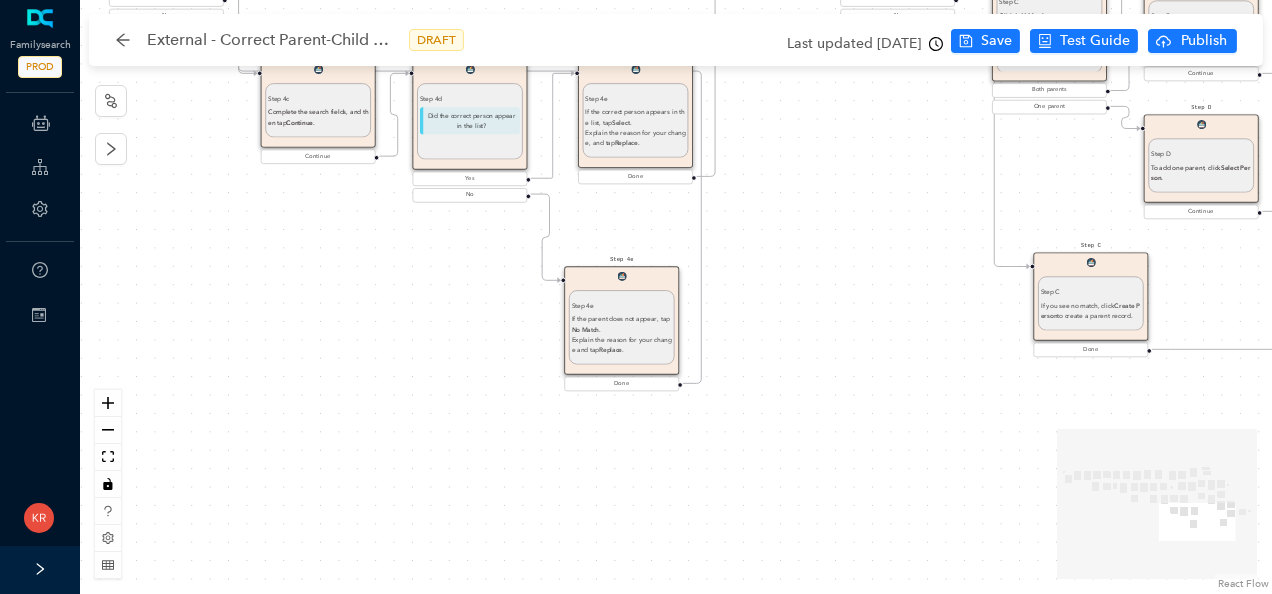 drag, startPoint x: 912, startPoint y: 480, endPoint x: 851, endPoint y: 346, distance: 147.23111 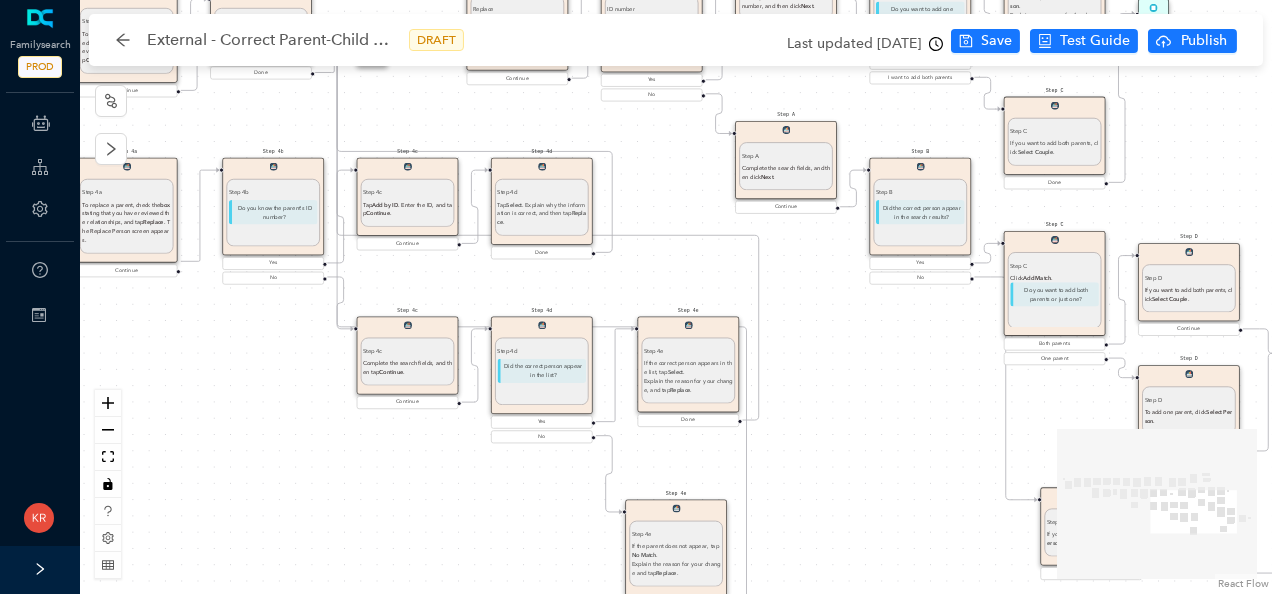 drag, startPoint x: 846, startPoint y: 249, endPoint x: 874, endPoint y: 472, distance: 224.75098 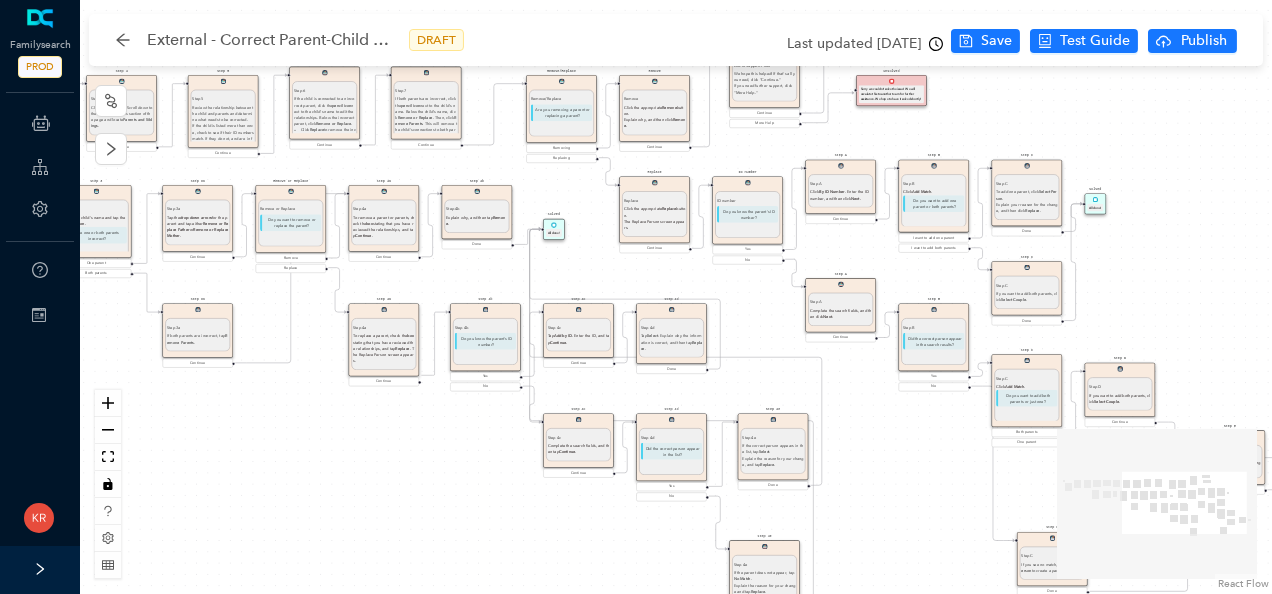 drag, startPoint x: 864, startPoint y: 376, endPoint x: 880, endPoint y: 446, distance: 71.80529 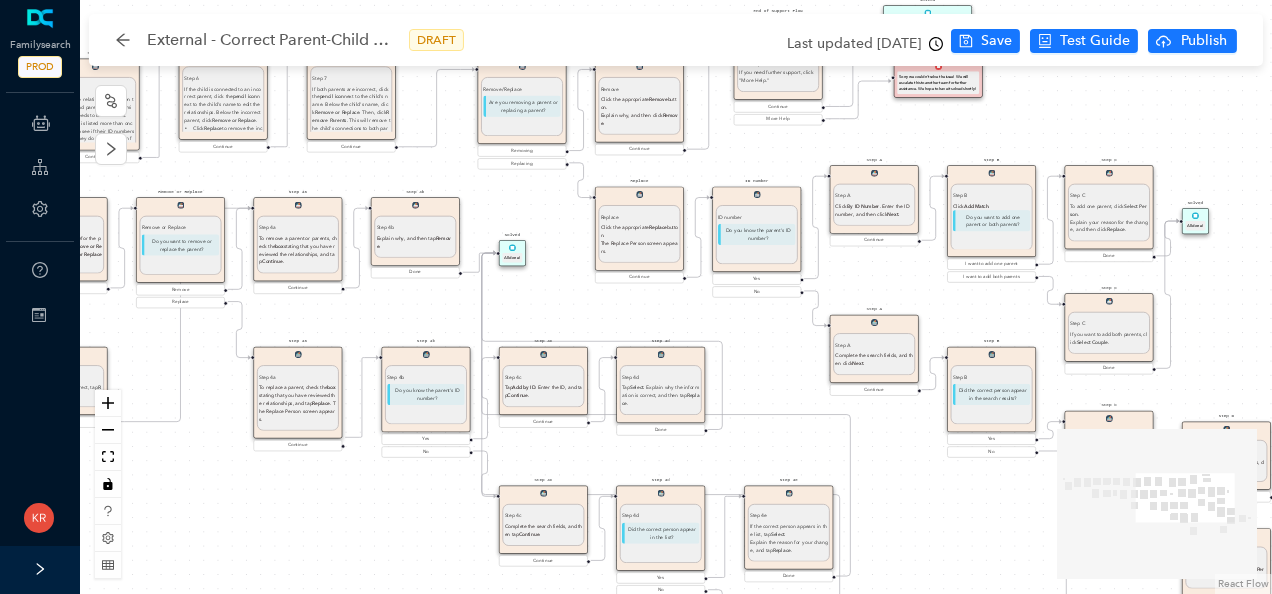 click on "Remove Remove Click the appropriate  Remove  button.  Explain why, and then click  Remove ." at bounding box center (639, 101) 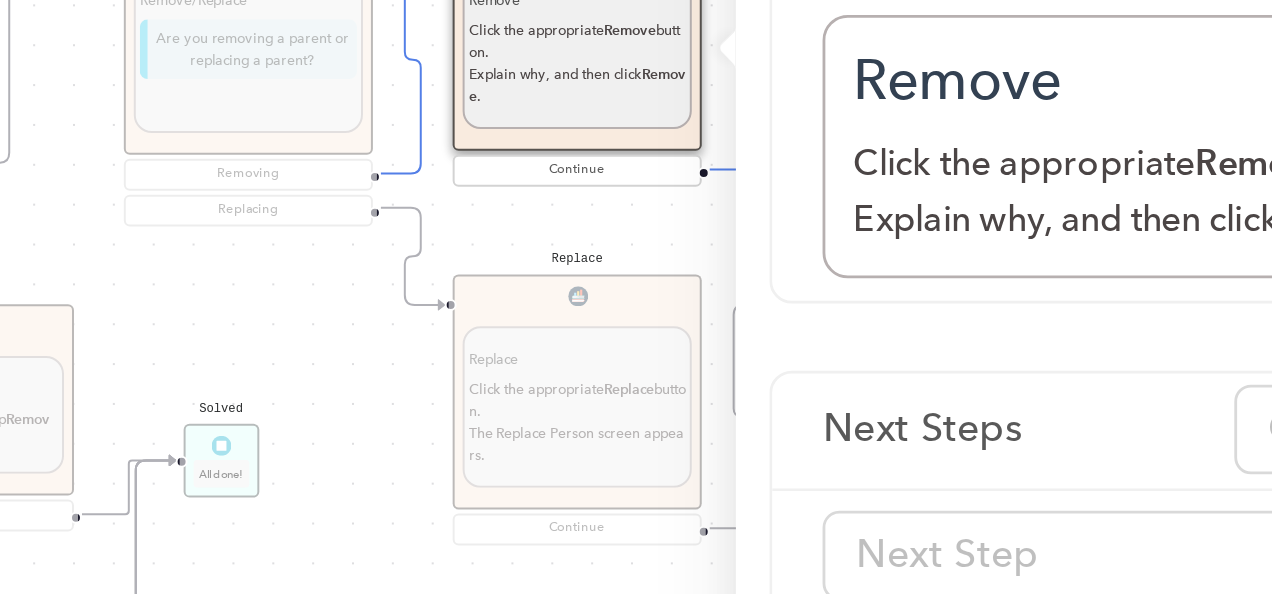 drag, startPoint x: 559, startPoint y: 195, endPoint x: 567, endPoint y: 236, distance: 41.773197 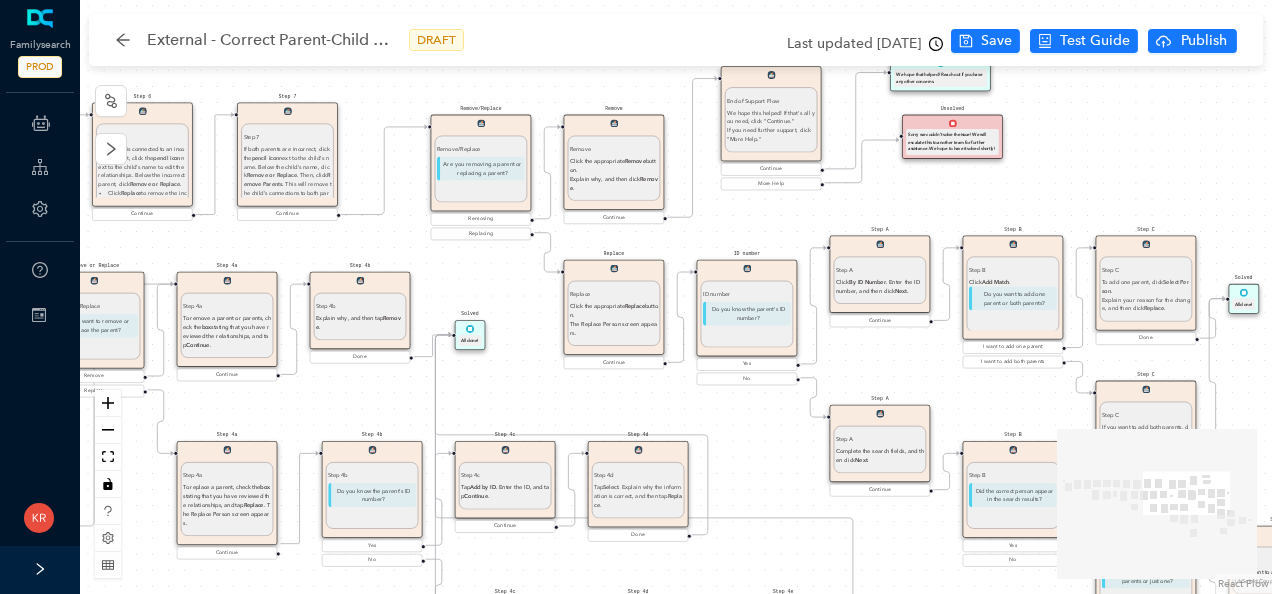 drag, startPoint x: 490, startPoint y: 242, endPoint x: 518, endPoint y: 294, distance: 59.05929 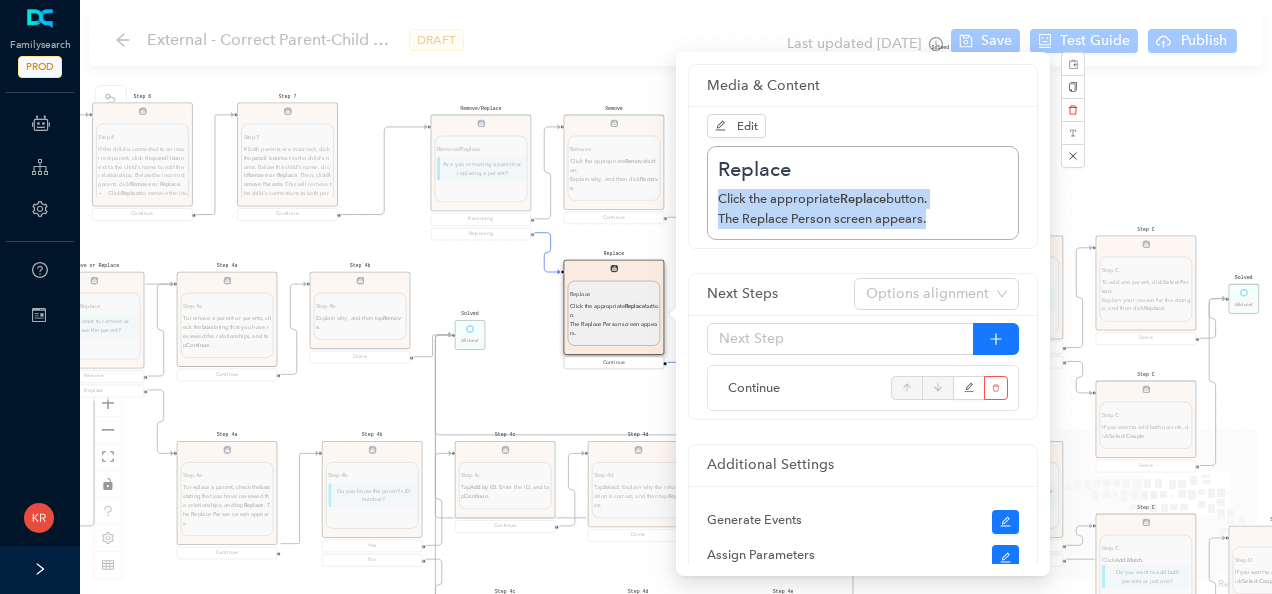 drag, startPoint x: 936, startPoint y: 218, endPoint x: 698, endPoint y: 198, distance: 238.83885 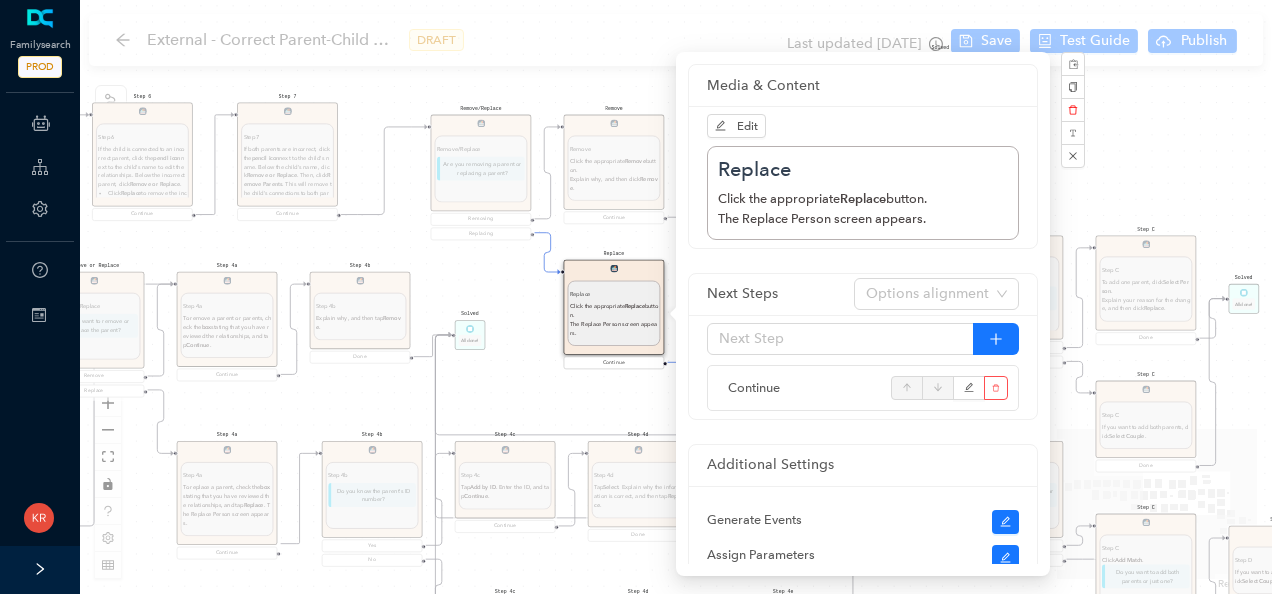 click on "Start Disclaimer: Disclaimer: Correcting parent-child relationships usually requires some analysis before you begin. Common problems include:  The same child is listed more than once A child is linked to the wrong parents A fact on a parent's page states that the couple had no children, even though children are connected to them These errors can lead to Children Mismatch, where a child's relationship to one or both parents is incorrectly recorded. However, you can remove or add a child to a relationship with one or both parents as needed. The records for the child and parents stay in Family Tree but are not connected.  If you make a mistake during this process, do not worry. You can  undo any changes you made  by going through the  Latest Changes  feature on the right side of the page. Continue Before You Start Before You Start Take some time to figure out what is wrong: If the child does not belong in the family, remove or replace the child's link to the parents. the spouse  of the correct parent.  .  Tip: ." at bounding box center (676, 297) 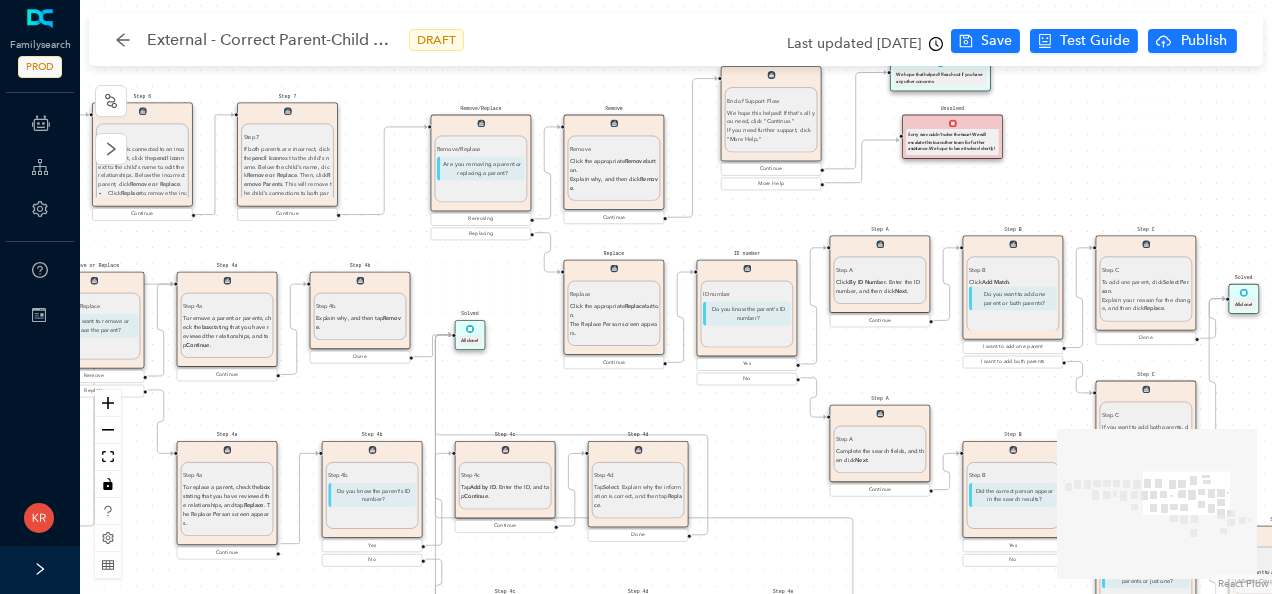 click on "ID number Do you know the parent's ID number?" at bounding box center [747, 314] 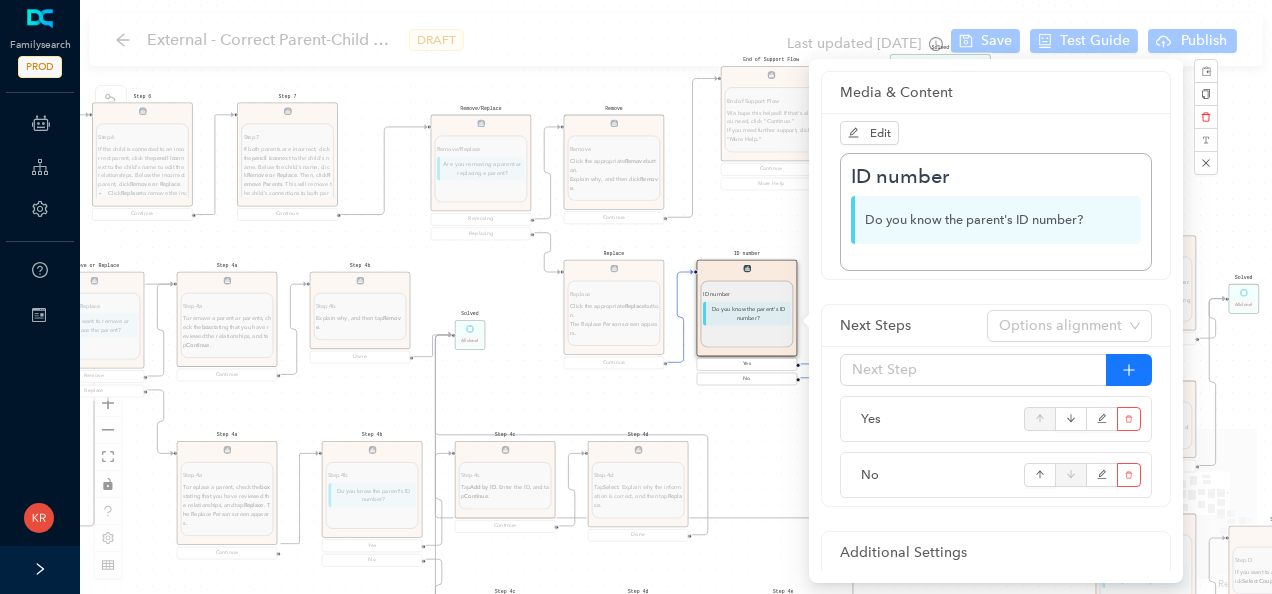 click on "Start Disclaimer: Disclaimer: Correcting parent-child relationships usually requires some analysis before you begin. Common problems include:  The same child is listed more than once A child is linked to the wrong parents A fact on a parent's page states that the couple had no children, even though children are connected to them These errors can lead to Children Mismatch, where a child's relationship to one or both parents is incorrectly recorded. However, you can remove or add a child to a relationship with one or both parents as needed. The records for the child and parents stay in Family Tree but are not connected.  If you make a mistake during this process, do not worry. You can  undo any changes you made  by going through the  Latest Changes  feature on the right side of the page. Continue Before You Start Before You Start Take some time to figure out what is wrong: If the child does not belong in the family, remove or replace the child's link to the parents. the spouse  of the correct parent.  .  Tip: ." at bounding box center [676, 297] 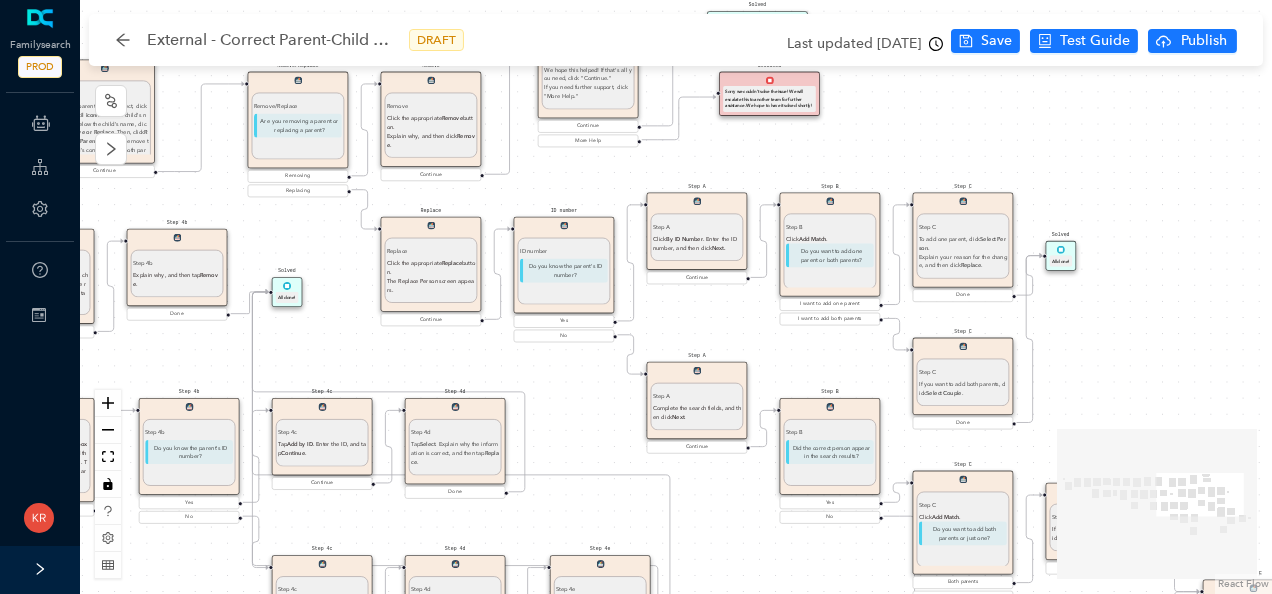 drag, startPoint x: 911, startPoint y: 374, endPoint x: 712, endPoint y: 327, distance: 204.47493 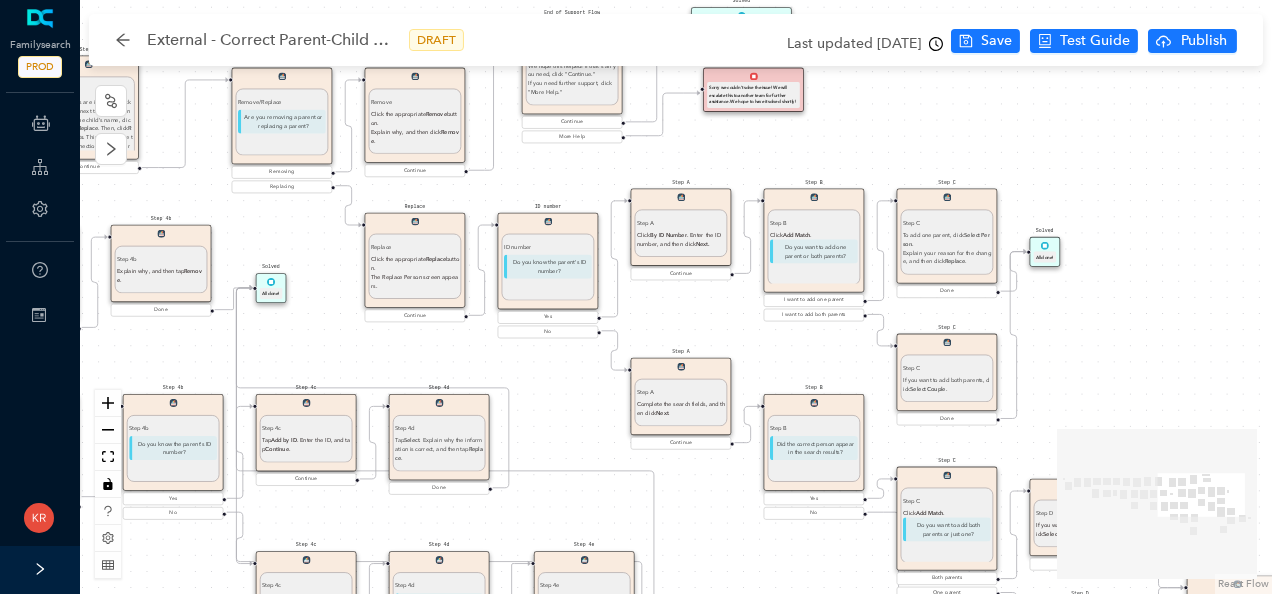 click on "Next." at bounding box center (703, 243) 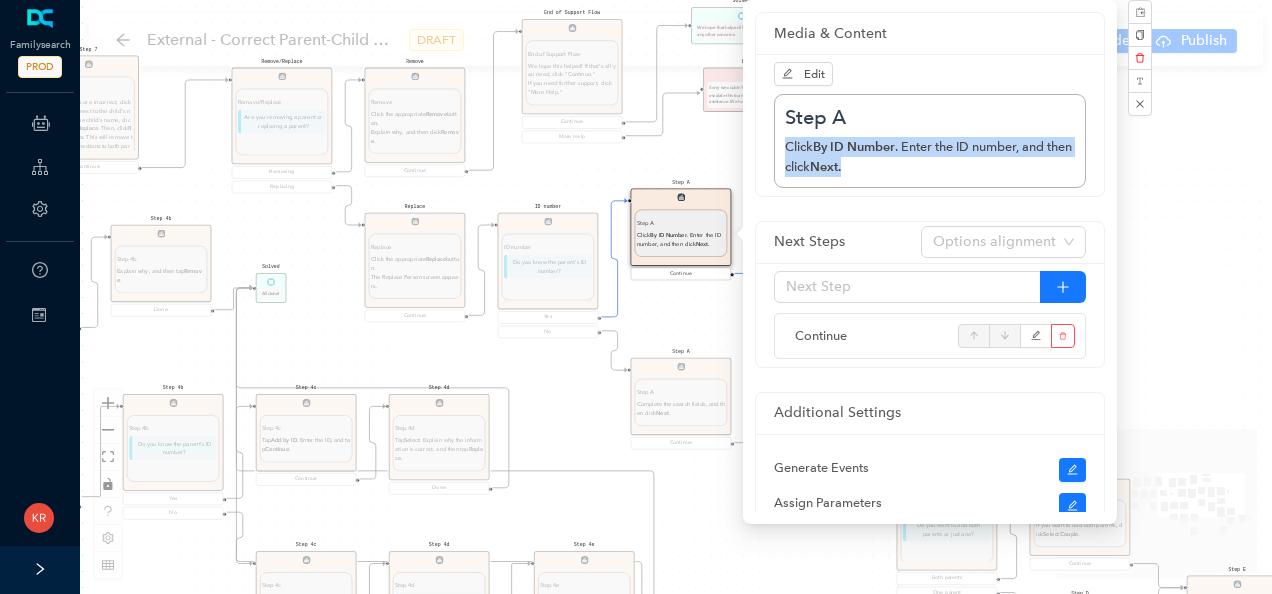 drag, startPoint x: 896, startPoint y: 166, endPoint x: 780, endPoint y: 156, distance: 116.43024 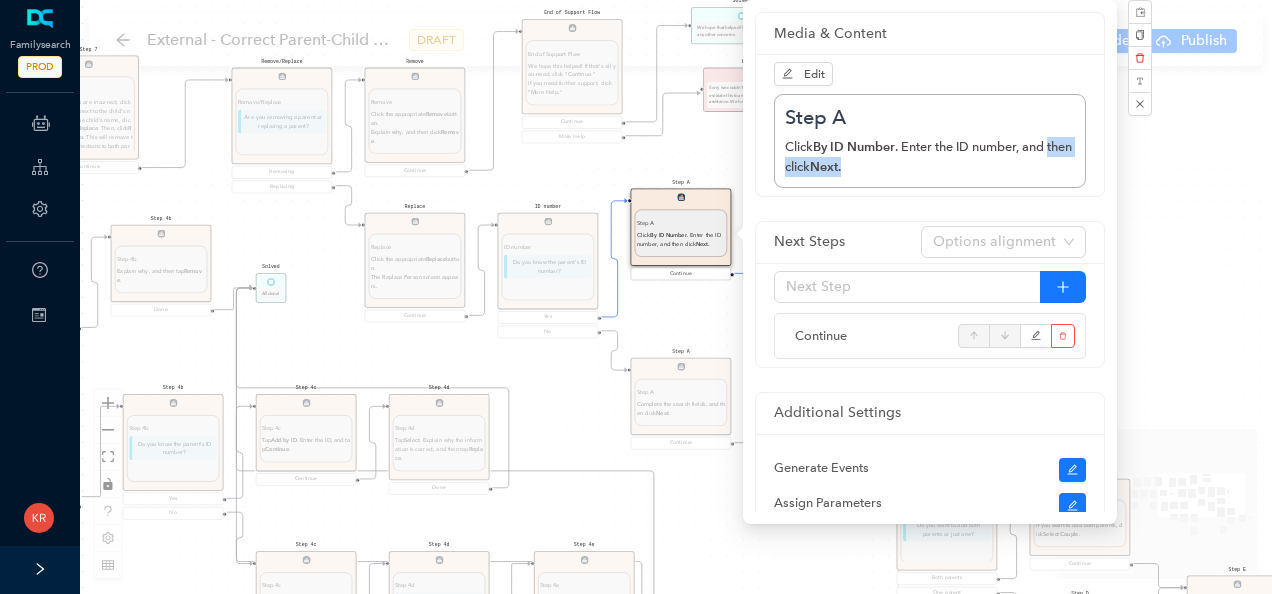 drag, startPoint x: 780, startPoint y: 156, endPoint x: 904, endPoint y: 164, distance: 124.2578 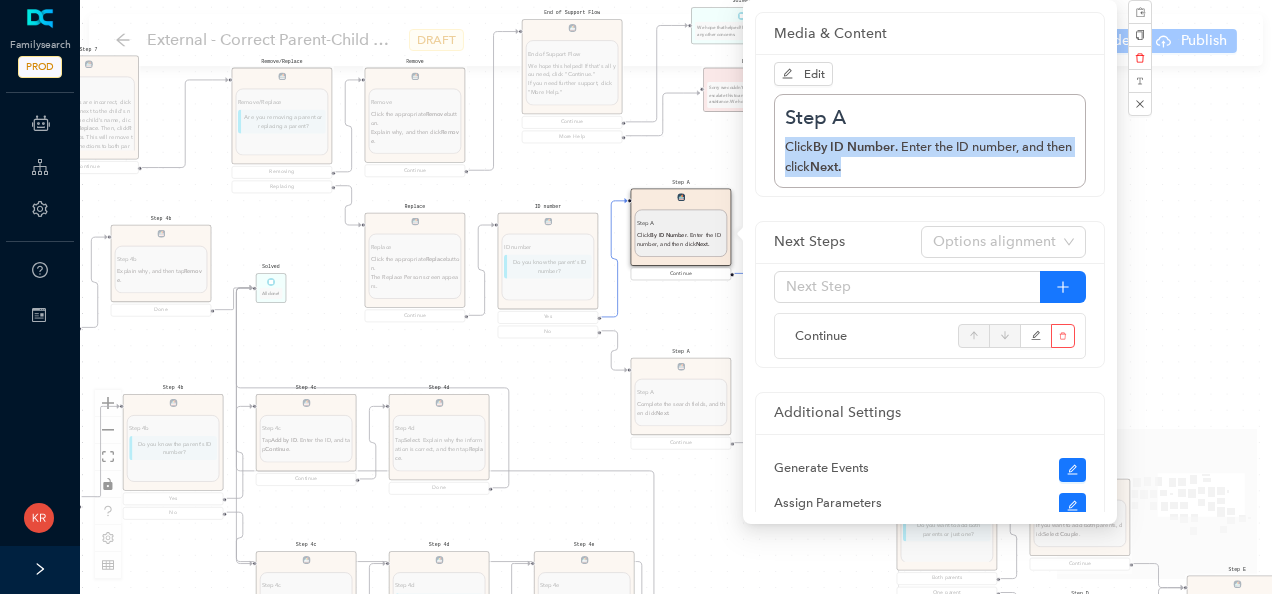 drag, startPoint x: 881, startPoint y: 173, endPoint x: 775, endPoint y: 140, distance: 111.01801 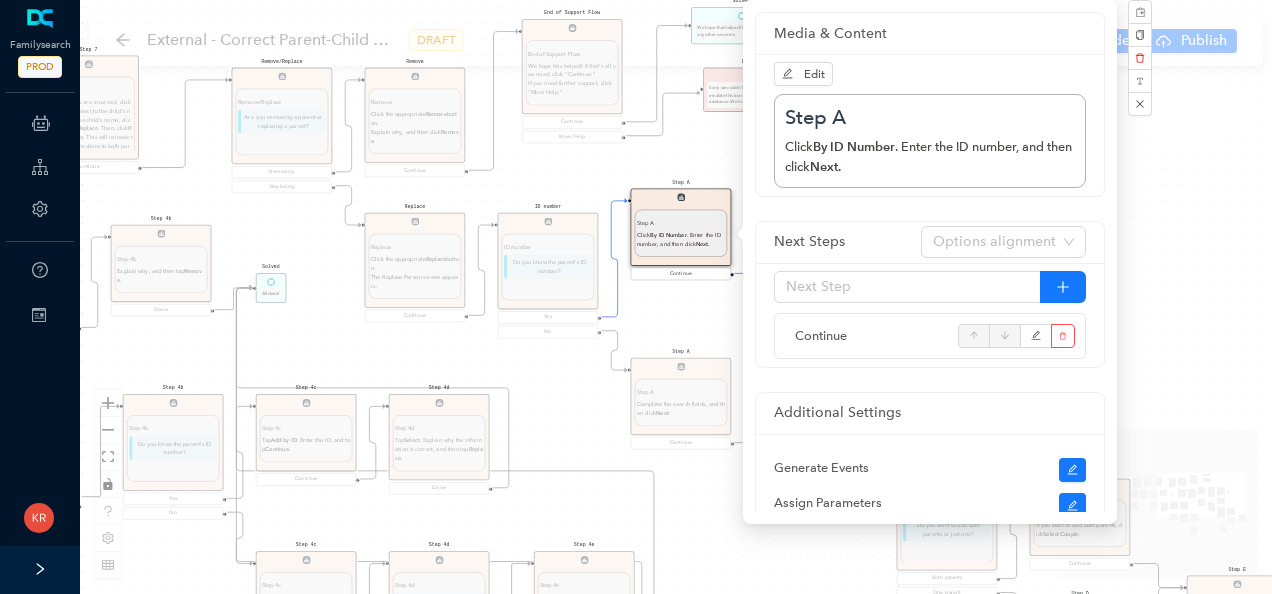click on "Start Disclaimer: Disclaimer: Correcting parent-child relationships usually requires some analysis before you begin. Common problems include:  The same child is listed more than once A child is linked to the wrong parents A fact on a parent's page states that the couple had no children, even though children are connected to them These errors can lead to Children Mismatch, where a child's relationship to one or both parents is incorrectly recorded. However, you can remove or add a child to a relationship with one or both parents as needed. The records for the child and parents stay in Family Tree but are not connected.  If you make a mistake during this process, do not worry. You can  undo any changes you made  by going through the  Latest Changes  feature on the right side of the page. Continue Before You Start Before You Start Take some time to figure out what is wrong: If the child does not belong in the family, remove or replace the child's link to the parents. the spouse  of the correct parent.  .  Tip: ." at bounding box center (676, 297) 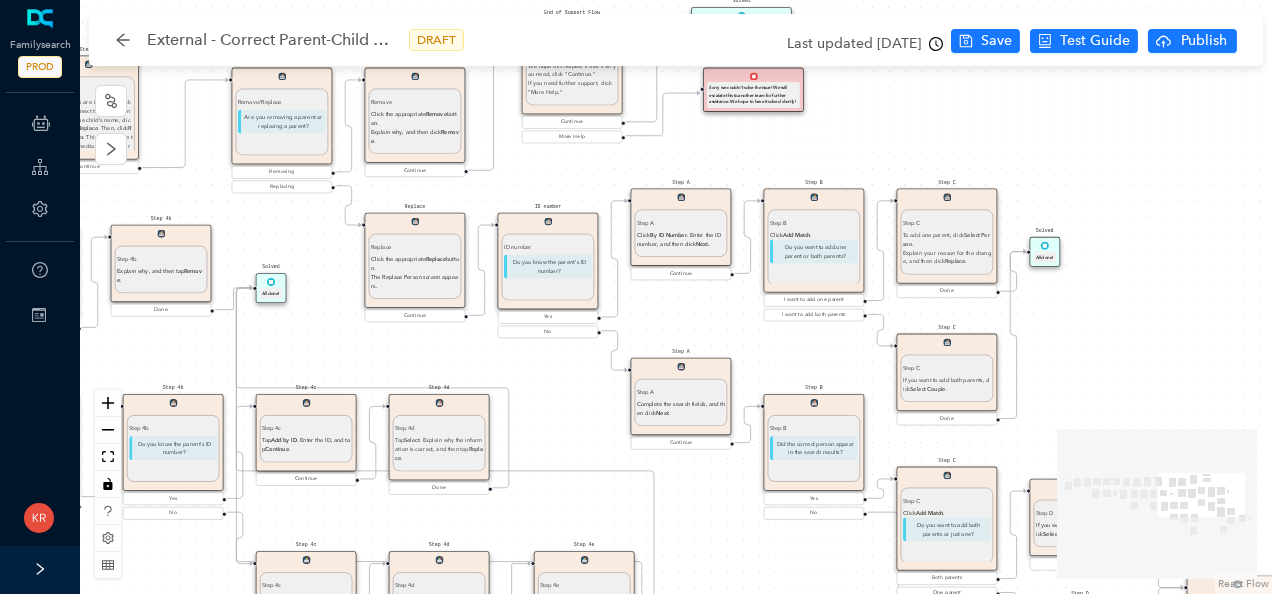click on "Click  Add Match ." at bounding box center (814, 234) 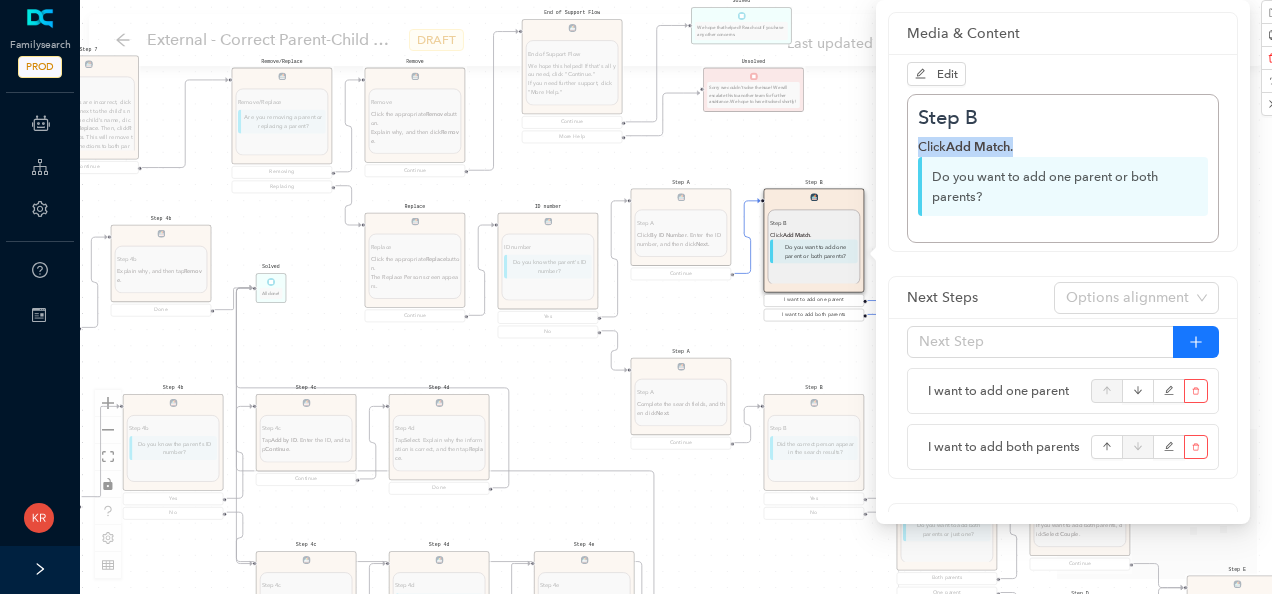 drag, startPoint x: 1043, startPoint y: 146, endPoint x: 905, endPoint y: 155, distance: 138.29317 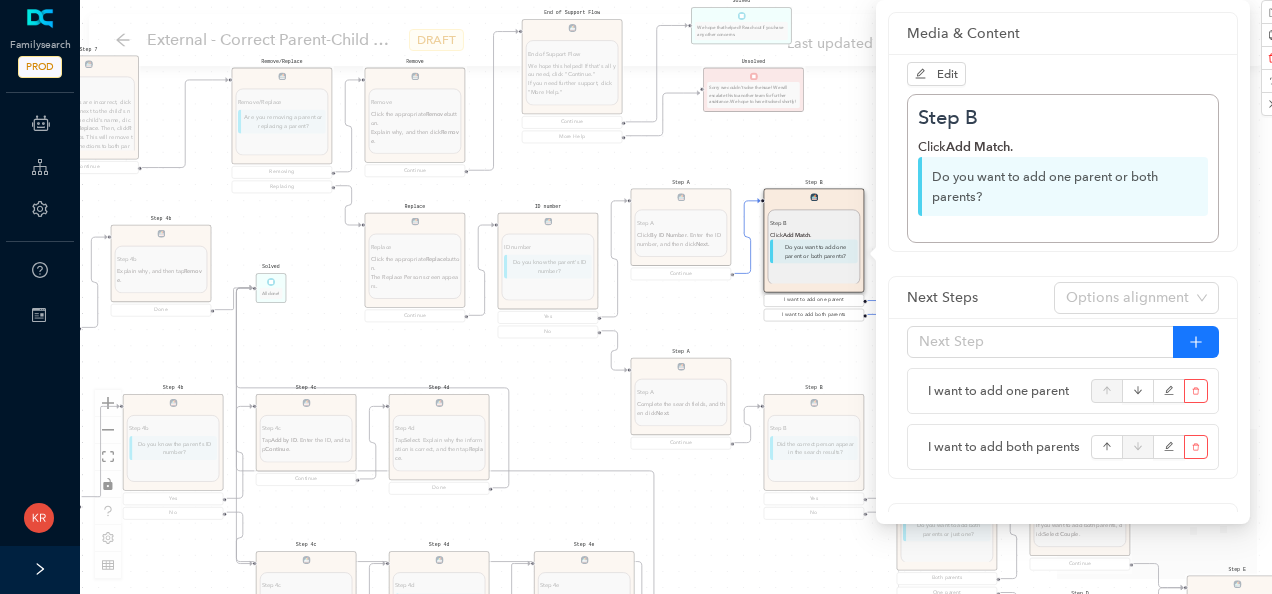 click on "Start Disclaimer: Disclaimer: Correcting parent-child relationships usually requires some analysis before you begin. Common problems include:  The same child is listed more than once A child is linked to the wrong parents A fact on a parent's page states that the couple had no children, even though children are connected to them These errors can lead to Children Mismatch, where a child's relationship to one or both parents is incorrectly recorded. However, you can remove or add a child to a relationship with one or both parents as needed. The records for the child and parents stay in Family Tree but are not connected.  If you make a mistake during this process, do not worry. You can  undo any changes you made  by going through the  Latest Changes  feature on the right side of the page. Continue Before You Start Before You Start Take some time to figure out what is wrong: If the child does not belong in the family, remove or replace the child's link to the parents. the spouse  of the correct parent.  .  Tip: ." at bounding box center [676, 297] 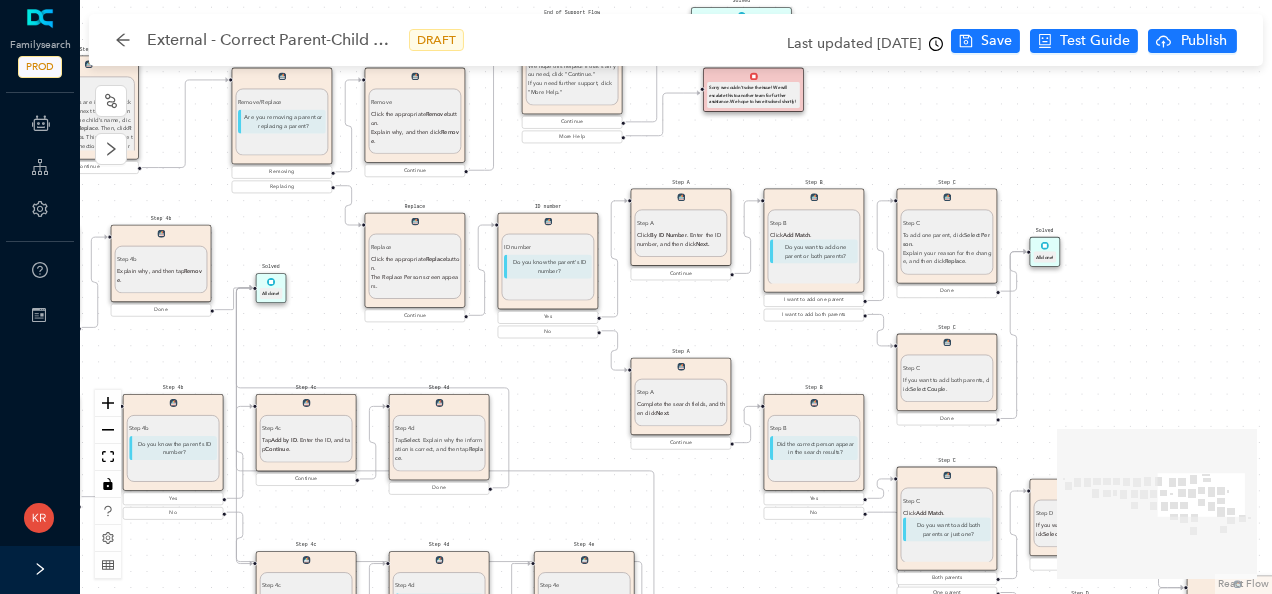 click on "Replace" at bounding box center (955, 261) 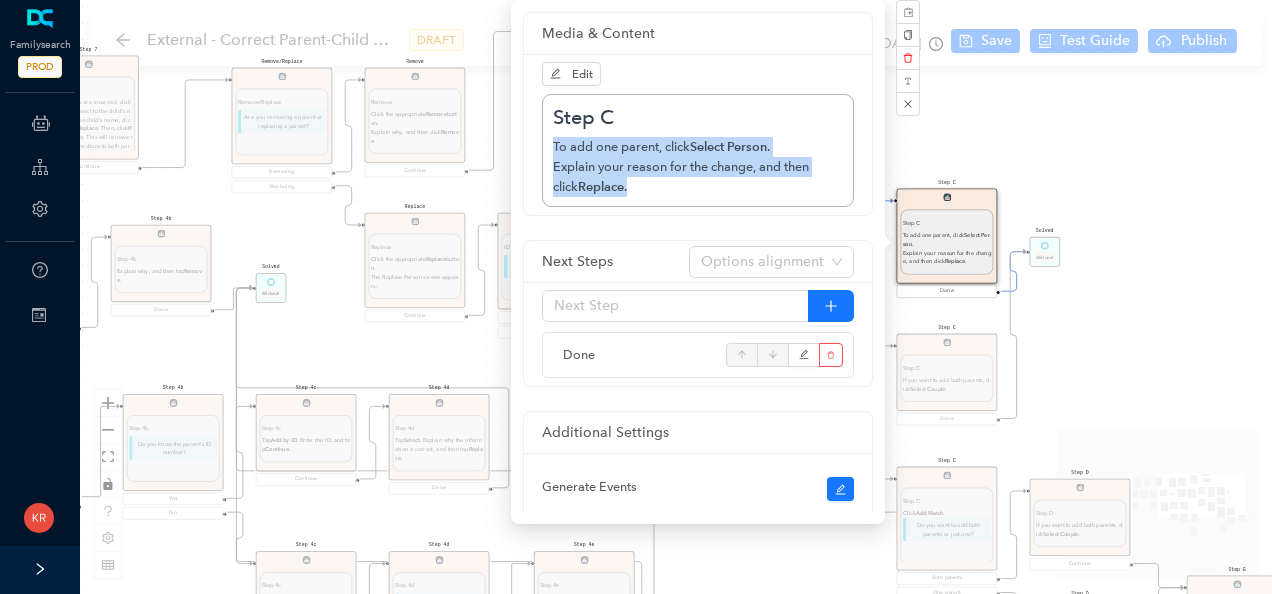 drag, startPoint x: 621, startPoint y: 182, endPoint x: 543, endPoint y: 150, distance: 84.30895 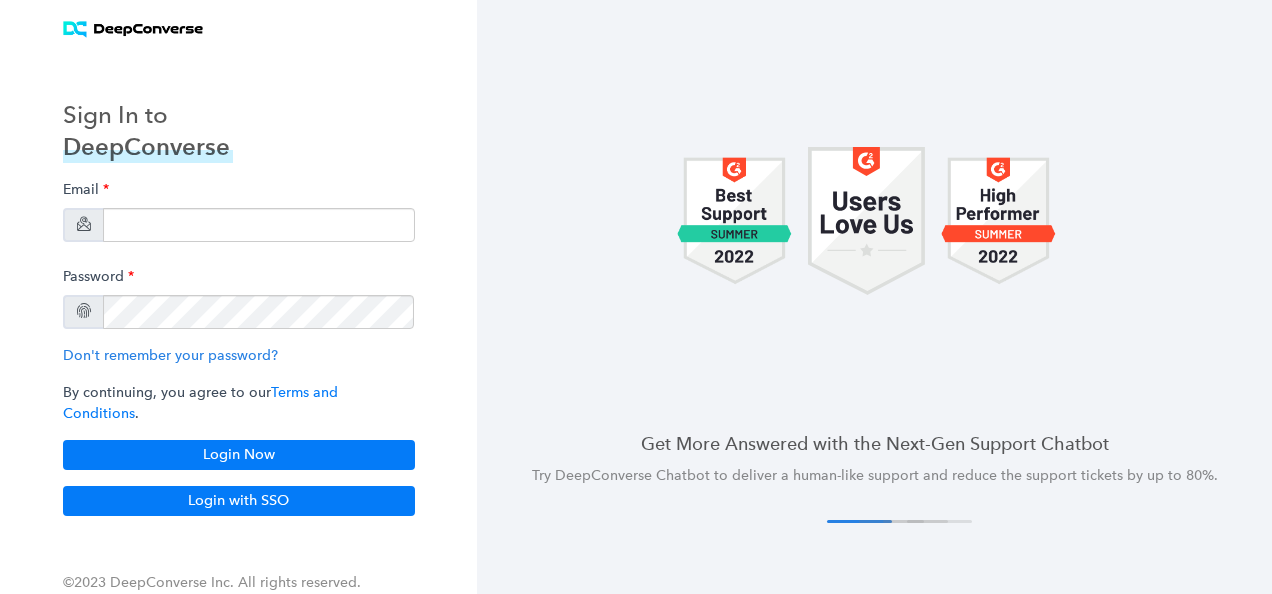 scroll, scrollTop: 0, scrollLeft: 0, axis: both 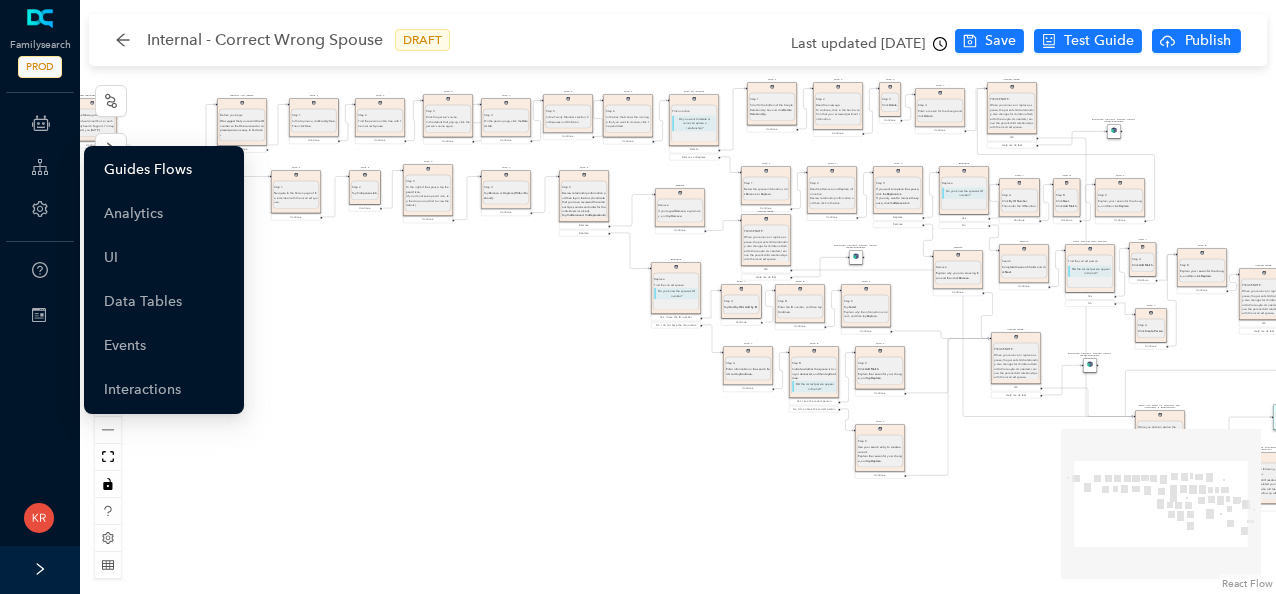 click on "Guides Flows" at bounding box center [148, 170] 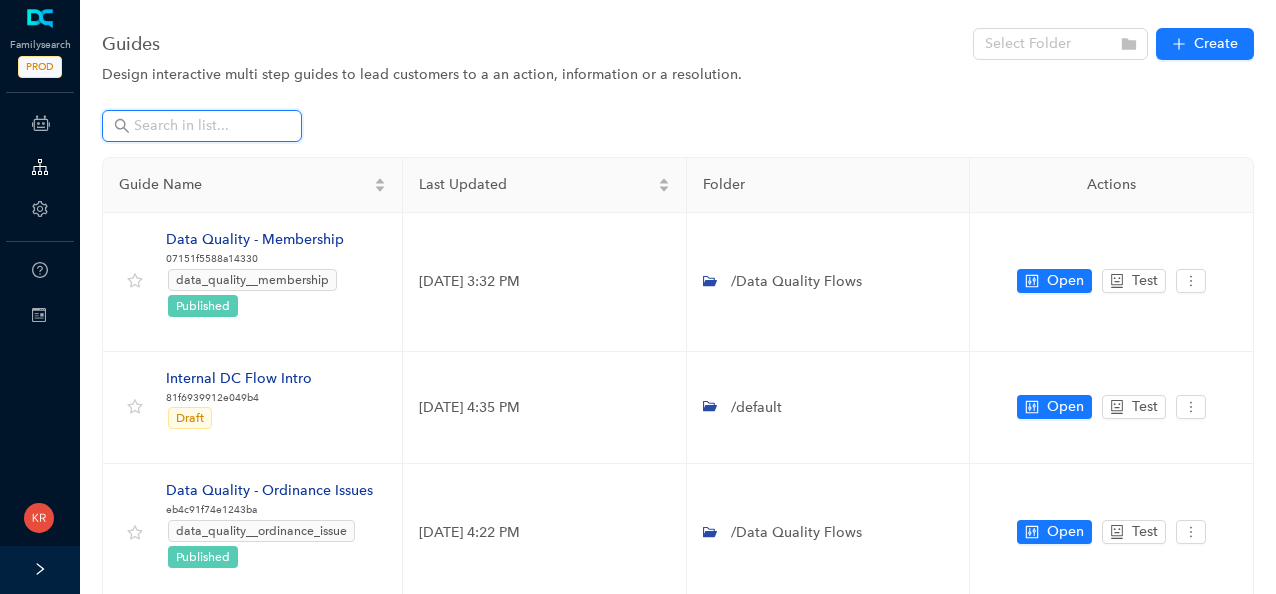 click at bounding box center (204, 126) 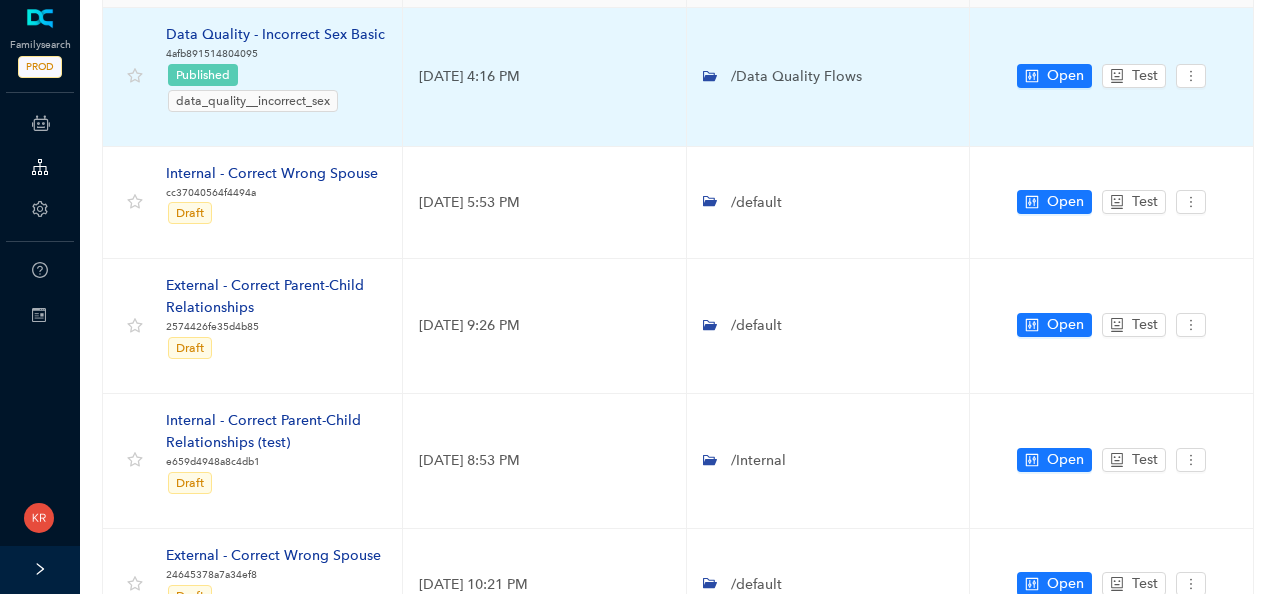 scroll, scrollTop: 211, scrollLeft: 0, axis: vertical 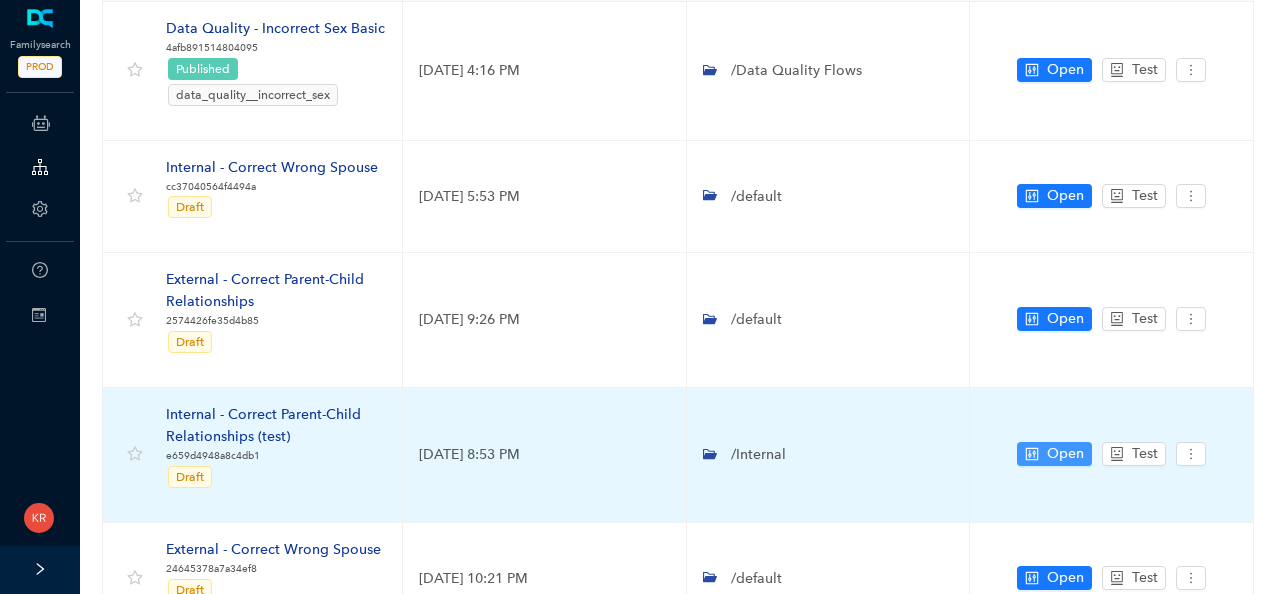 type on "correct" 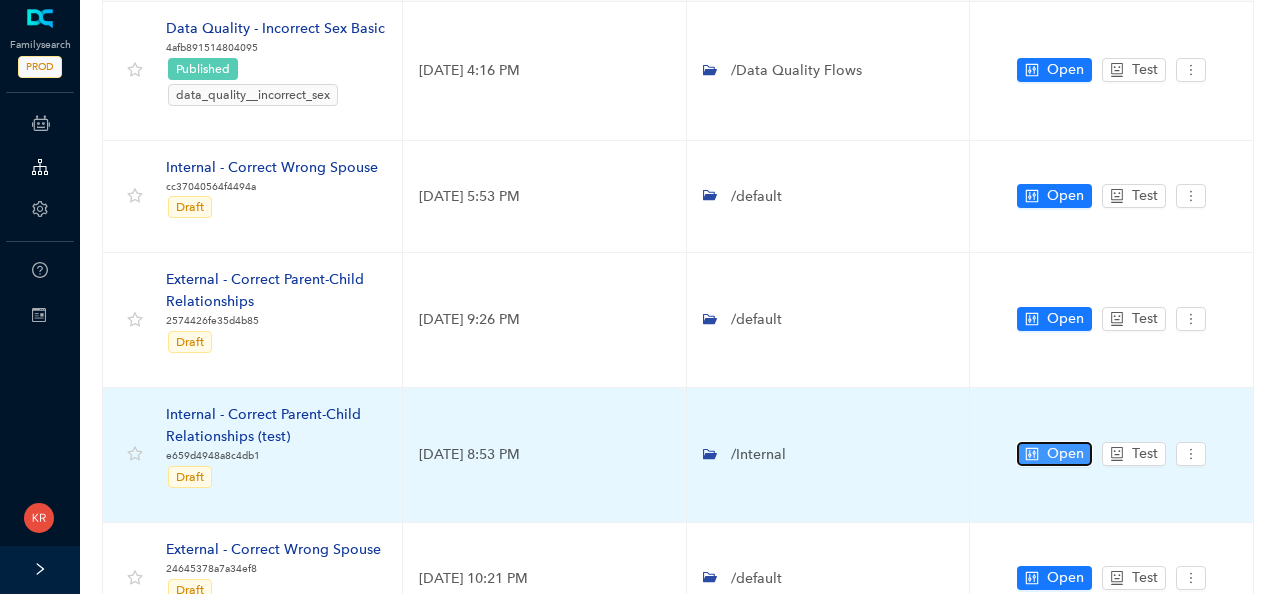 click on "Open" at bounding box center [1065, 454] 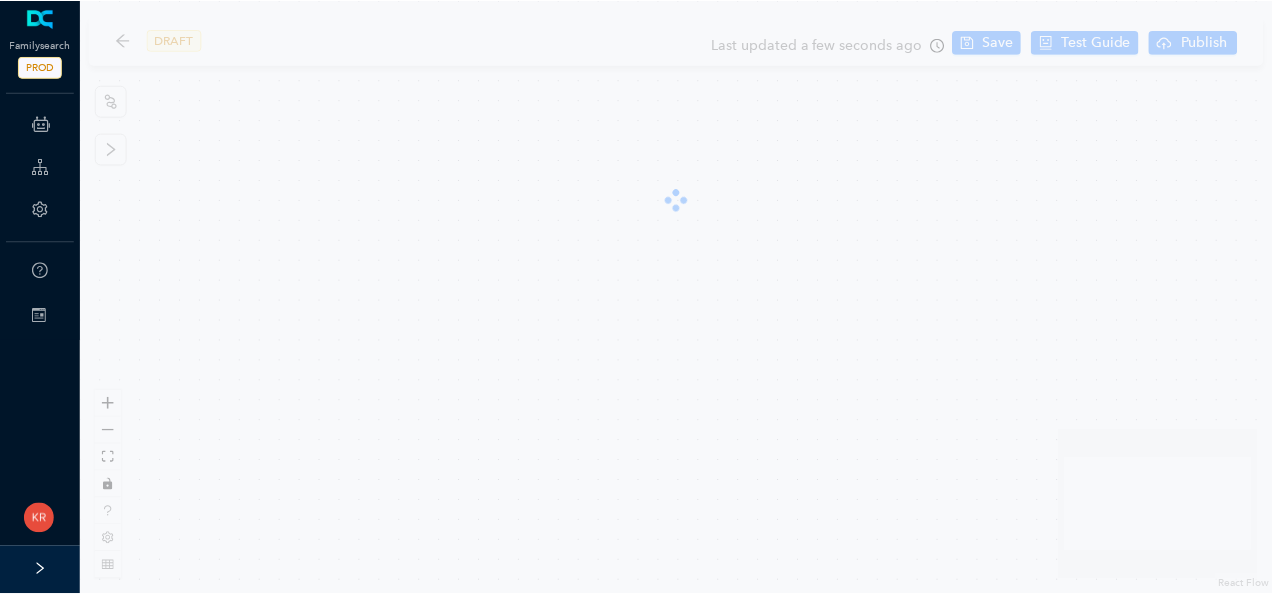 scroll, scrollTop: 0, scrollLeft: 0, axis: both 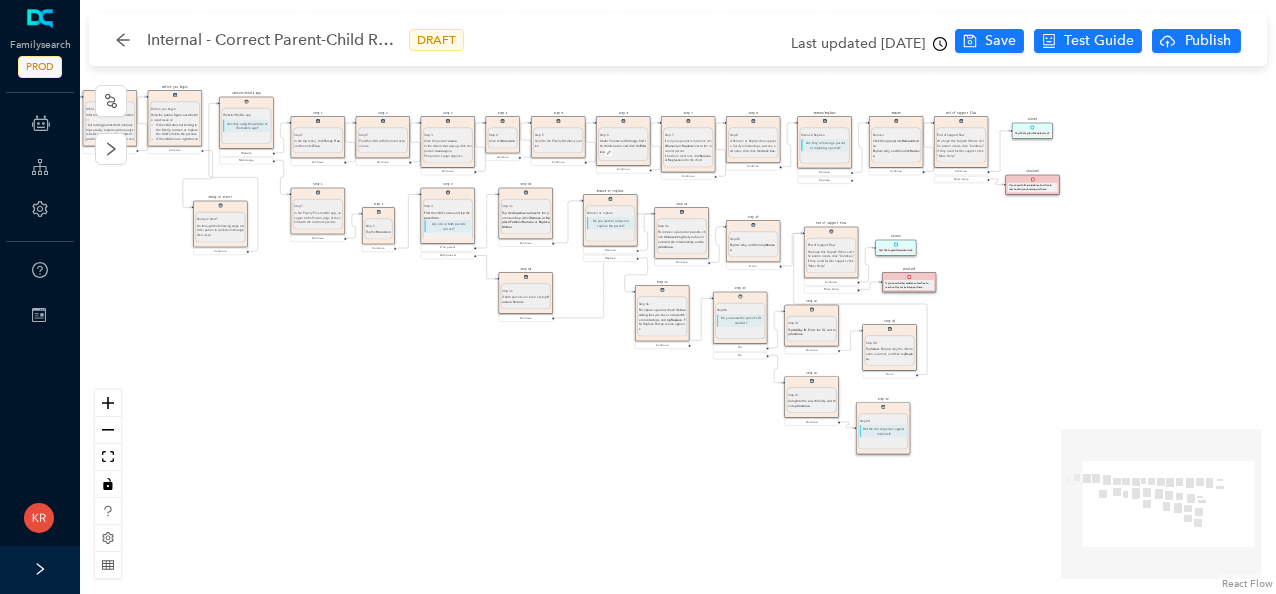 drag, startPoint x: 758, startPoint y: 475, endPoint x: 596, endPoint y: 450, distance: 163.91766 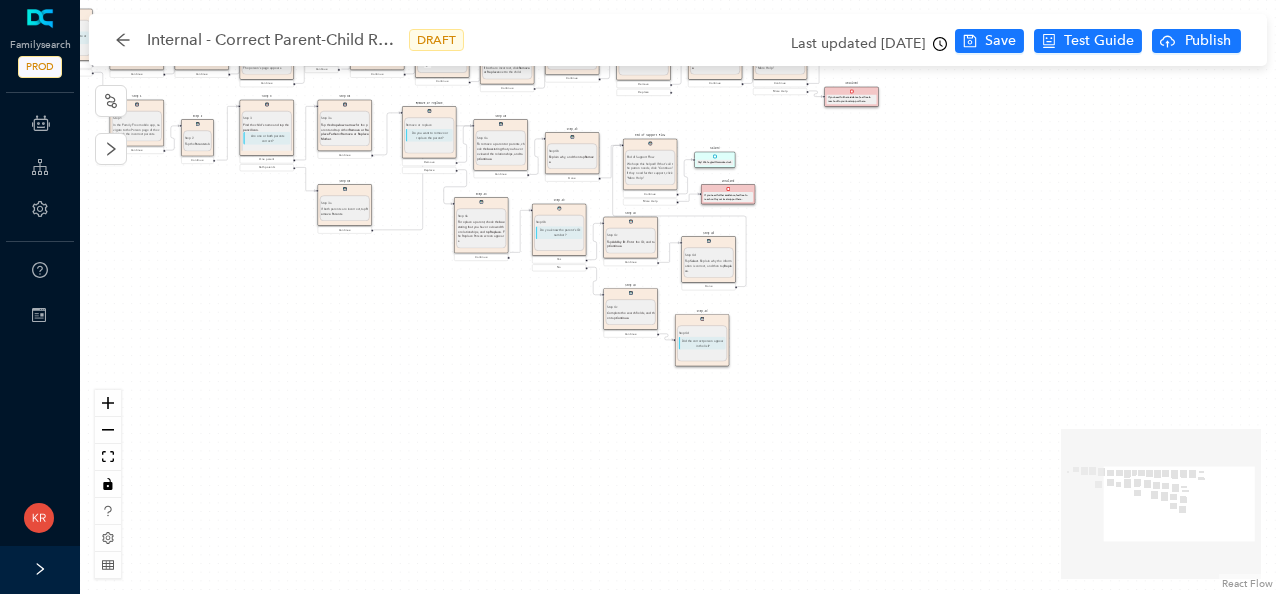 drag, startPoint x: 987, startPoint y: 471, endPoint x: 804, endPoint y: 386, distance: 201.7771 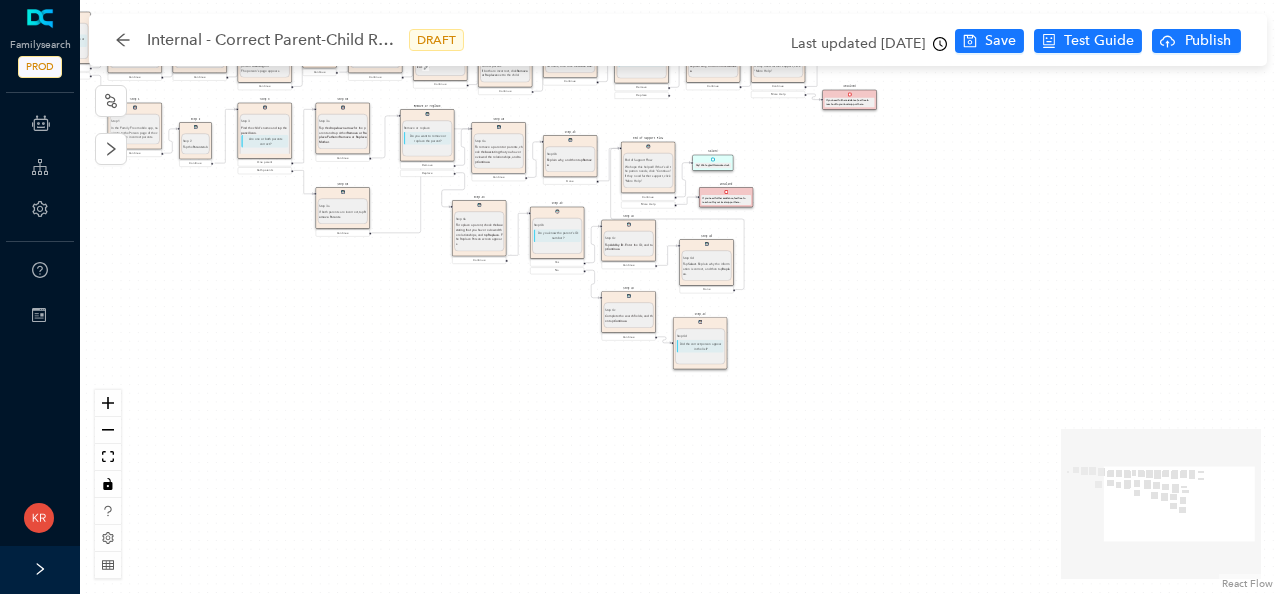 click on "Step 4b Step 4b Do you know the parent's ID number?" at bounding box center (557, 233) 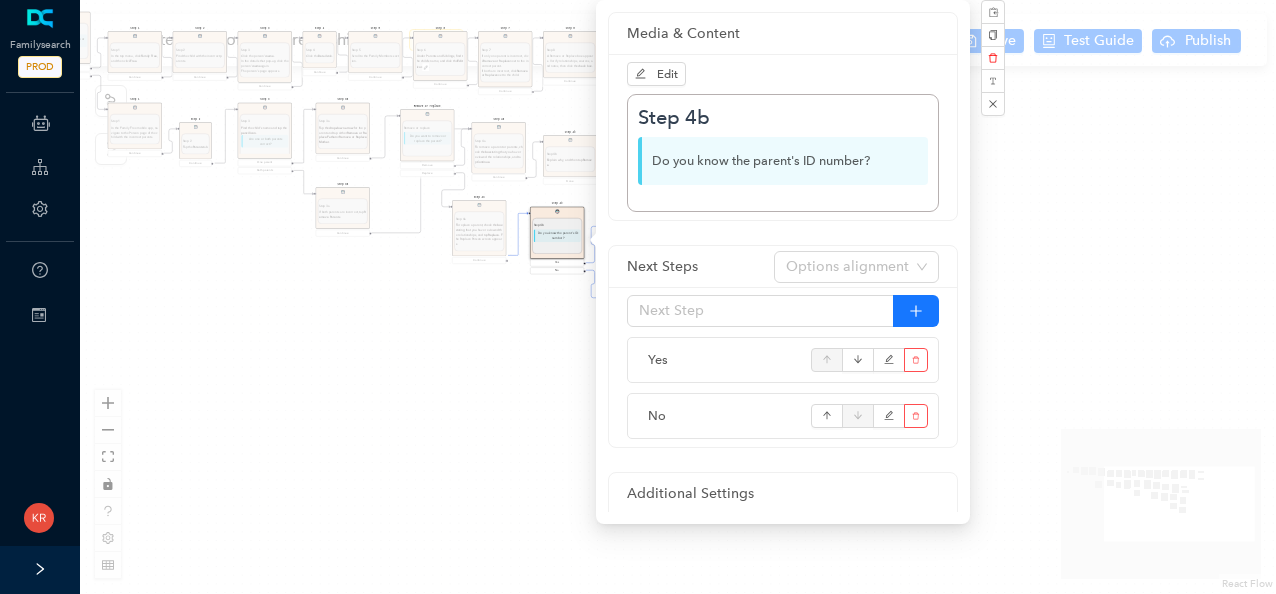 click on "Start Welcome Welcome Welcome! Let's get started. Get Started DISCLAIMER DISCLAIMER Inform the patron of this disclaimer: "Correcting parent-child relationships usually requires some analysis before you begin. Two kinds of problems can exist: duplicate records or incorrect relationship links. If the patron makes a mistake during this process, do not worry. They can  undo any changes they made  by going through the Latest Changes feature. When they remove a child's record from a family's records, the child's record stays in Family Tree. If the child is linked to spouses and children, he or she remains linked to them. Similarly, when they remove parents from a relationship to a child, the Family Tree record for each parent remains in Family Tree." Continue Before you begin Before you begin Help the patron figure out what the exact issue is: If the child does not belong in the family, remove or replace the child's link to the parents. the spouse  of the correct parent. If the ID numbers are different,  . Tip: ." at bounding box center [678, 297] 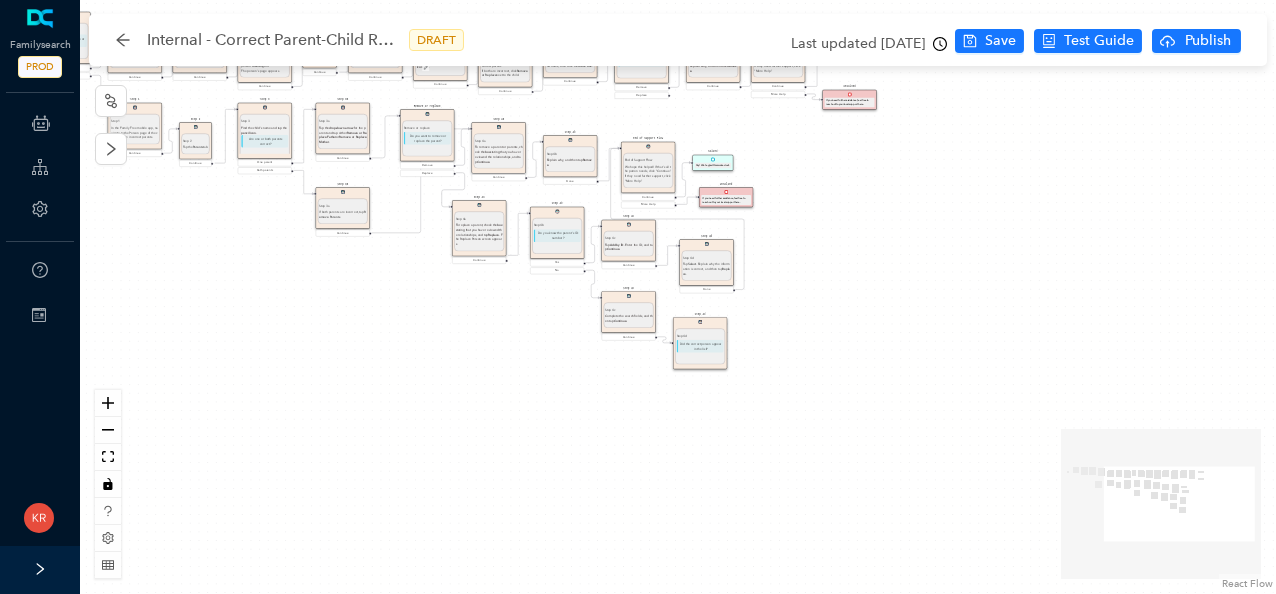click on "Step 4a Step 4a To replace a parent, check the  box  stating that you have reviewed the relationships, and tap  Replace . The Replace Person screen appears." at bounding box center (479, 228) 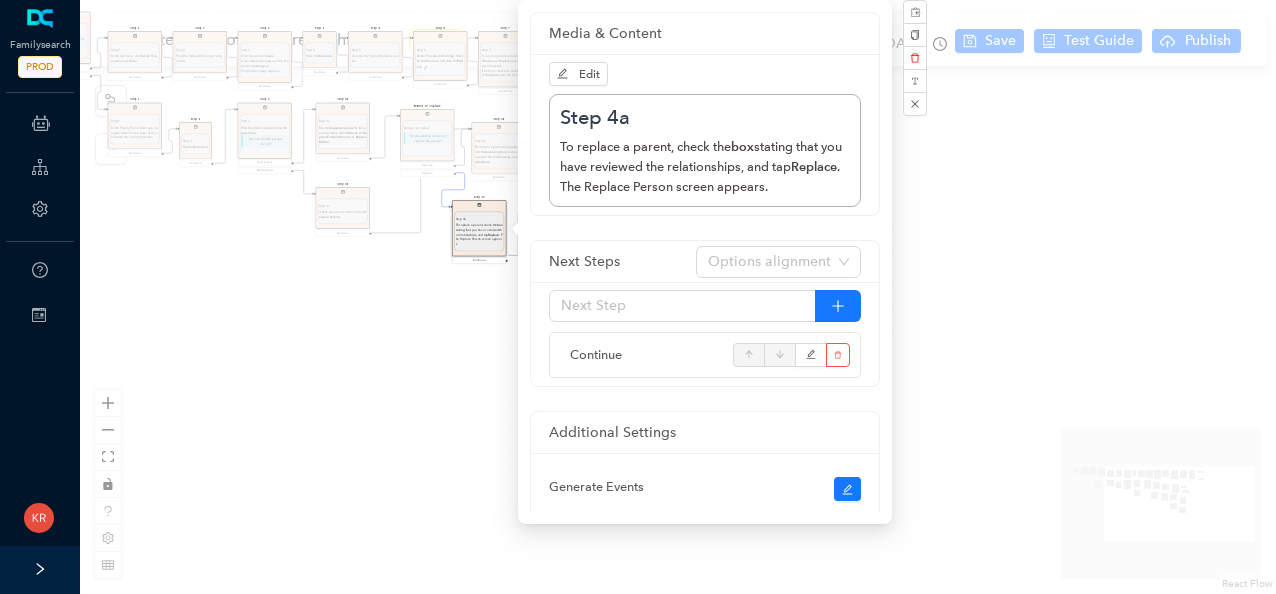 click on "Start Welcome Welcome Welcome! Let's get started. Get Started DISCLAIMER DISCLAIMER Inform the patron of this disclaimer: "Correcting parent-child relationships usually requires some analysis before you begin. Two kinds of problems can exist: duplicate records or incorrect relationship links. If the patron makes a mistake during this process, do not worry. They can  undo any changes they made  by going through the Latest Changes feature. When they remove a child's record from a family's records, the child's record stays in Family Tree. If the child is linked to spouses and children, he or she remains linked to them. Similarly, when they remove parents from a relationship to a child, the Family Tree record for each parent remains in Family Tree." Continue Before you begin Before you begin Help the patron figure out what the exact issue is: If the child does not belong in the family, remove or replace the child's link to the parents. the spouse  of the correct parent. If the ID numbers are different,  . Tip: ." at bounding box center (678, 297) 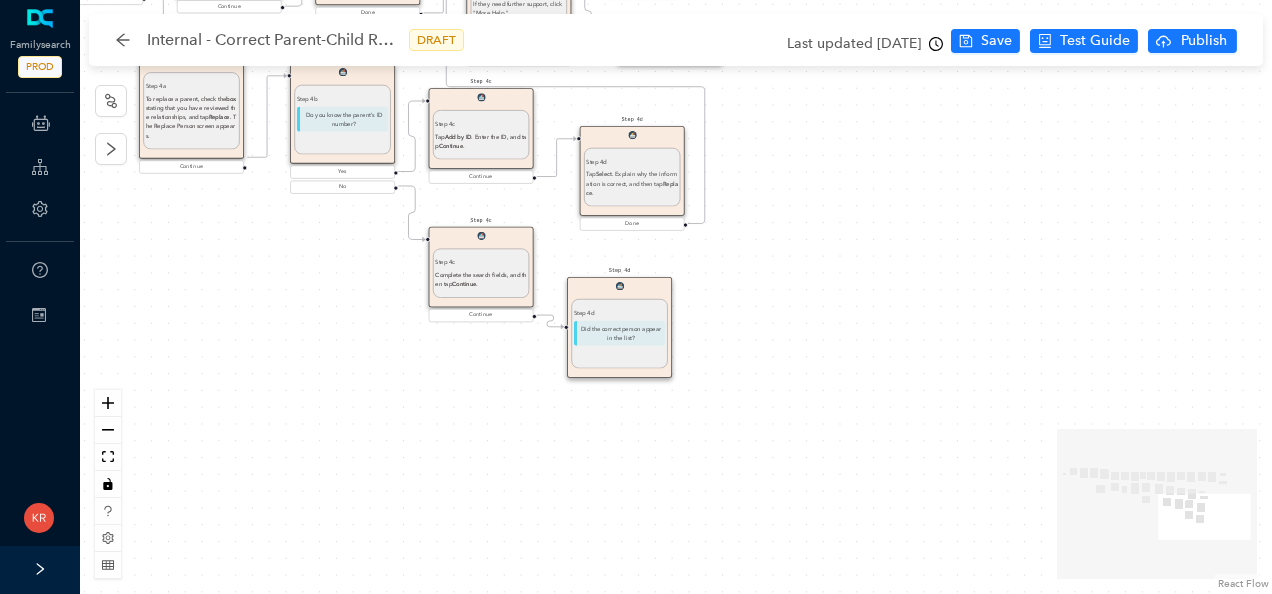 click on "Did the correct person appear in the list?" at bounding box center [619, 333] 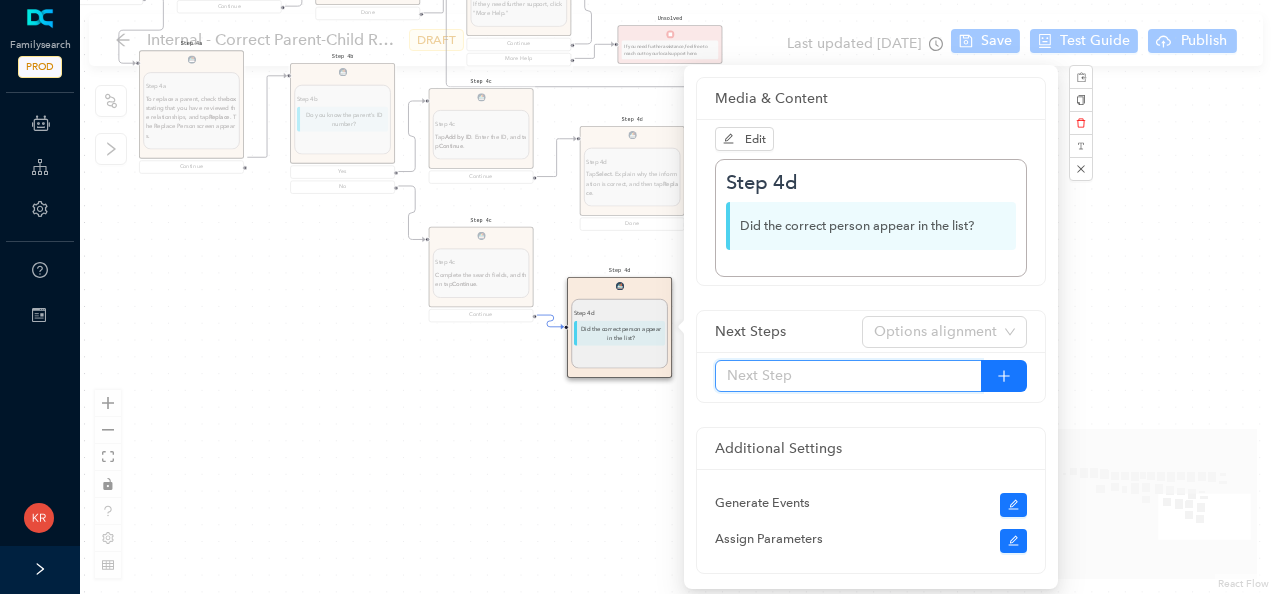 click at bounding box center [848, 376] 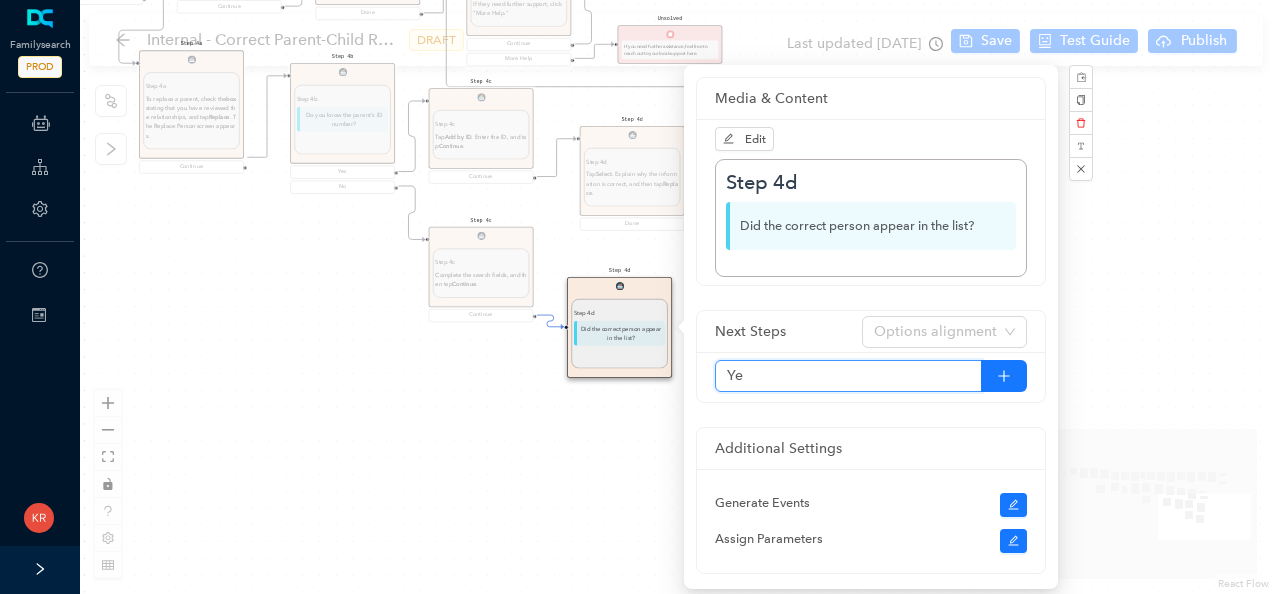 type on "Yes" 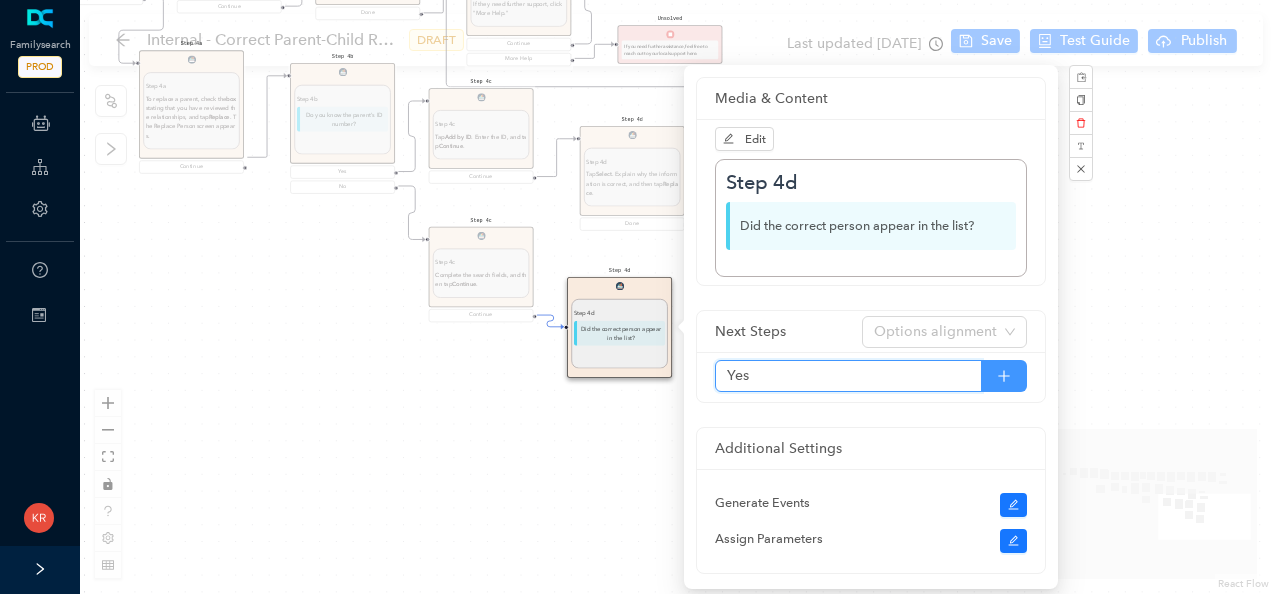 click at bounding box center [1004, 376] 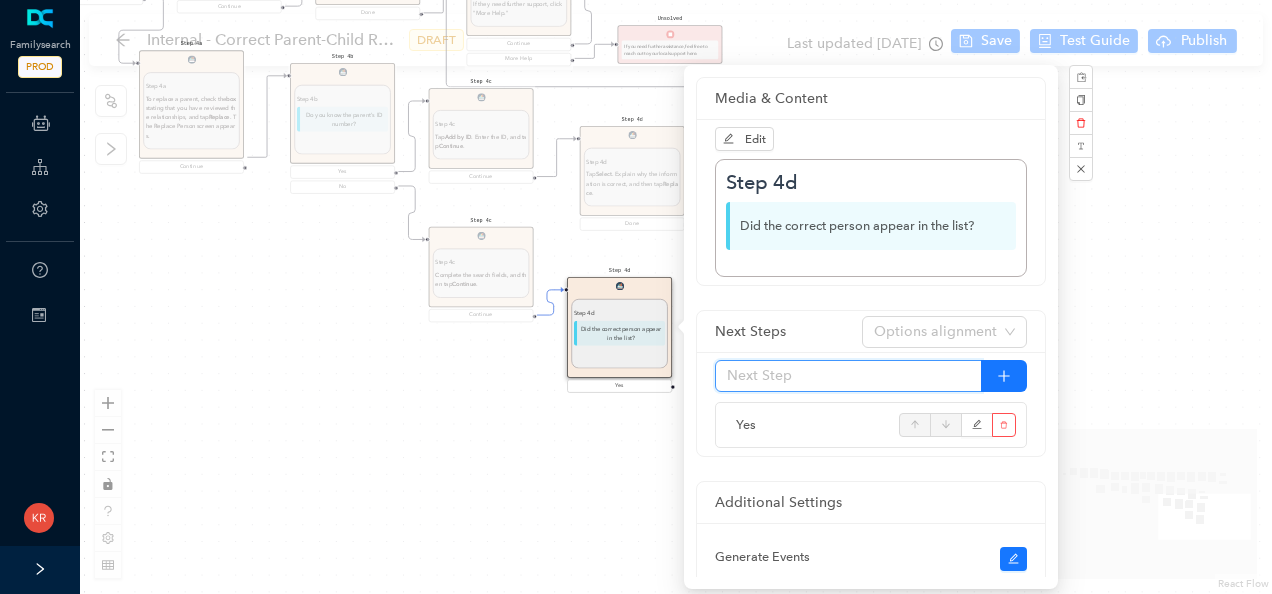 click at bounding box center (848, 376) 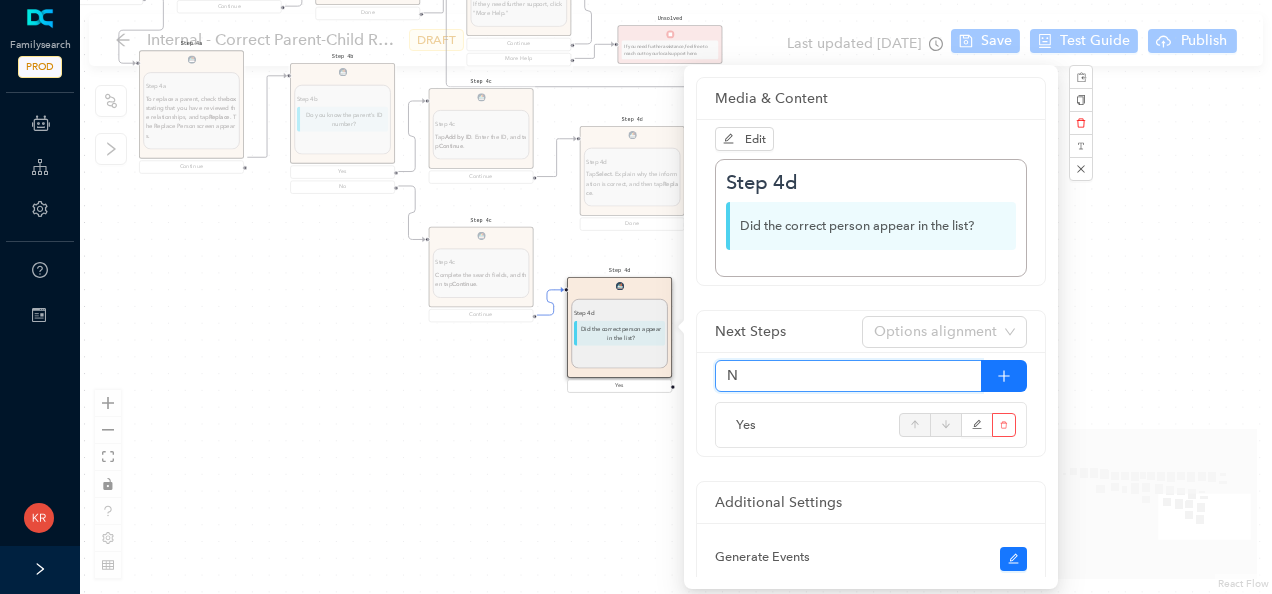 type on "No" 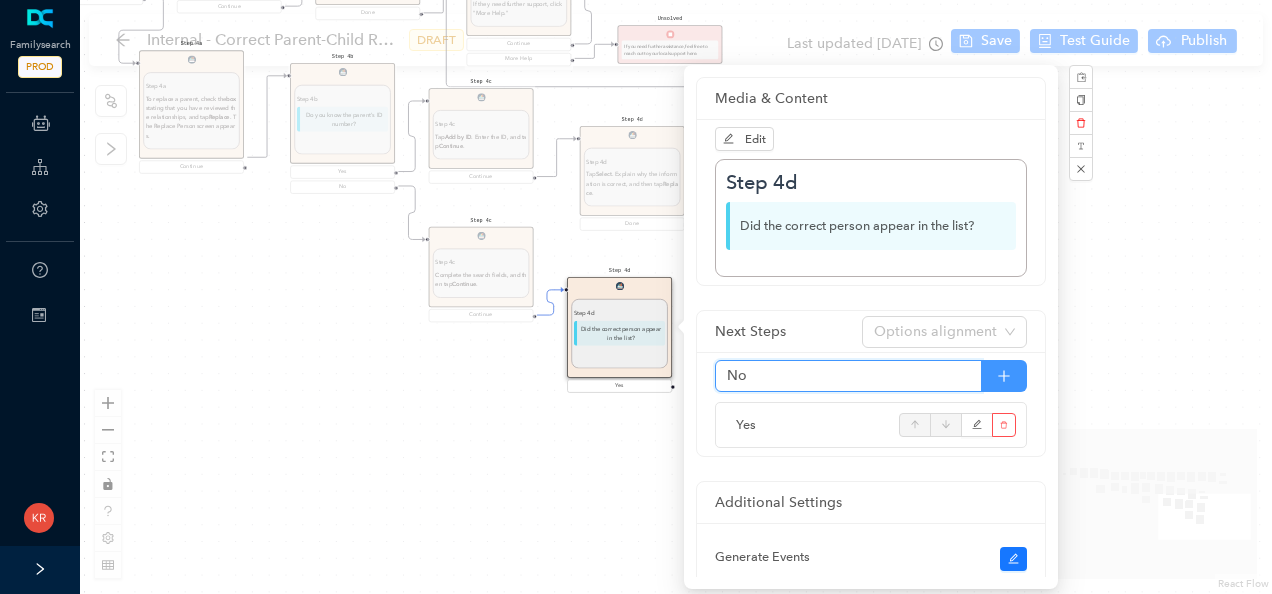 click at bounding box center (1004, 376) 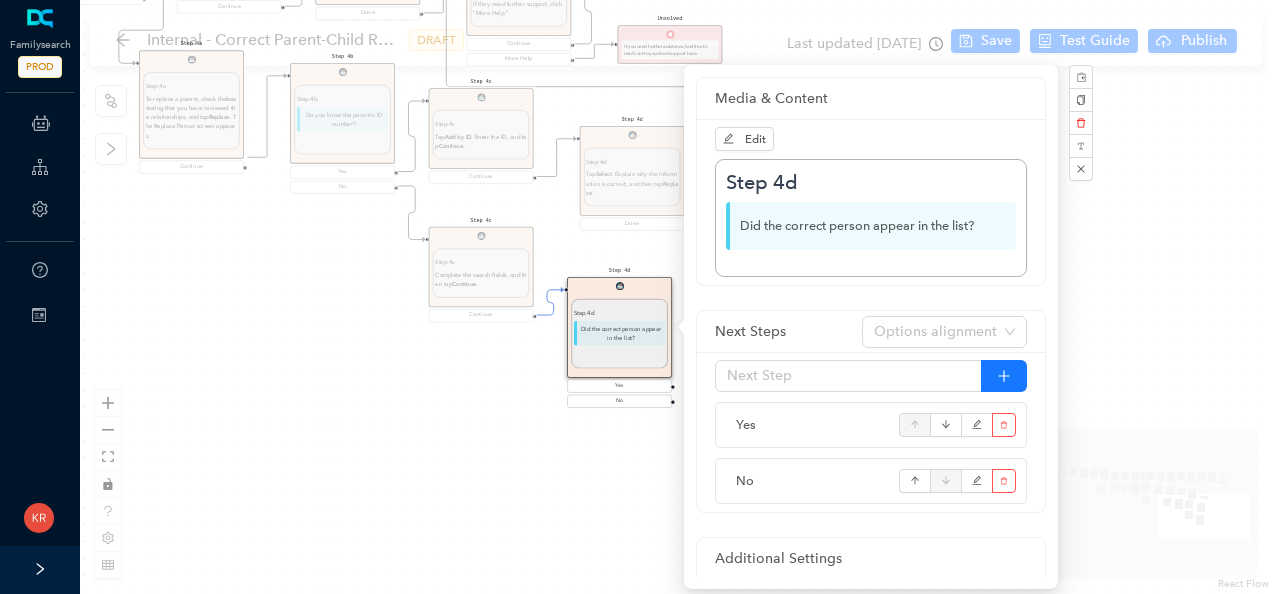 click on "Start Welcome Welcome Welcome! Let's get started. Get Started DISCLAIMER DISCLAIMER Inform the patron of this disclaimer: "Correcting parent-child relationships usually requires some analysis before you begin. Two kinds of problems can exist: duplicate records or incorrect relationship links. If the patron makes a mistake during this process, do not worry. They can  undo any changes they made  by going through the Latest Changes feature. When they remove a child's record from a family's records, the child's record stays in Family Tree. If the child is linked to spouses and children, he or she remains linked to them. Similarly, when they remove parents from a relationship to a child, the Family Tree record for each parent remains in Family Tree." Continue Before you begin Before you begin Help the patron figure out what the exact issue is: If the child does not belong in the family, remove or replace the child's link to the parents. the spouse  of the correct parent. If the ID numbers are different,  . Tip: ." at bounding box center (676, 297) 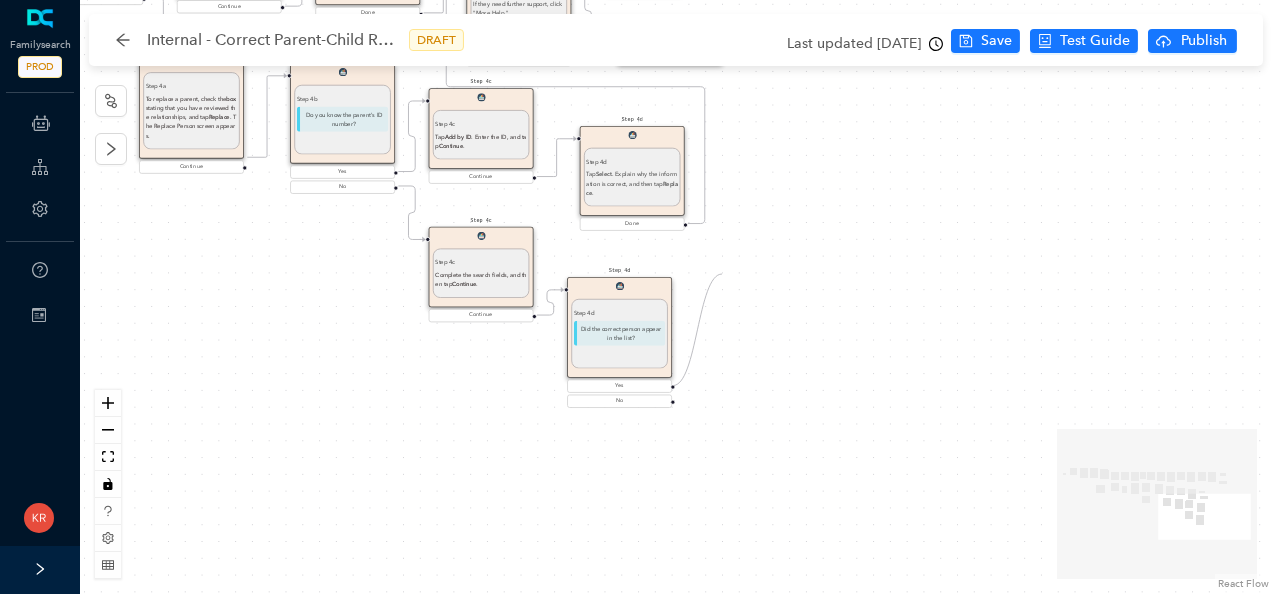 drag, startPoint x: 674, startPoint y: 387, endPoint x: 721, endPoint y: 275, distance: 121.46193 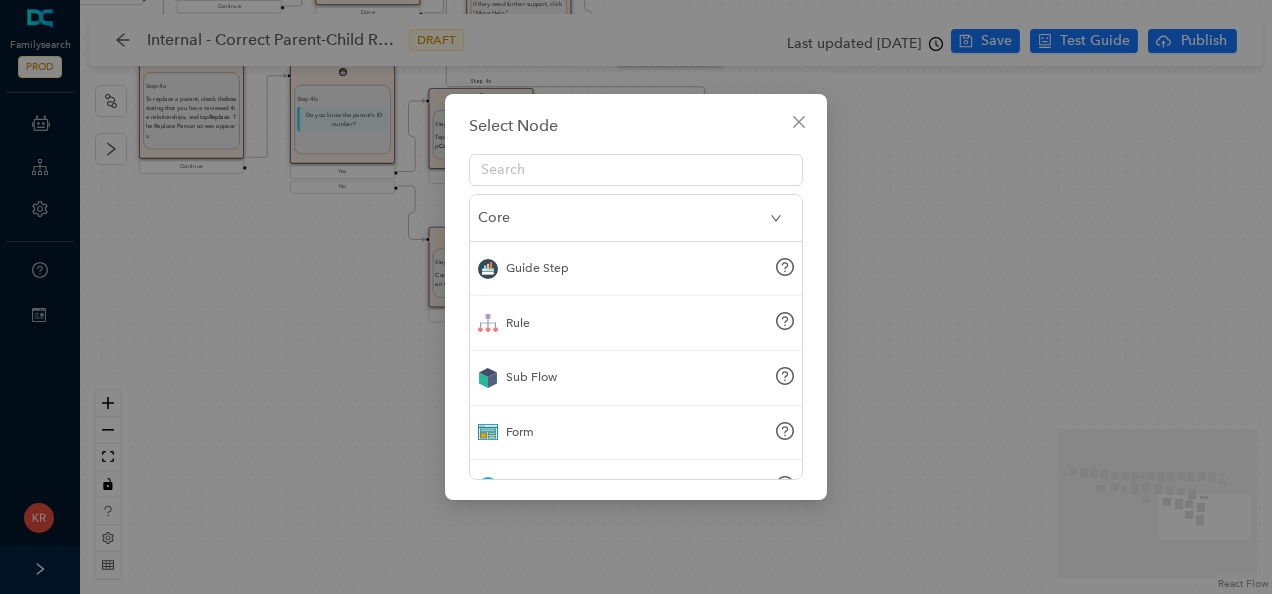 click on "Guide Step" at bounding box center (636, 269) 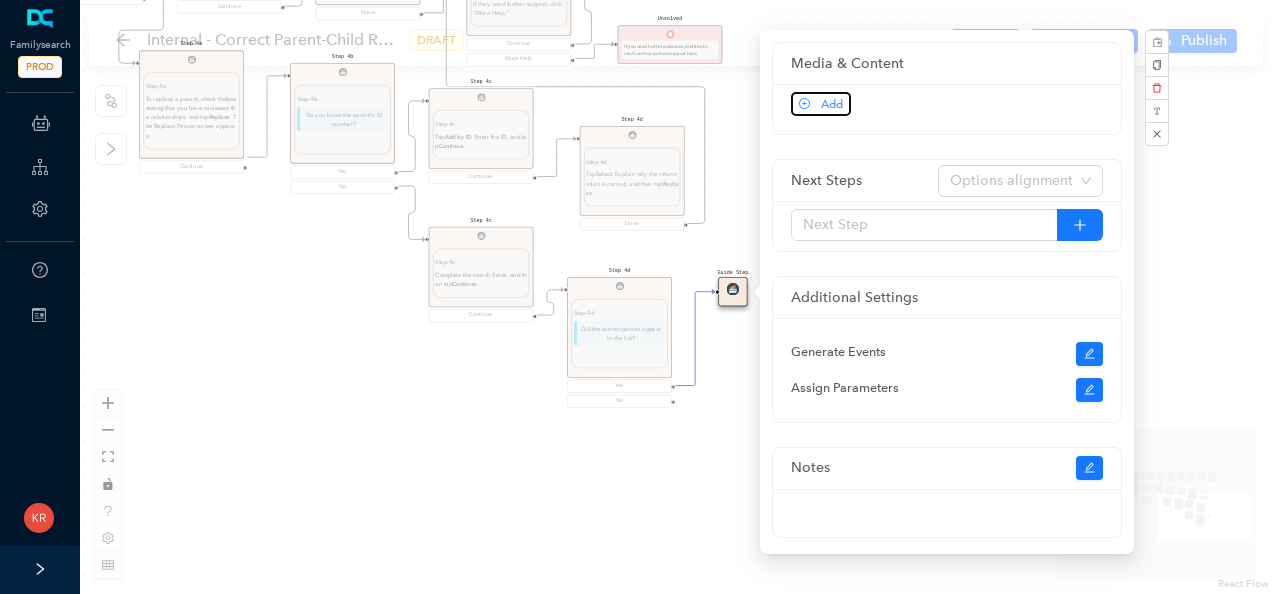 click 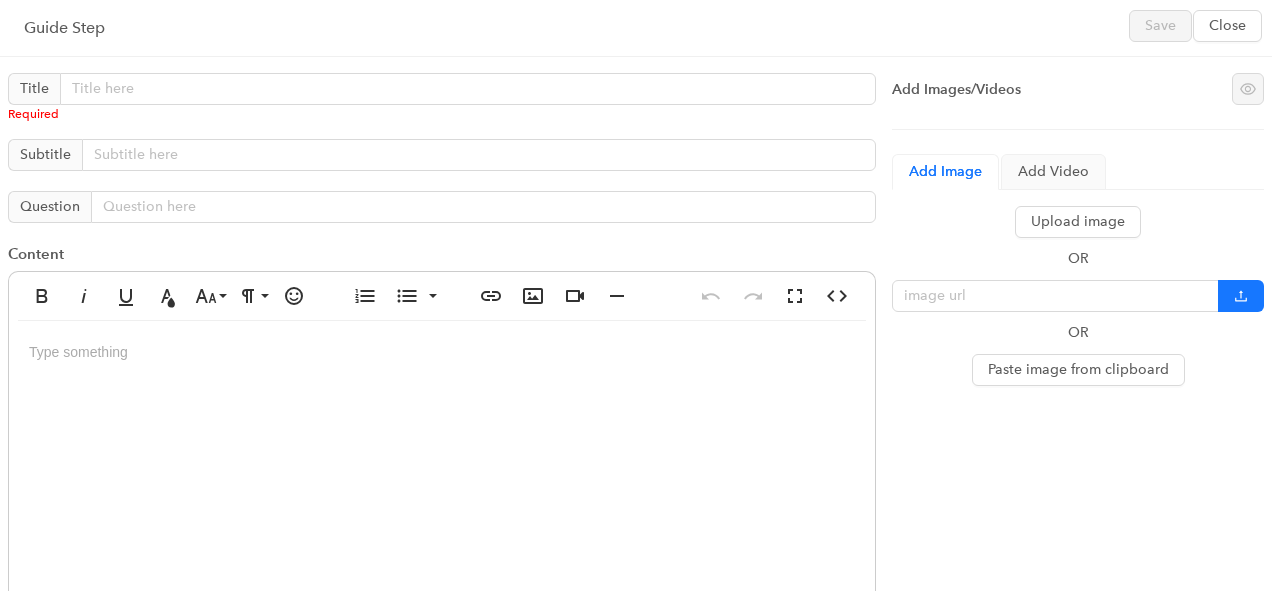 click at bounding box center [442, 521] 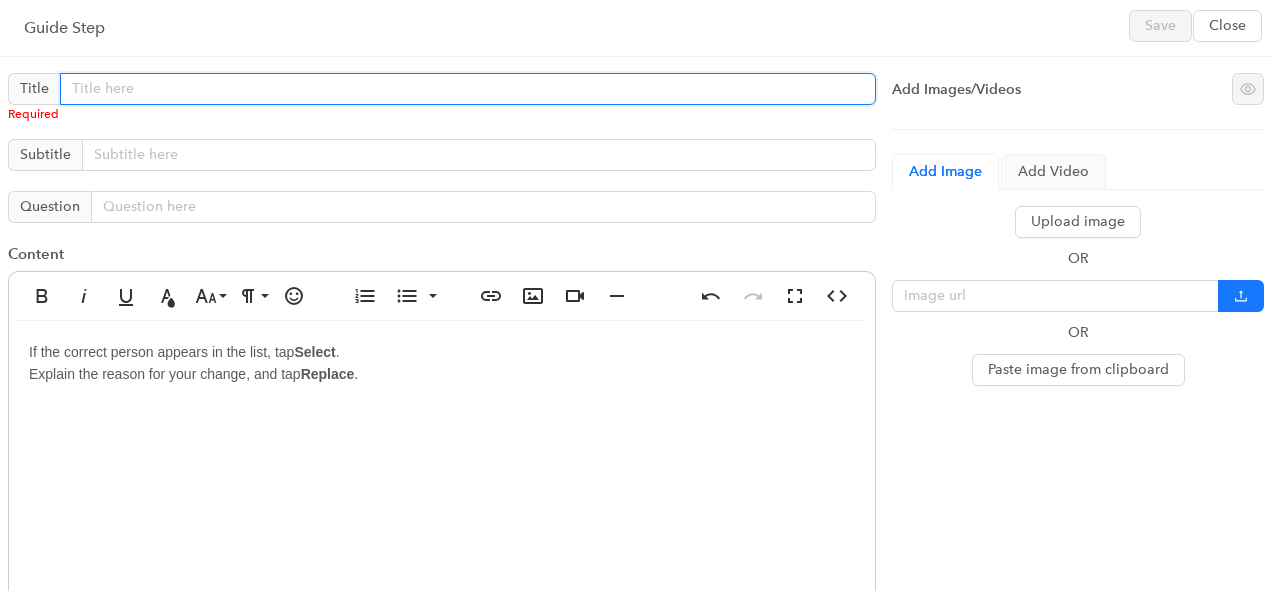 click at bounding box center [468, 89] 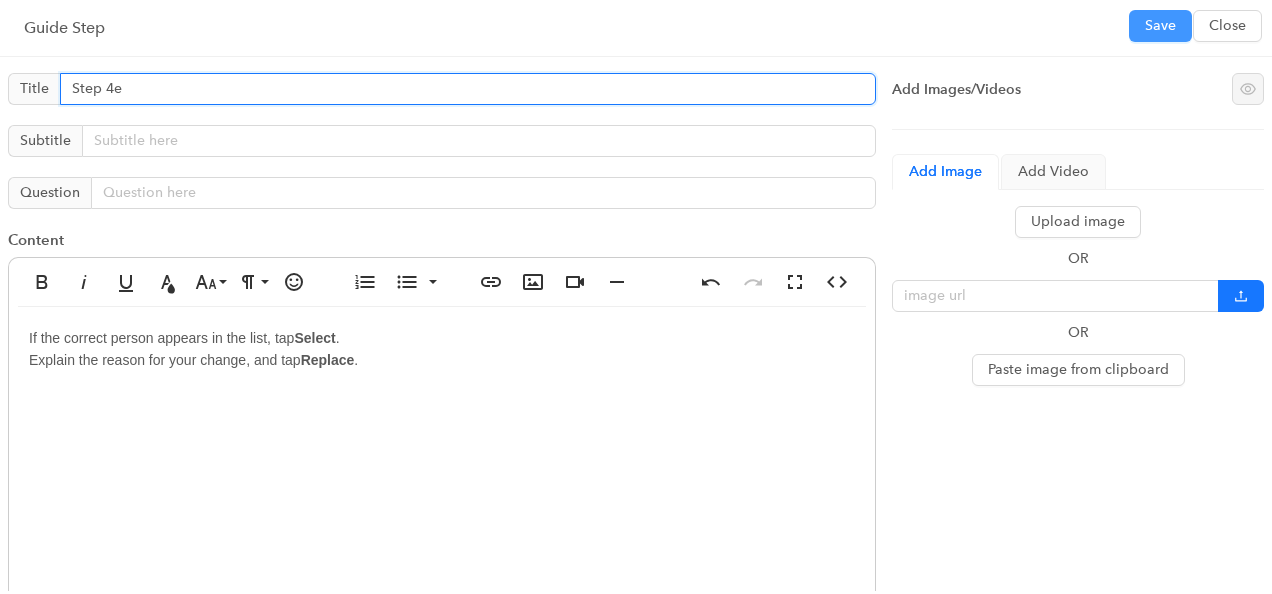 type on "Step 4e" 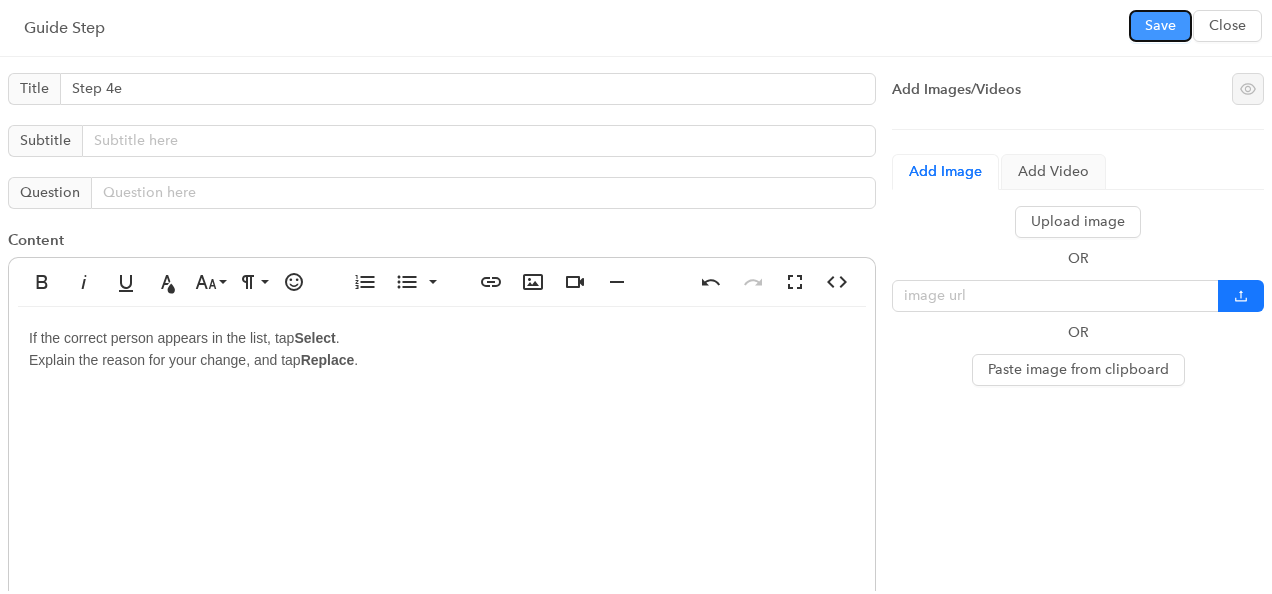 click on "Save" at bounding box center [1160, 26] 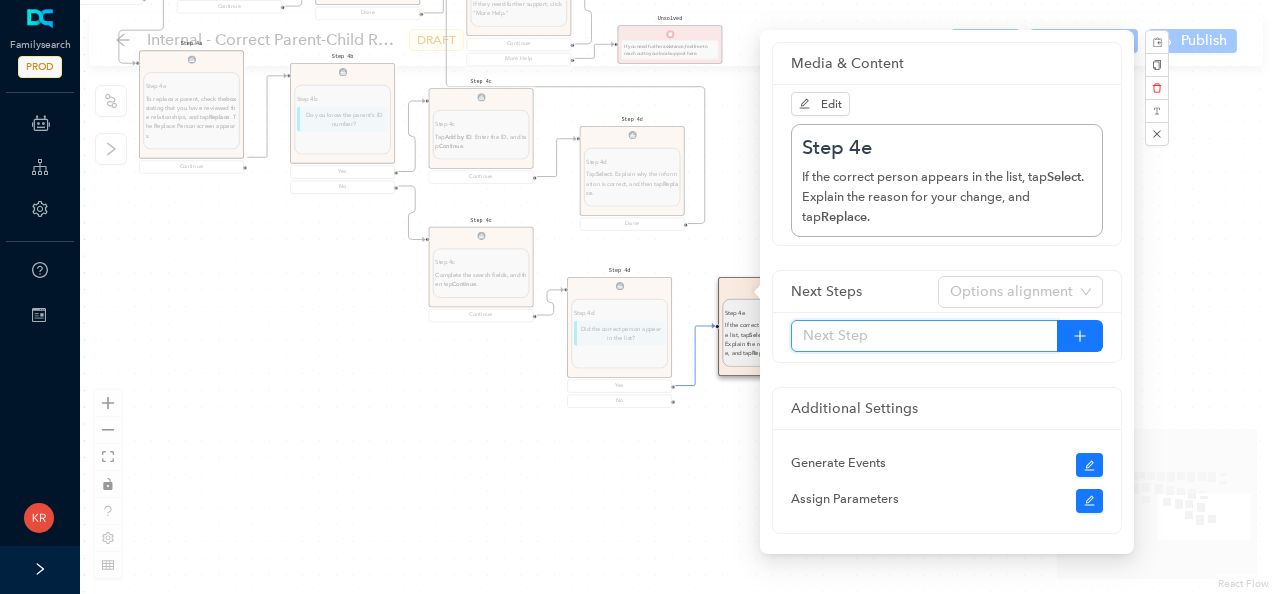 click at bounding box center (924, 336) 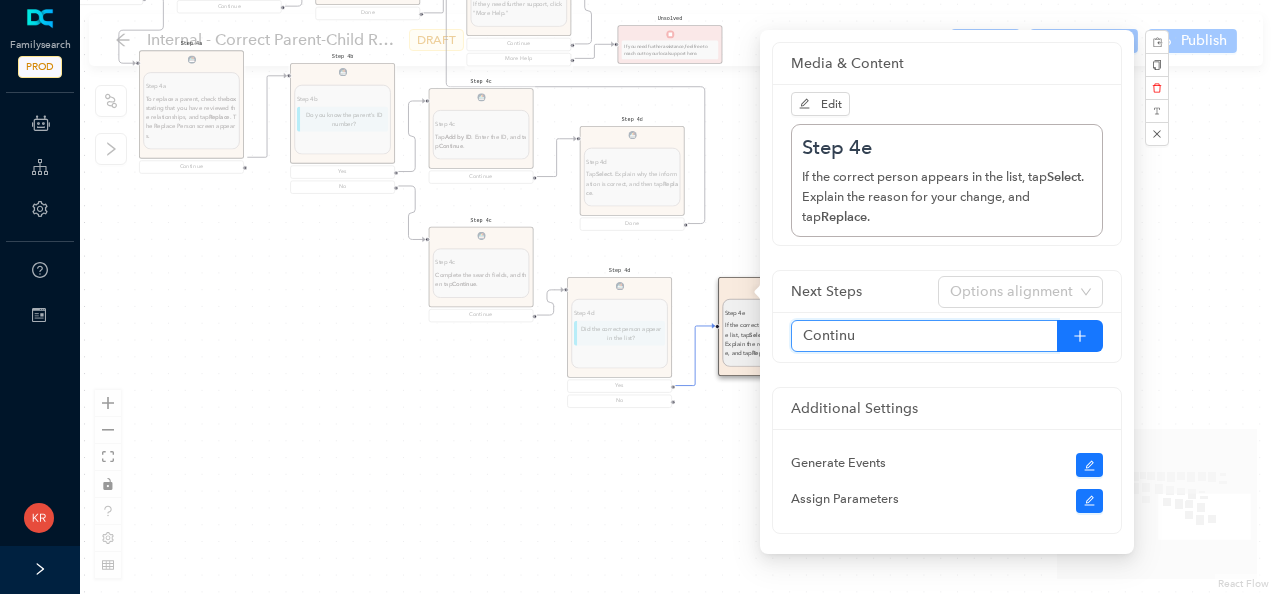 type on "Continue" 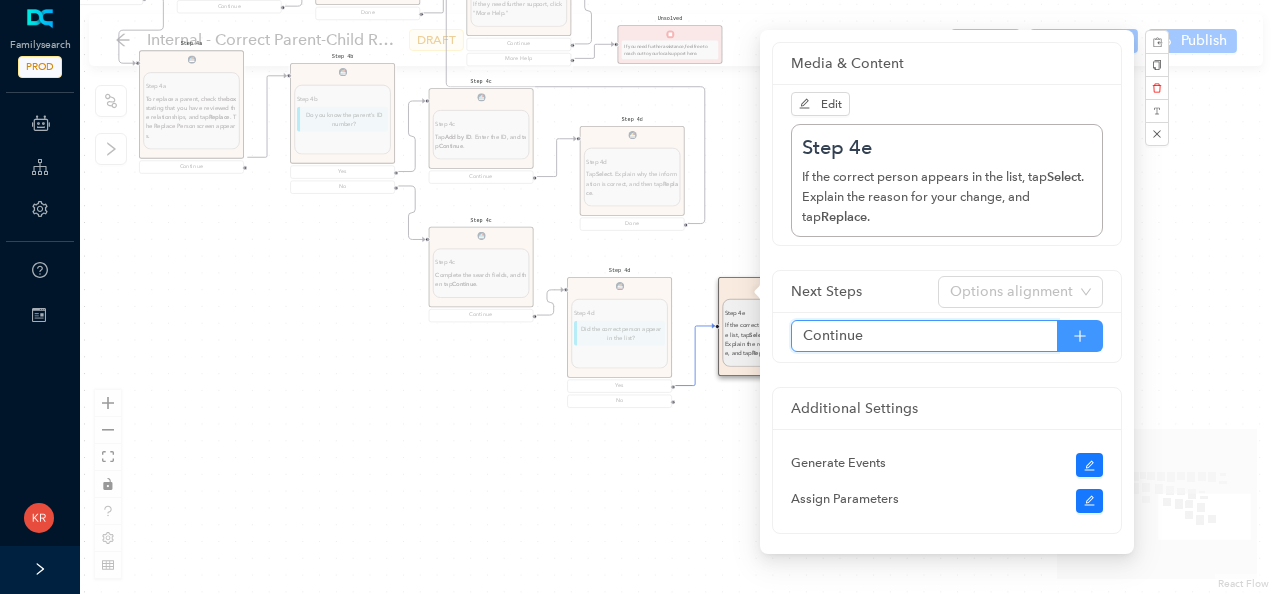 click 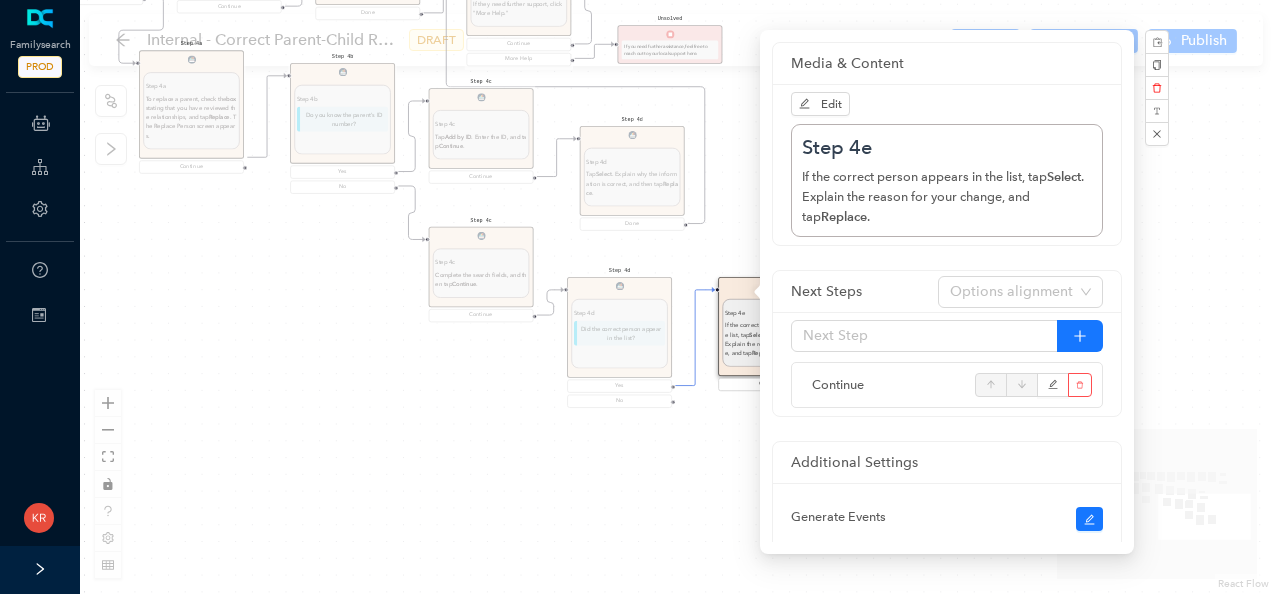 click on "Start Welcome Welcome Welcome! Let's get started. Get Started DISCLAIMER DISCLAIMER Inform the patron of this disclaimer: "Correcting parent-child relationships usually requires some analysis before you begin. Two kinds of problems can exist: duplicate records or incorrect relationship links. If the patron makes a mistake during this process, do not worry. They can  undo any changes they made  by going through the Latest Changes feature. When they remove a child's record from a family's records, the child's record stays in Family Tree. If the child is linked to spouses and children, he or she remains linked to them. Similarly, when they remove parents from a relationship to a child, the Family Tree record for each parent remains in Family Tree." Continue Before you begin Before you begin Help the patron figure out what the exact issue is: If the child does not belong in the family, remove or replace the child's link to the parents. the spouse  of the correct parent. If the ID numbers are different,  . Tip: ." at bounding box center [676, 297] 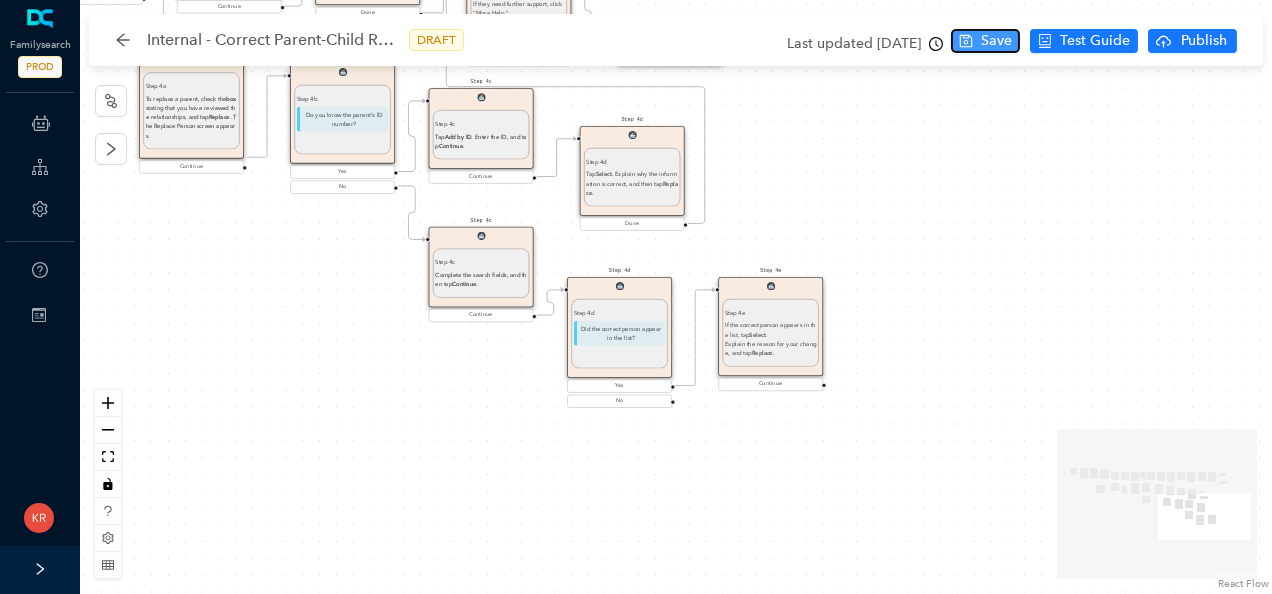 click on "Save" at bounding box center (996, 41) 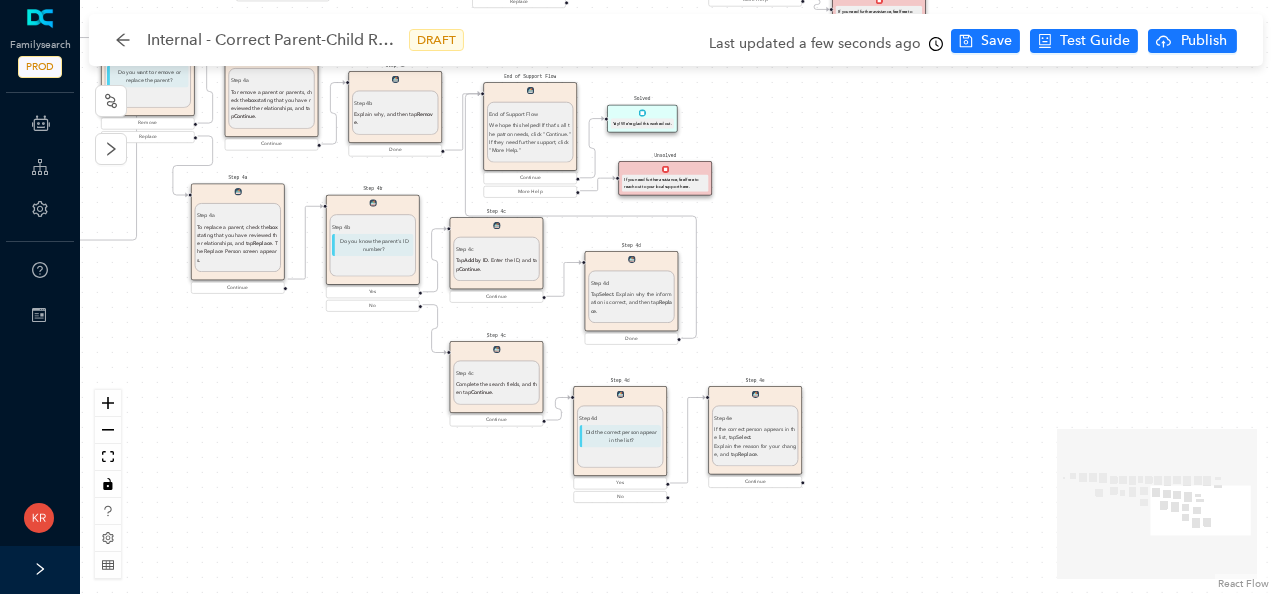 drag, startPoint x: 874, startPoint y: 250, endPoint x: 846, endPoint y: 354, distance: 107.70329 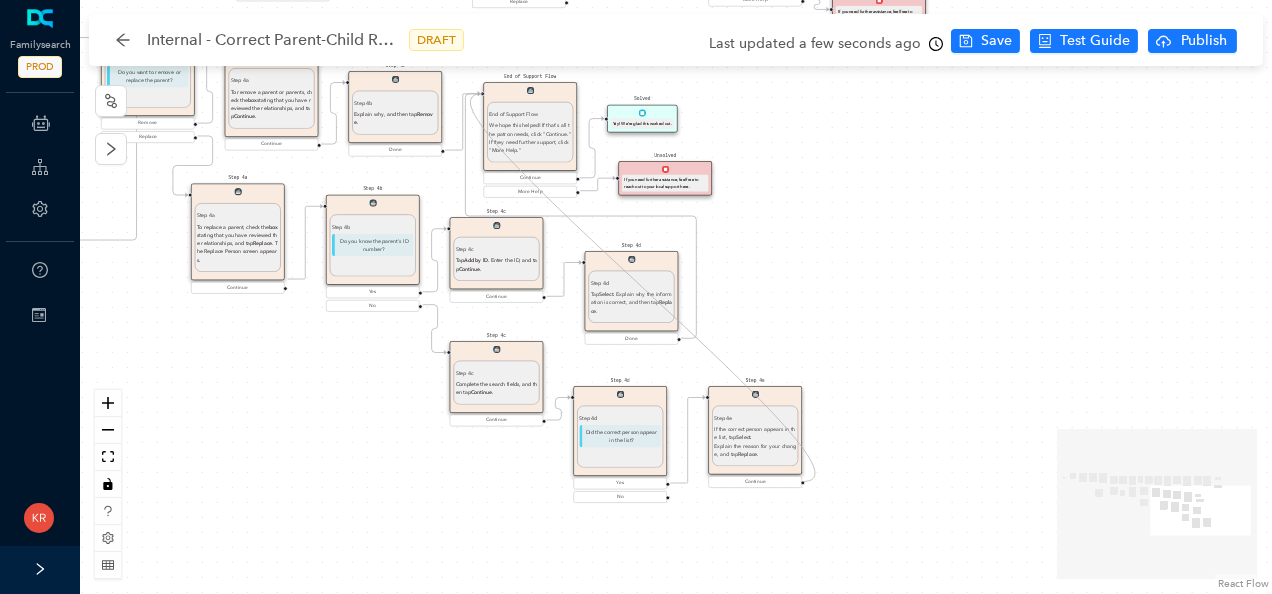 drag, startPoint x: 803, startPoint y: 482, endPoint x: 486, endPoint y: 102, distance: 494.8626 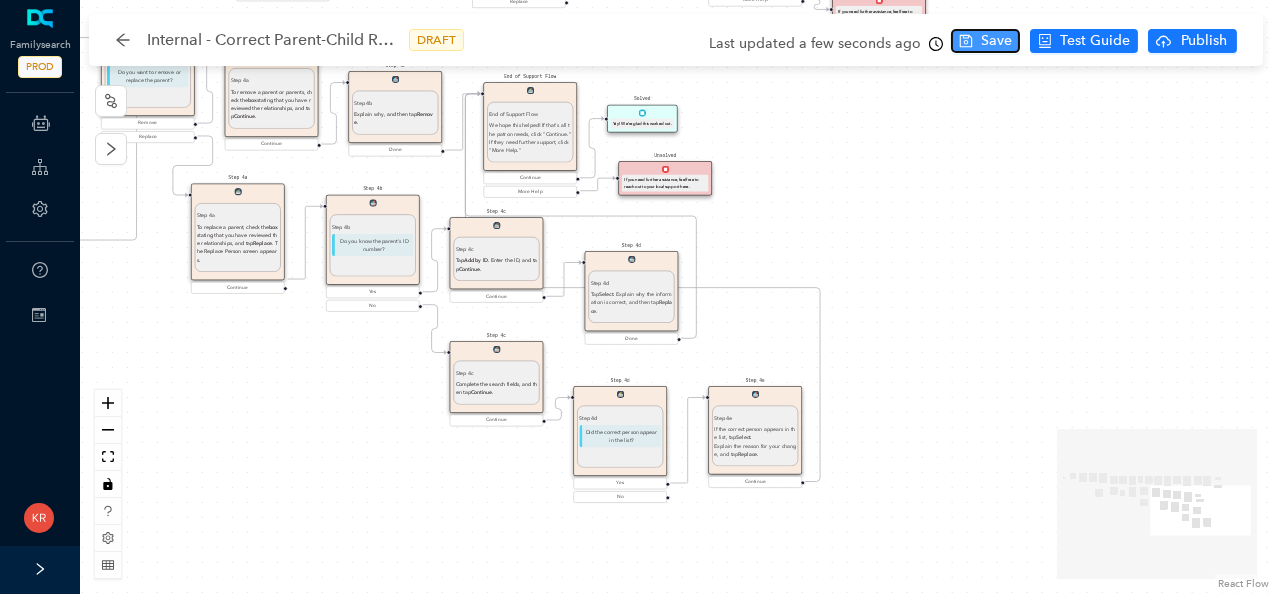 click 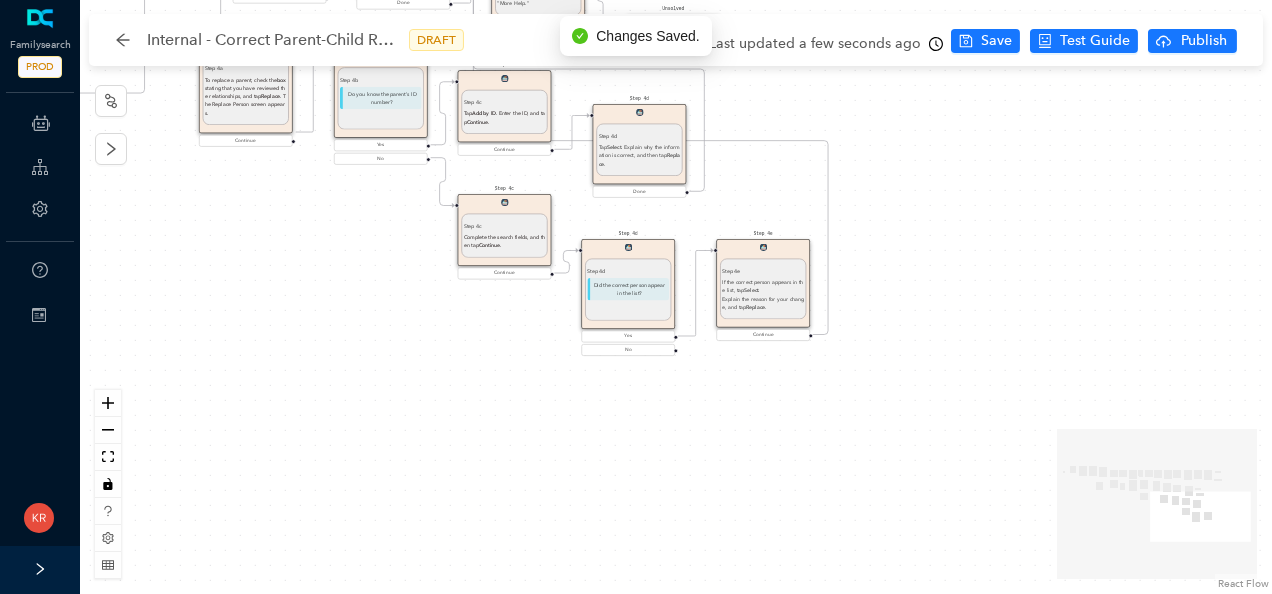 drag, startPoint x: 902, startPoint y: 383, endPoint x: 910, endPoint y: 234, distance: 149.21461 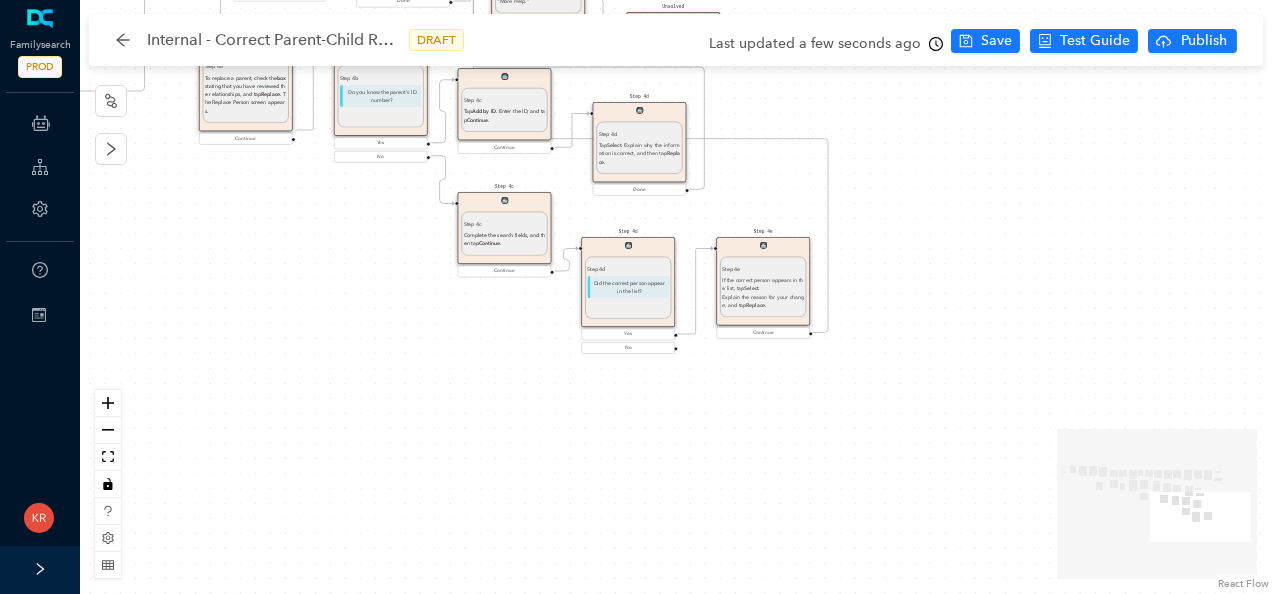 click on "Start Welcome Welcome Welcome! Let's get started. Get Started DISCLAIMER DISCLAIMER Inform the patron of this disclaimer: "Correcting parent-child relationships usually requires some analysis before you begin. Two kinds of problems can exist: duplicate records or incorrect relationship links. If the patron makes a mistake during this process, do not worry. They can  undo any changes they made  by going through the Latest Changes feature. When they remove a child's record from a family's records, the child's record stays in Family Tree. If the child is linked to spouses and children, he or she remains linked to them. Similarly, when they remove parents from a relationship to a child, the Family Tree record for each parent remains in Family Tree." Continue Before you begin Before you begin Help the patron figure out what the exact issue is: If the child does not belong in the family, remove or replace the child's link to the parents. the spouse  of the correct parent. If the ID numbers are different,  . Tip: ." at bounding box center (676, 297) 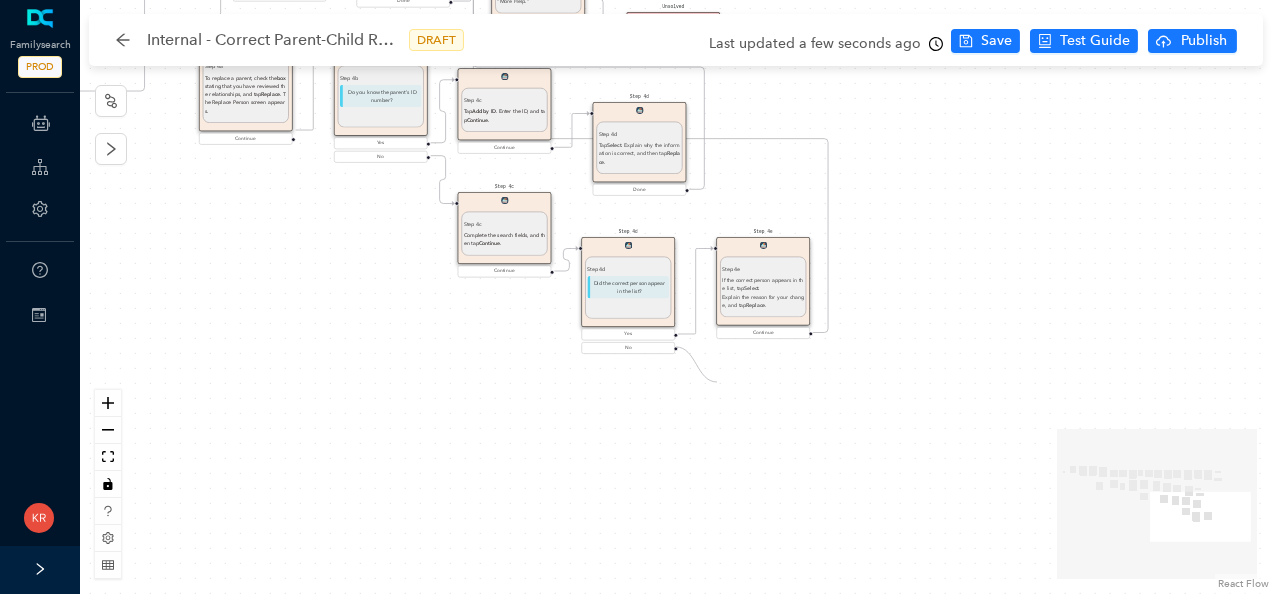 drag, startPoint x: 676, startPoint y: 347, endPoint x: 719, endPoint y: 388, distance: 59.413803 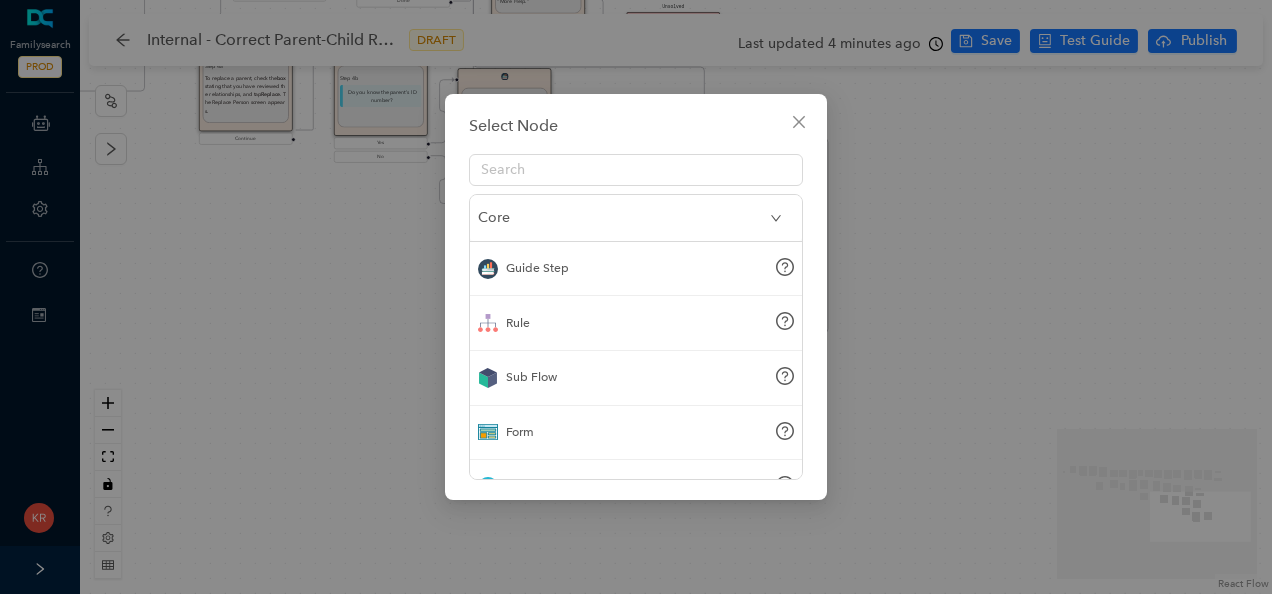 click on "Guide Step" at bounding box center (636, 269) 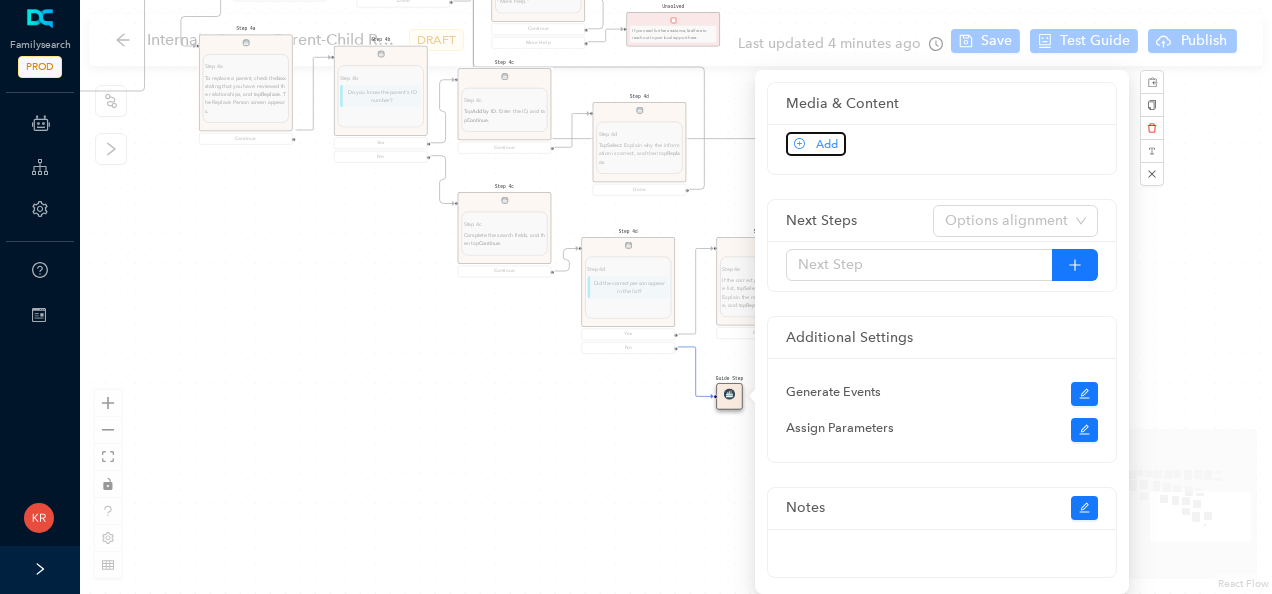 click on "Add" at bounding box center (827, 144) 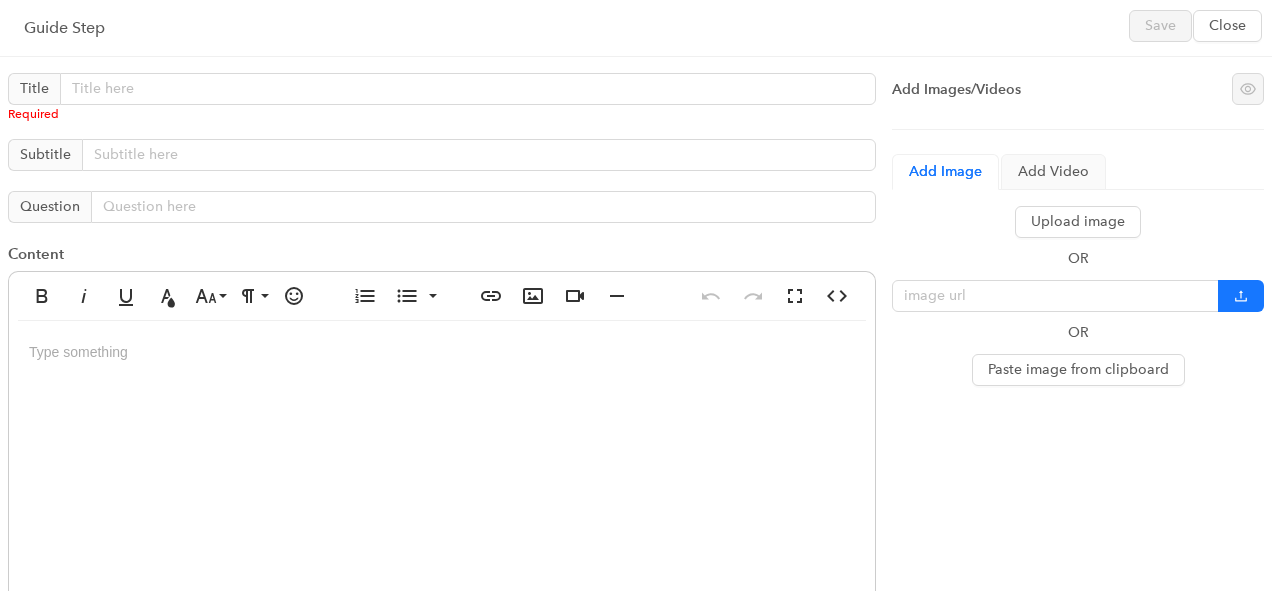 click at bounding box center [442, 521] 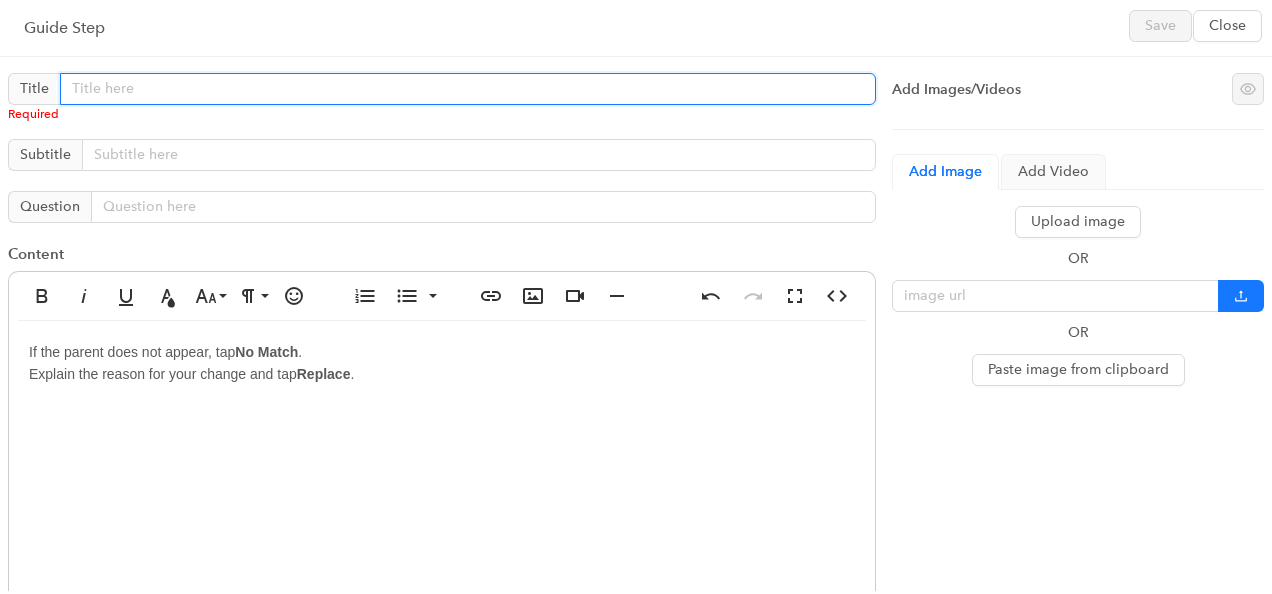 click at bounding box center (468, 89) 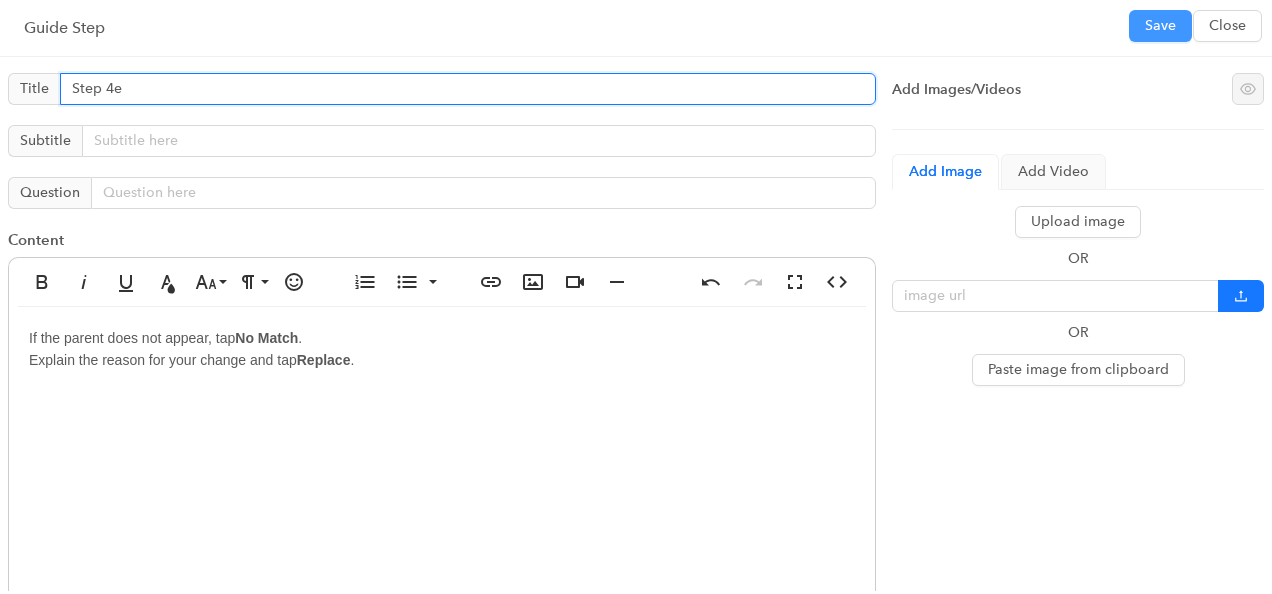 type on "Step 4e" 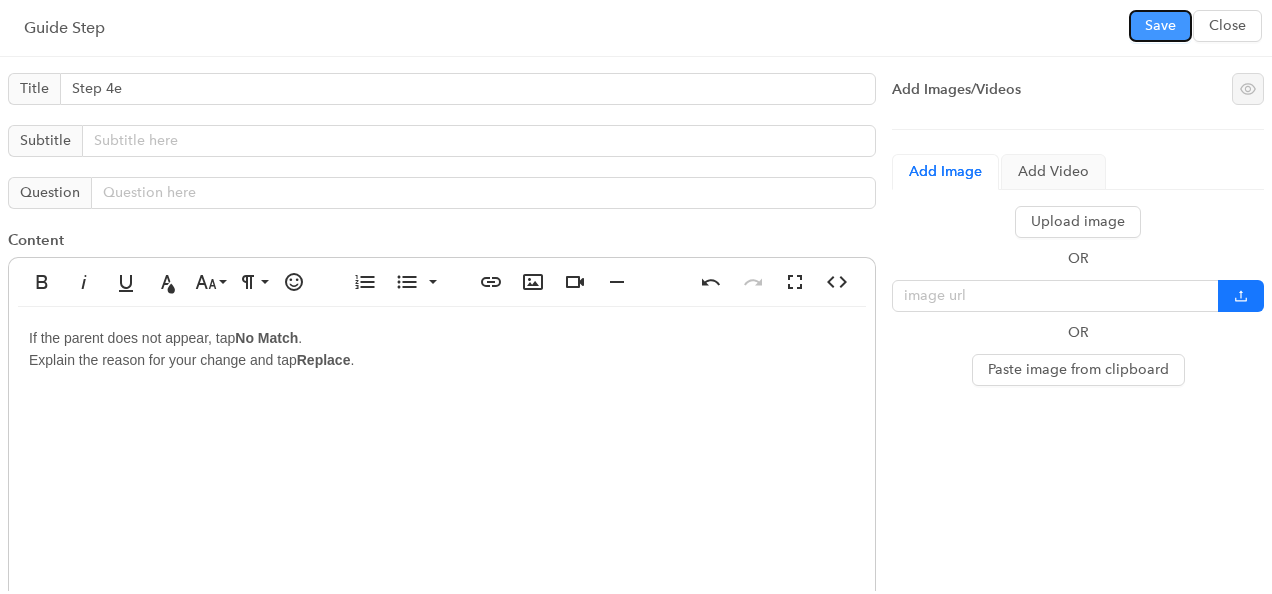 click on "Save" at bounding box center (1160, 26) 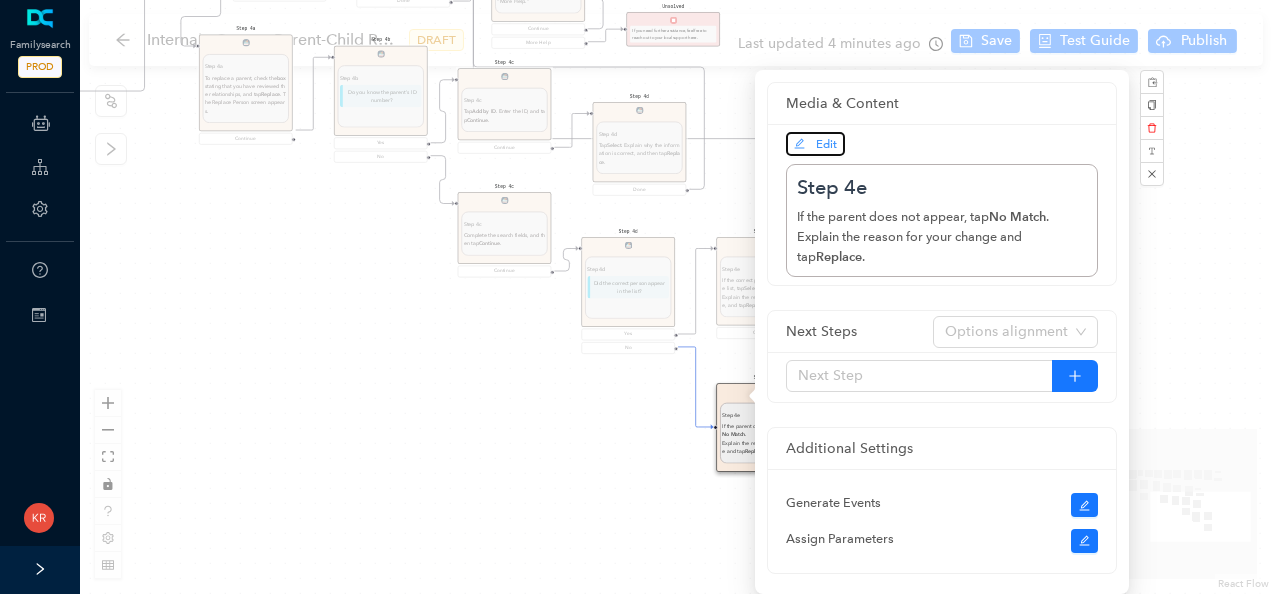 click on "Edit" at bounding box center (815, 144) 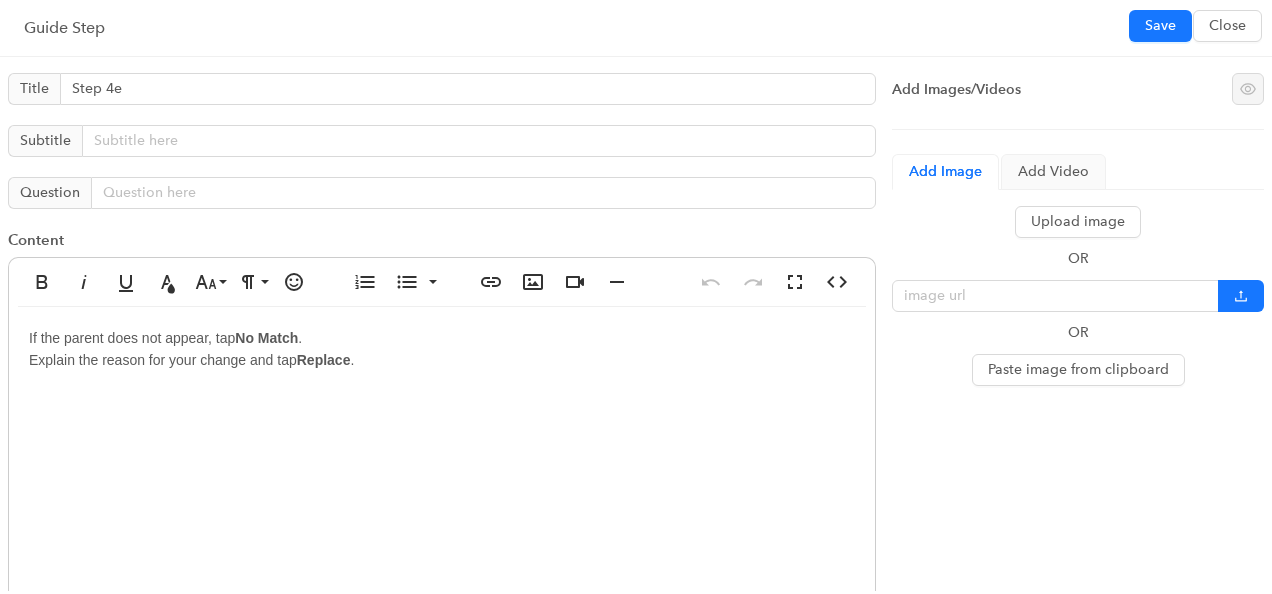 click on "Explain the reason for your change and tap" at bounding box center (163, 360) 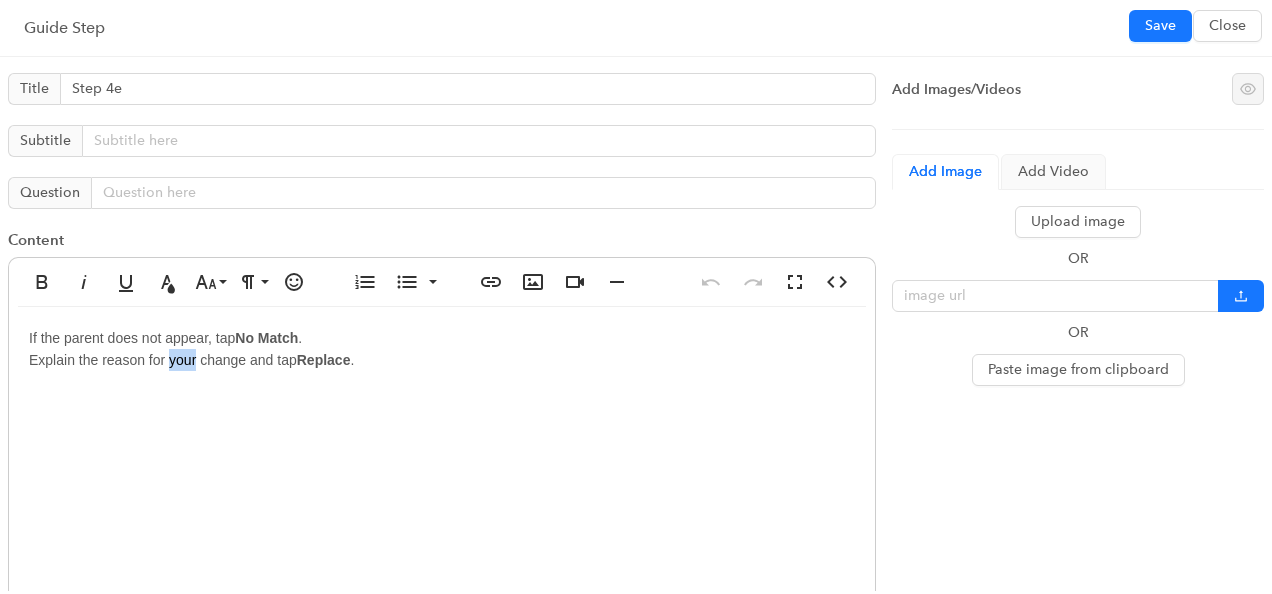 click on "Explain the reason for your change and tap" at bounding box center [163, 360] 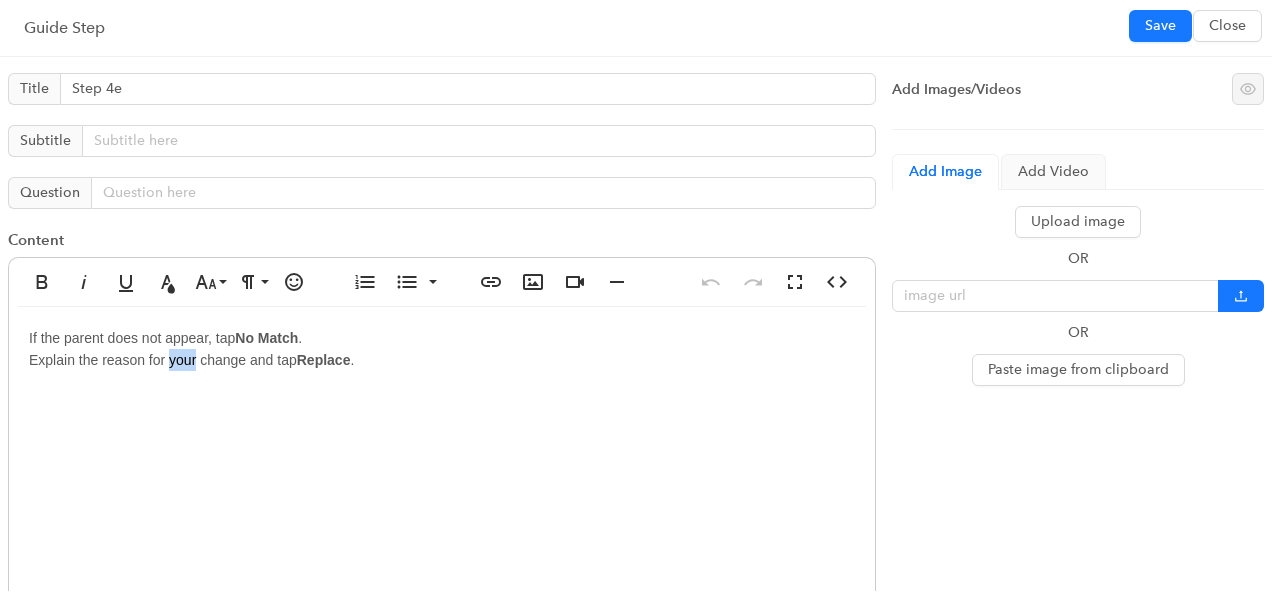 type 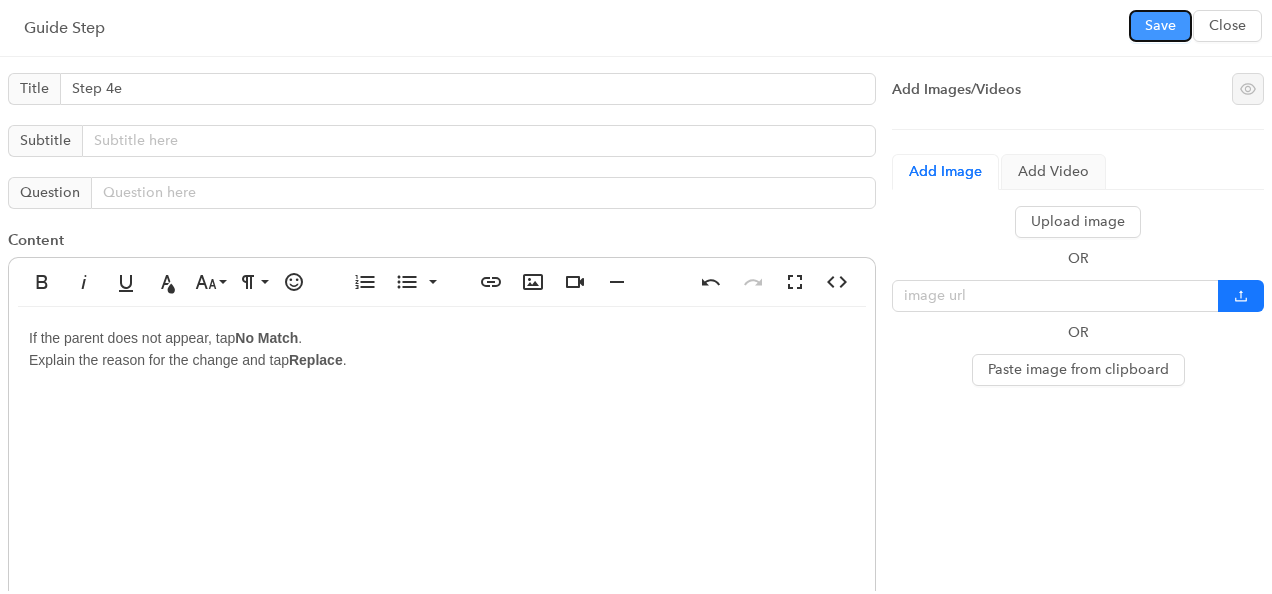 click on "Save" at bounding box center [1160, 26] 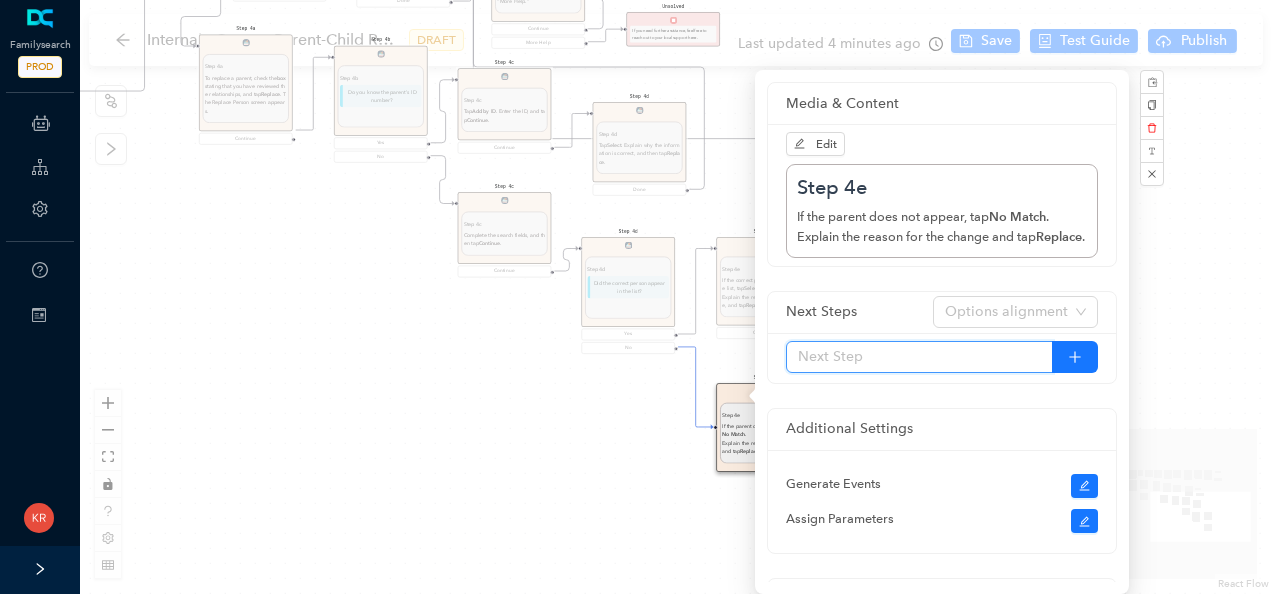 click at bounding box center (919, 357) 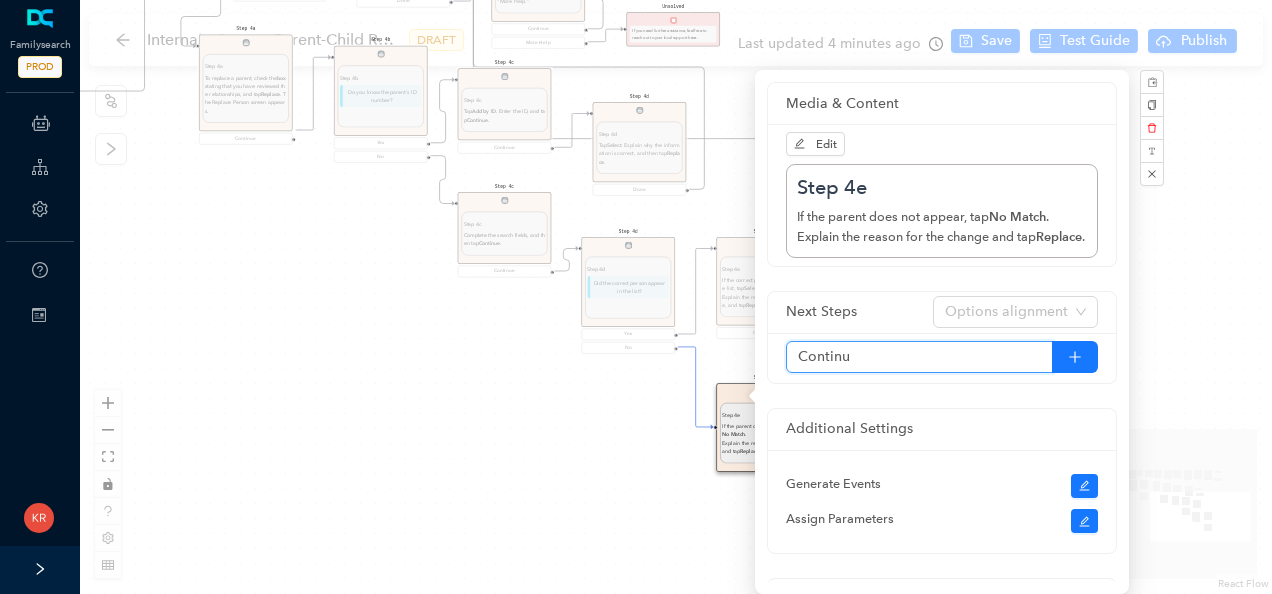type on "Continue" 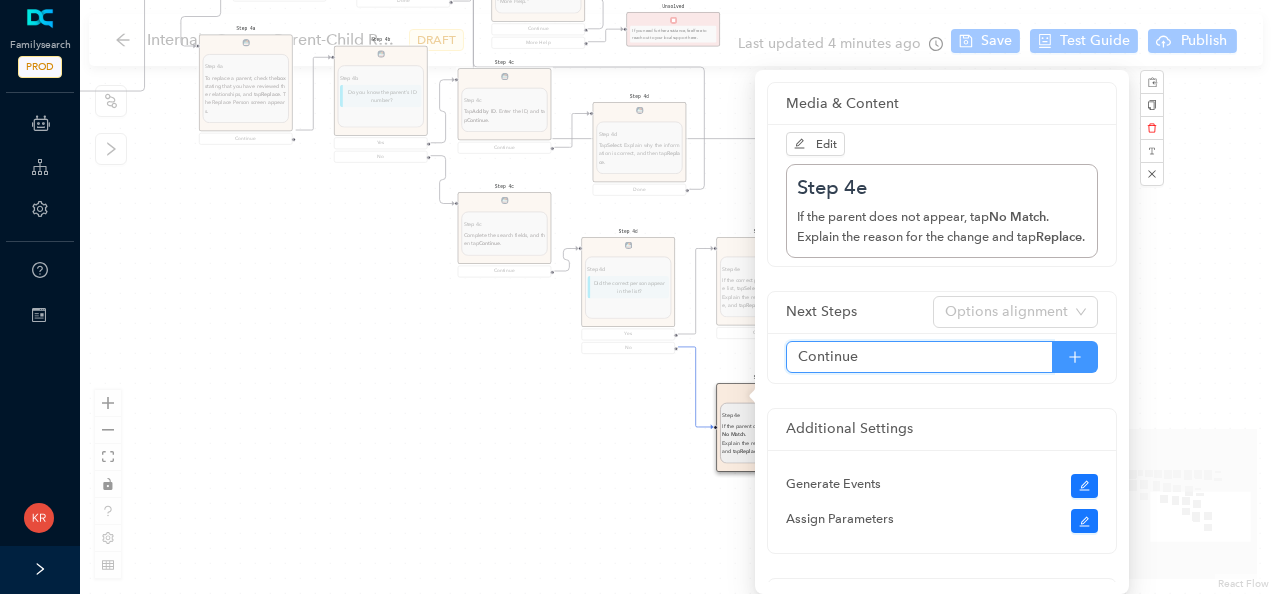 click 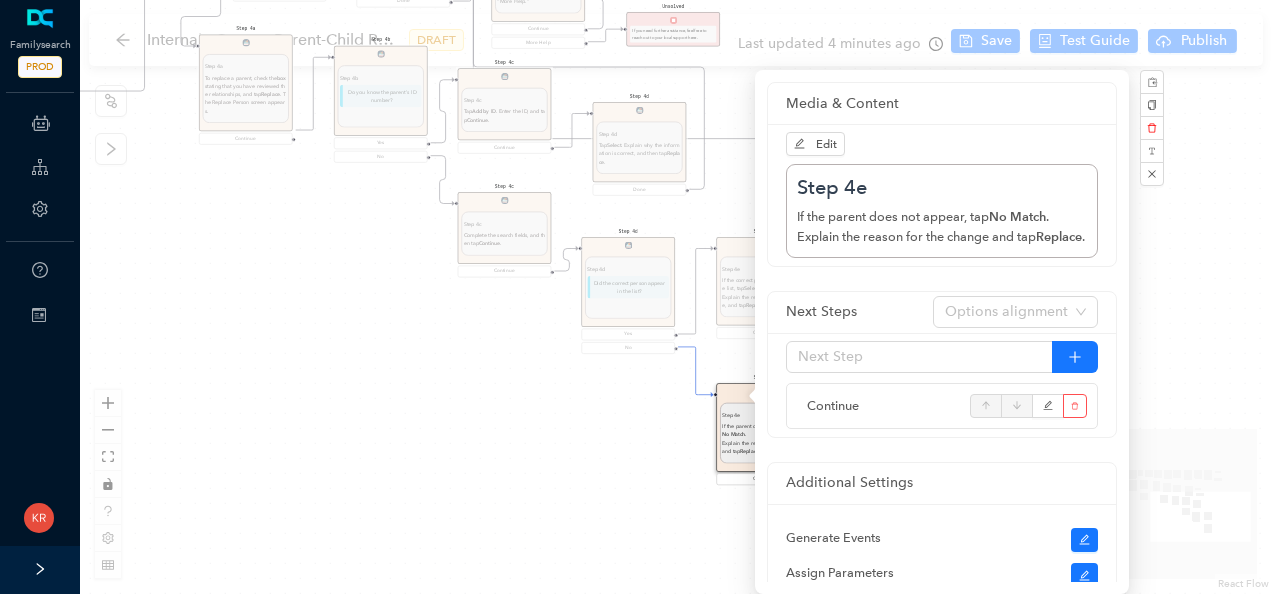 click on "Start Welcome Welcome Welcome! Let's get started. Get Started DISCLAIMER DISCLAIMER Inform the patron of this disclaimer: "Correcting parent-child relationships usually requires some analysis before you begin. Two kinds of problems can exist: duplicate records or incorrect relationship links. If the patron makes a mistake during this process, do not worry. They can  undo any changes they made  by going through the Latest Changes feature. When they remove a child's record from a family's records, the child's record stays in Family Tree. If the child is linked to spouses and children, he or she remains linked to them. Similarly, when they remove parents from a relationship to a child, the Family Tree record for each parent remains in Family Tree." Continue Before you begin Before you begin Help the patron figure out what the exact issue is: If the child does not belong in the family, remove or replace the child's link to the parents. the spouse  of the correct parent. If the ID numbers are different,  . Tip: ." at bounding box center (676, 297) 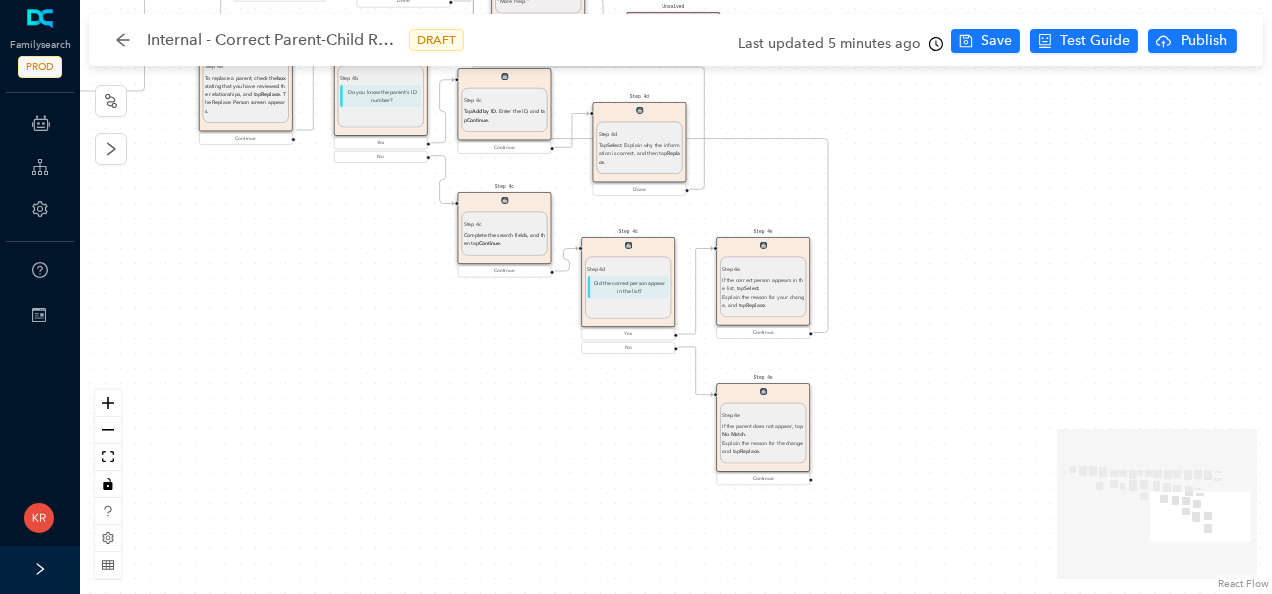 click on "If the correct person appears in the list, tap  Select . Explain the reason for your change, and tap  Replace ." at bounding box center (763, 292) 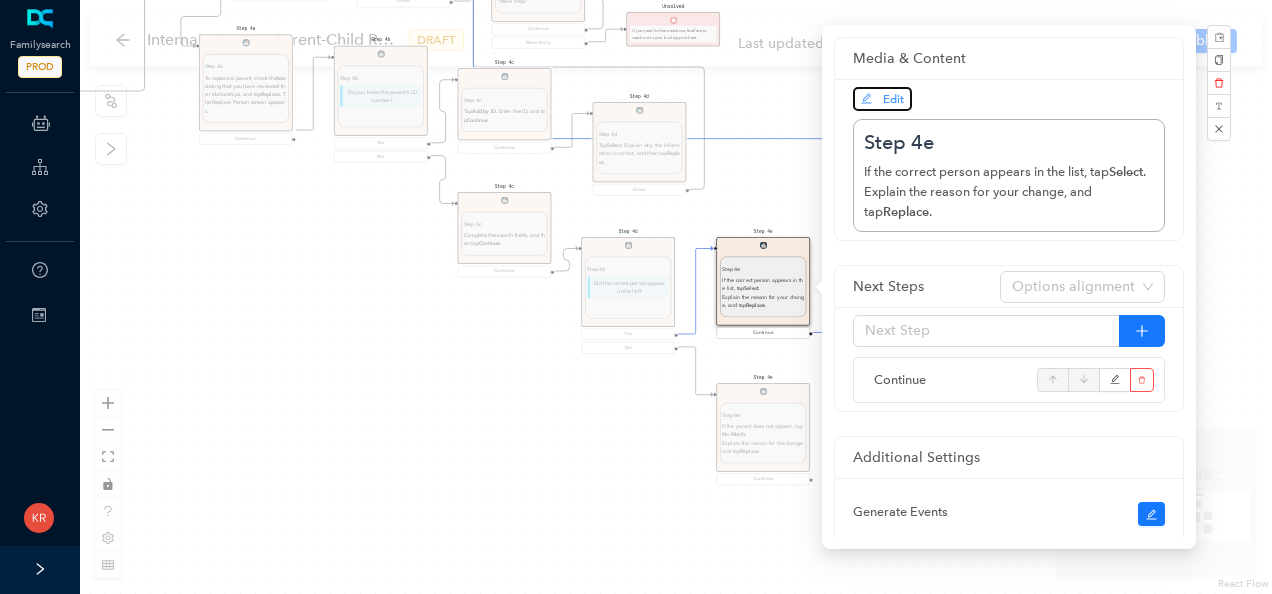 click on "Edit" at bounding box center [882, 99] 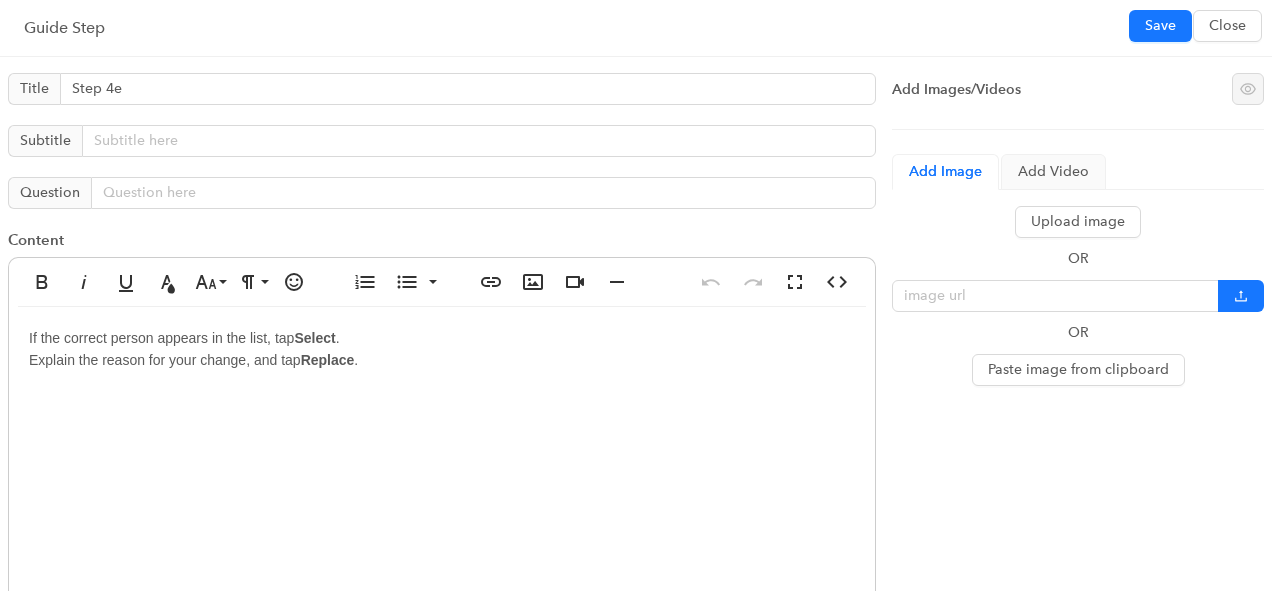 click on "Explain the reason for your change, and tap" at bounding box center (165, 360) 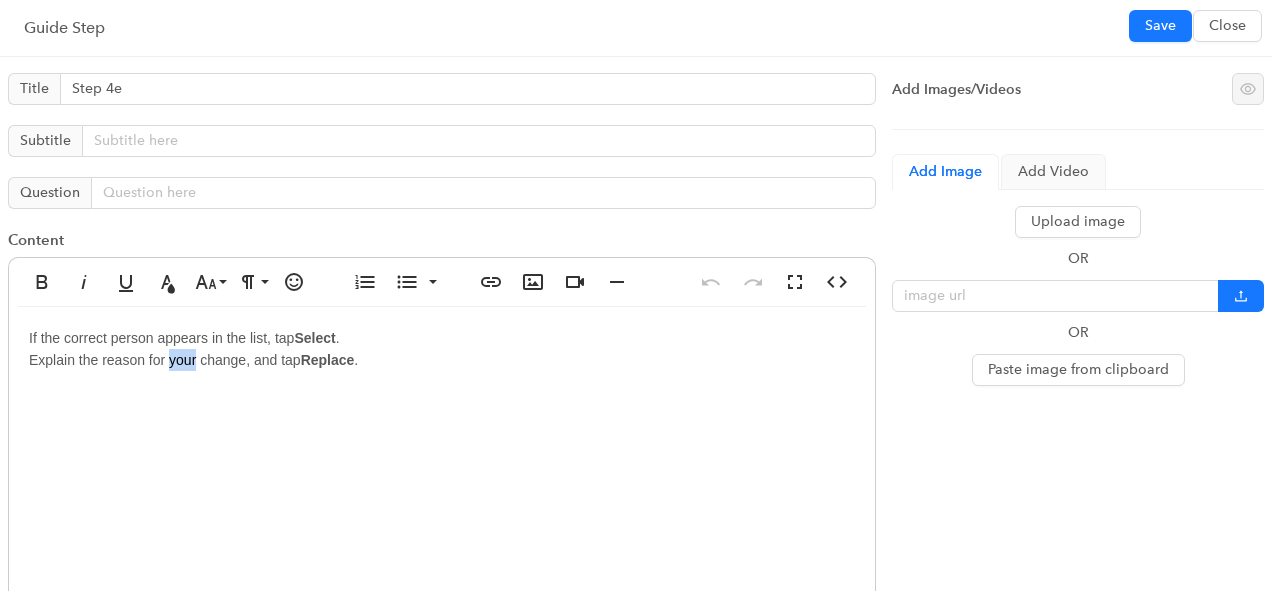 click on "Explain the reason for your change, and tap" at bounding box center (165, 360) 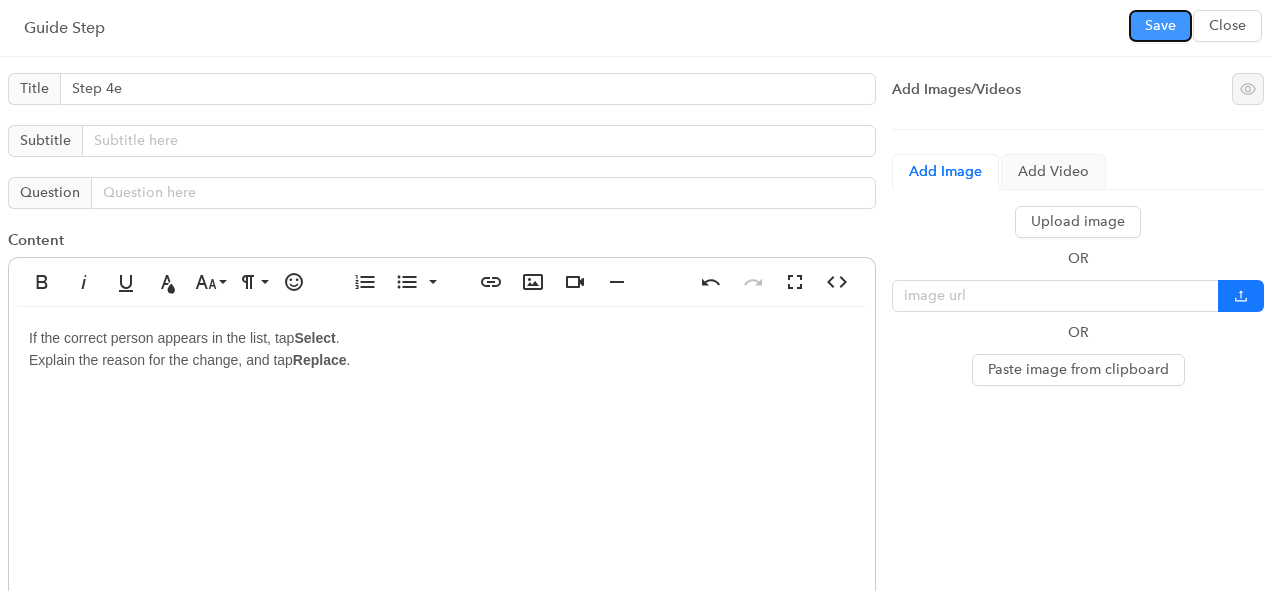 click on "Save" at bounding box center [1160, 26] 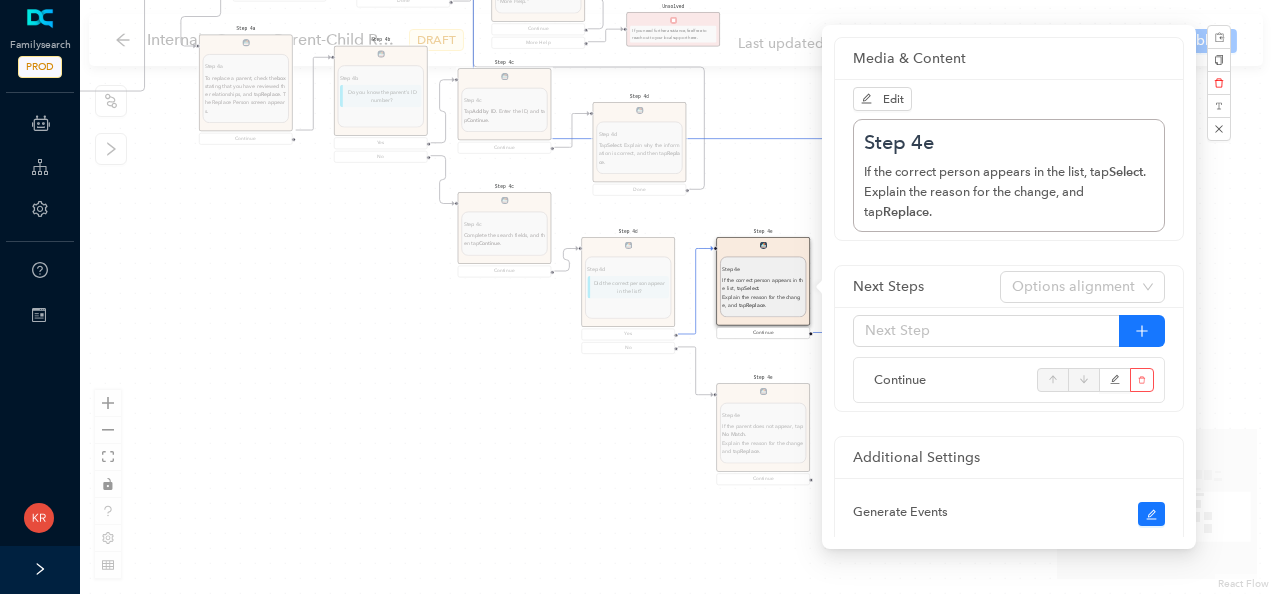 click on "Start Welcome Welcome Welcome! Let's get started. Get Started DISCLAIMER DISCLAIMER Inform the patron of this disclaimer: "Correcting parent-child relationships usually requires some analysis before you begin. Two kinds of problems can exist: duplicate records or incorrect relationship links. If the patron makes a mistake during this process, do not worry. They can  undo any changes they made  by going through the Latest Changes feature. When they remove a child's record from a family's records, the child's record stays in Family Tree. If the child is linked to spouses and children, he or she remains linked to them. Similarly, when they remove parents from a relationship to a child, the Family Tree record for each parent remains in Family Tree." Continue Before you begin Before you begin Help the patron figure out what the exact issue is: If the child does not belong in the family, remove or replace the child's link to the parents. the spouse  of the correct parent. If the ID numbers are different,  . Tip: ." at bounding box center (676, 297) 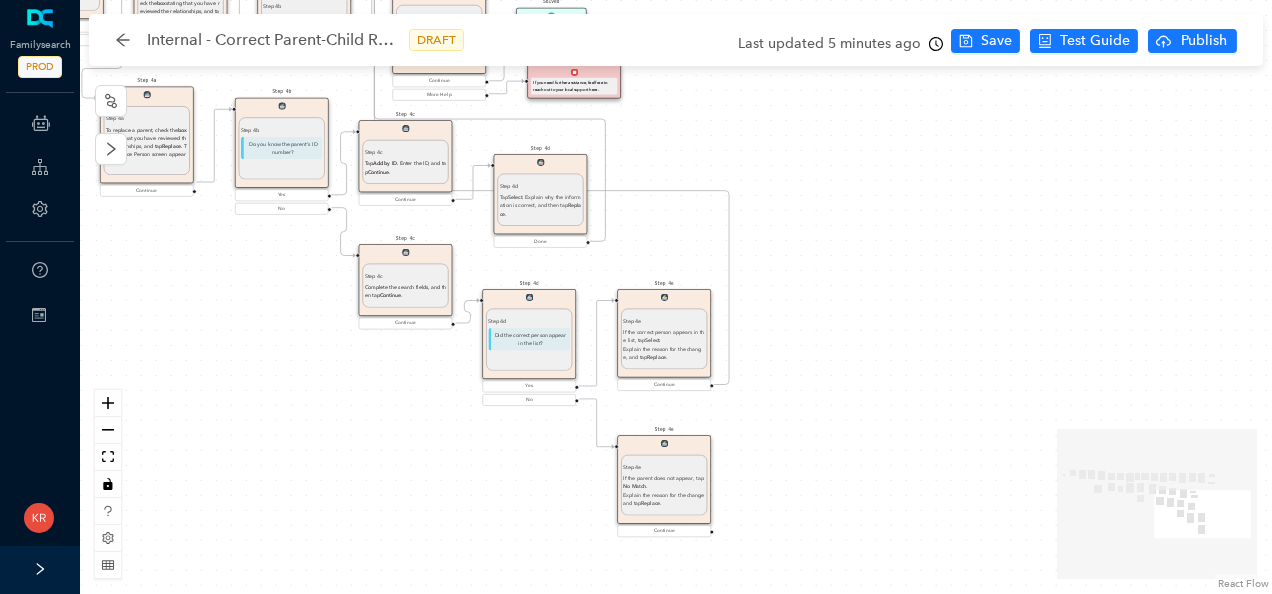 drag, startPoint x: 877, startPoint y: 408, endPoint x: 777, endPoint y: 458, distance: 111.8034 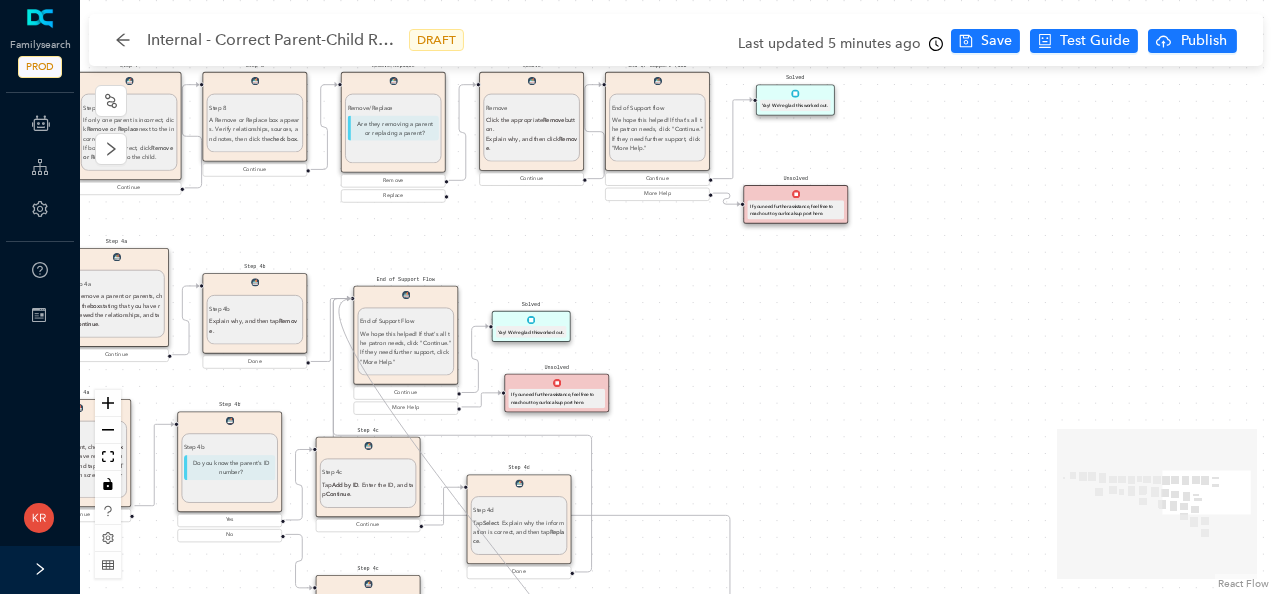 drag, startPoint x: 709, startPoint y: 529, endPoint x: 354, endPoint y: 300, distance: 422.45236 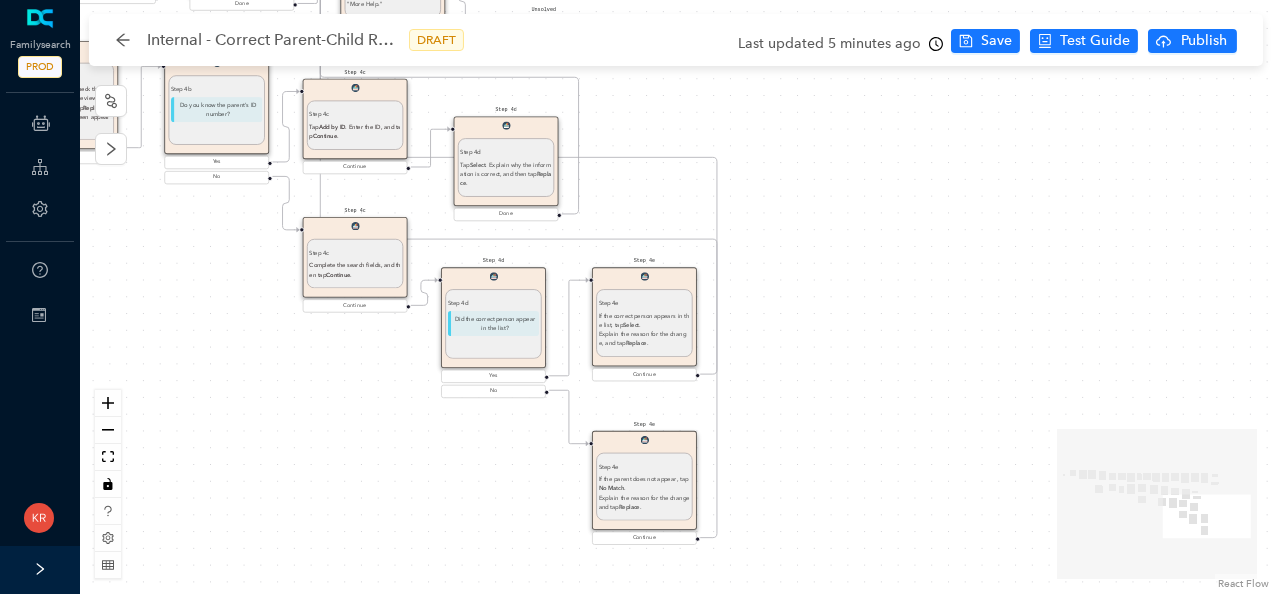drag, startPoint x: 749, startPoint y: 458, endPoint x: 736, endPoint y: 98, distance: 360.23465 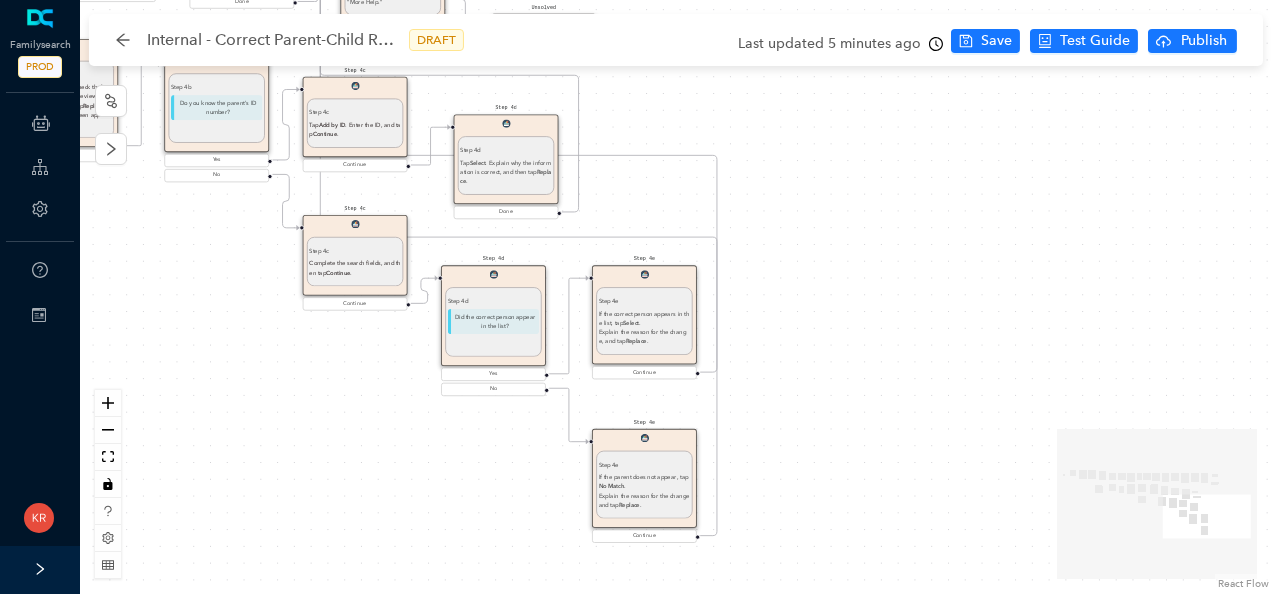 click on "Start Welcome Welcome Welcome! Let's get started. Get Started DISCLAIMER DISCLAIMER Inform the patron of this disclaimer: "Correcting parent-child relationships usually requires some analysis before you begin. Two kinds of problems can exist: duplicate records or incorrect relationship links. If the patron makes a mistake during this process, do not worry. They can  undo any changes they made  by going through the Latest Changes feature. When they remove a child's record from a family's records, the child's record stays in Family Tree. If the child is linked to spouses and children, he or she remains linked to them. Similarly, when they remove parents from a relationship to a child, the Family Tree record for each parent remains in Family Tree." Continue Before you begin Before you begin Help the patron figure out what the exact issue is: If the child does not belong in the family, remove or replace the child's link to the parents. the spouse  of the correct parent. If the ID numbers are different,  . Tip: ." at bounding box center (676, 297) 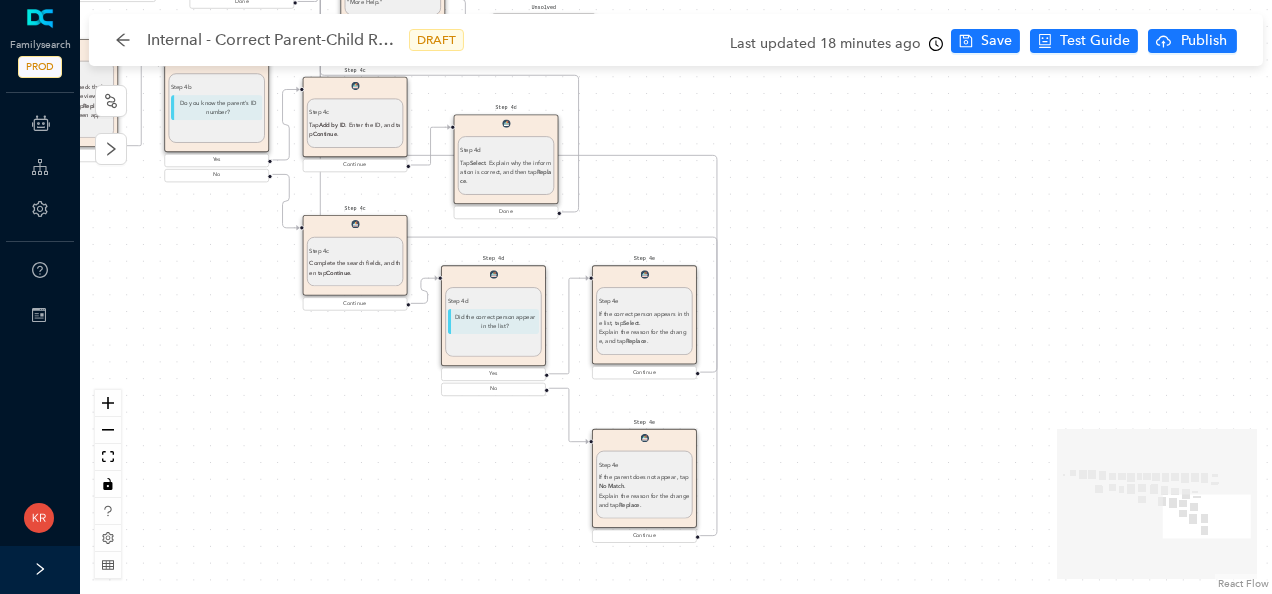 click on "Start Welcome Welcome Welcome! Let's get started. Get Started DISCLAIMER DISCLAIMER Inform the patron of this disclaimer: "Correcting parent-child relationships usually requires some analysis before you begin. Two kinds of problems can exist: duplicate records or incorrect relationship links. If the patron makes a mistake during this process, do not worry. They can  undo any changes they made  by going through the Latest Changes feature. When they remove a child's record from a family's records, the child's record stays in Family Tree. If the child is linked to spouses and children, he or she remains linked to them. Similarly, when they remove parents from a relationship to a child, the Family Tree record for each parent remains in Family Tree." Continue Before you begin Before you begin Help the patron figure out what the exact issue is: If the child does not belong in the family, remove or replace the child's link to the parents. the spouse  of the correct parent. If the ID numbers are different,  . Tip: ." at bounding box center (676, 297) 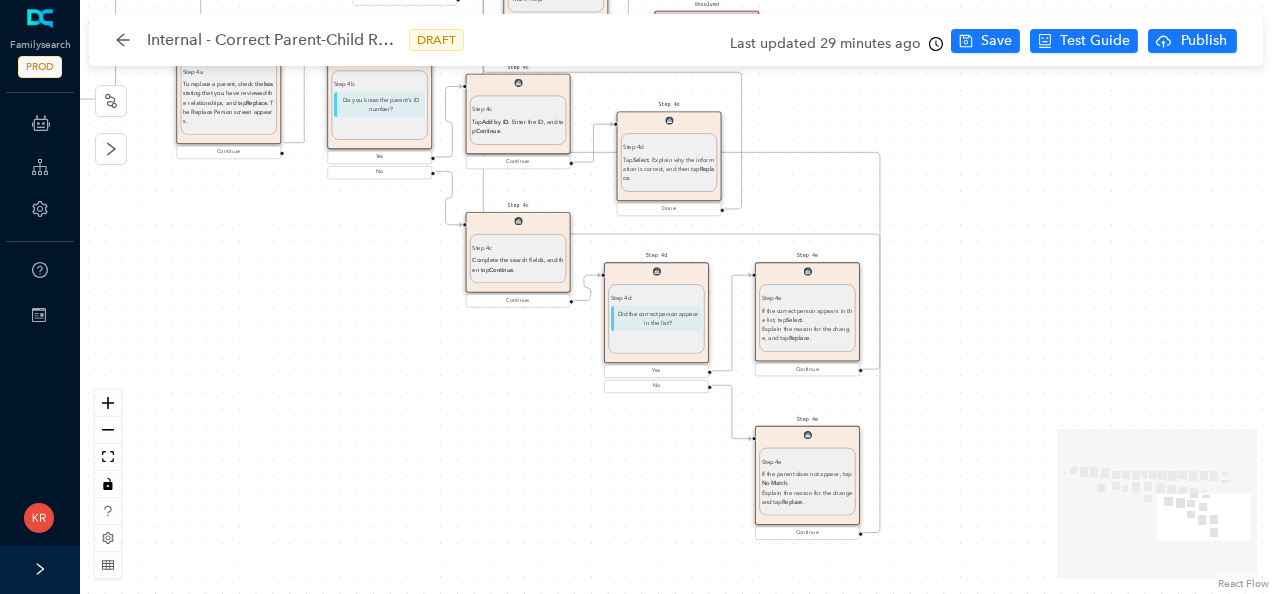 drag, startPoint x: 858, startPoint y: 334, endPoint x: 1062, endPoint y: 335, distance: 204.00246 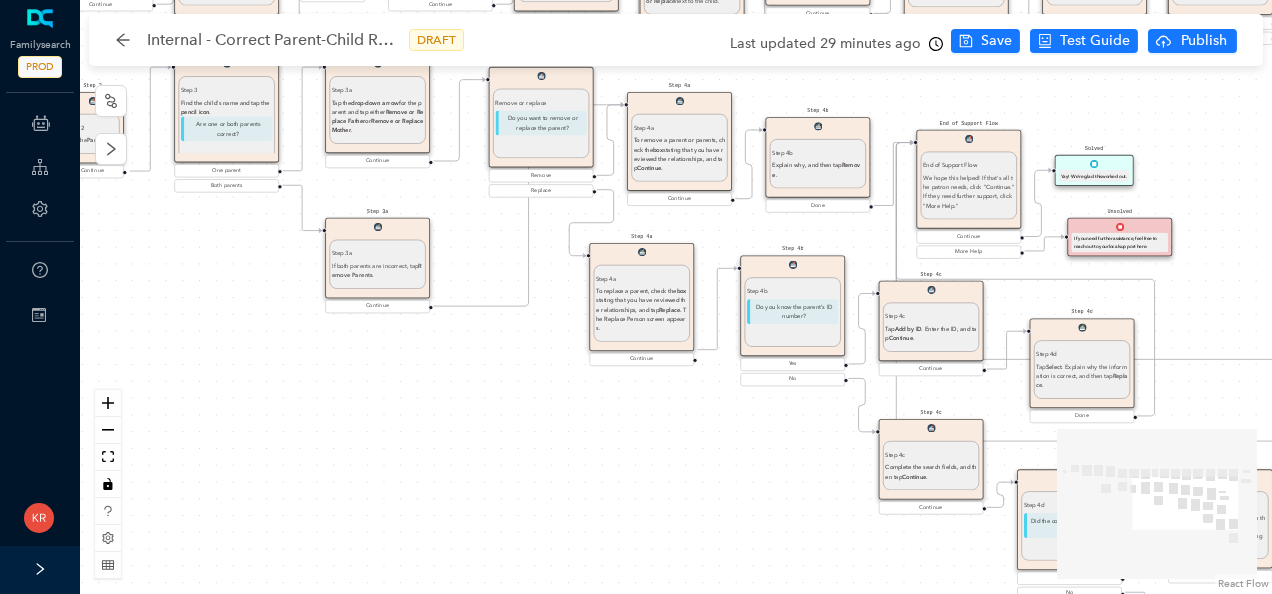 drag, startPoint x: 344, startPoint y: 275, endPoint x: 716, endPoint y: 478, distance: 423.78415 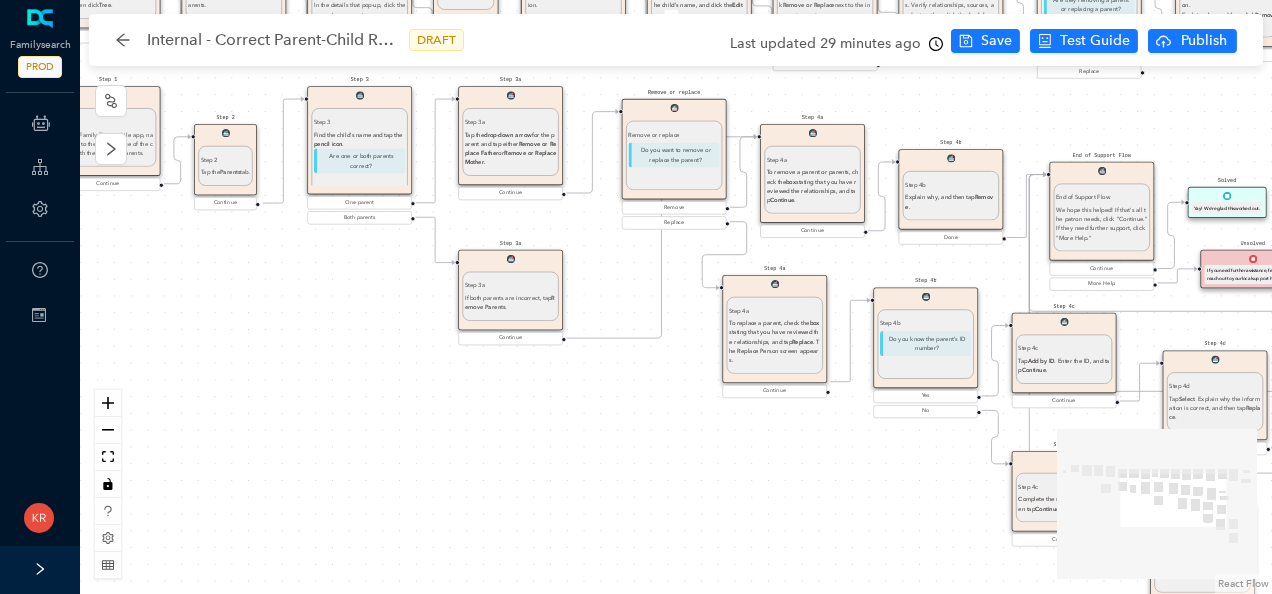 drag, startPoint x: 716, startPoint y: 478, endPoint x: 857, endPoint y: 509, distance: 144.36758 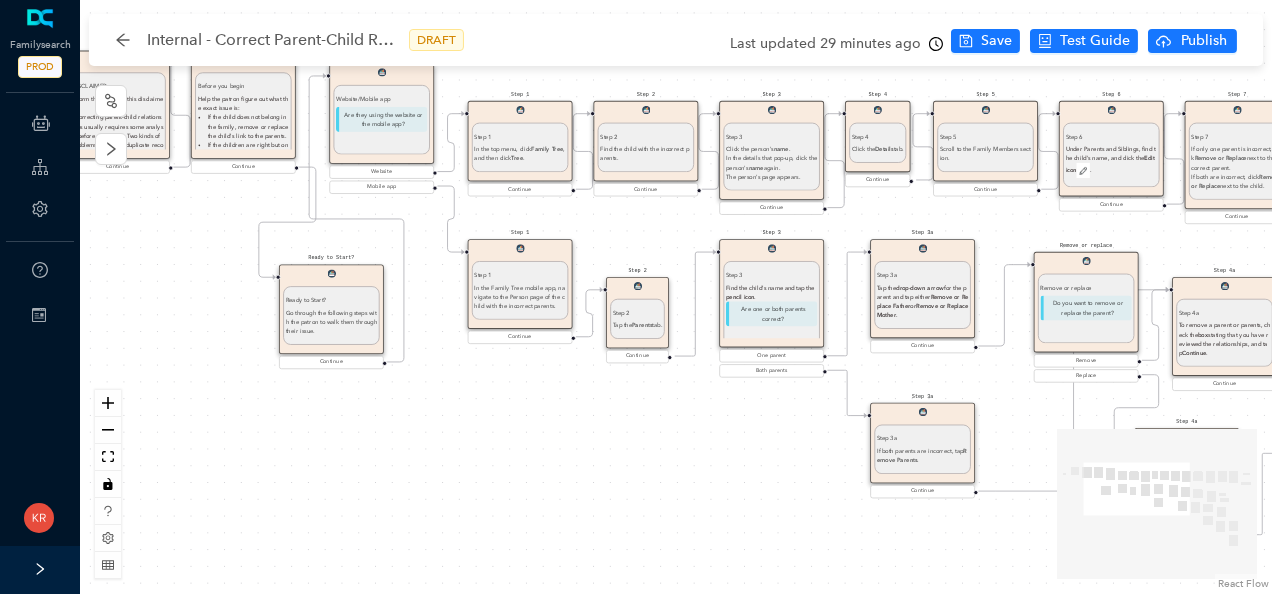 drag, startPoint x: 383, startPoint y: 304, endPoint x: 788, endPoint y: 456, distance: 432.5841 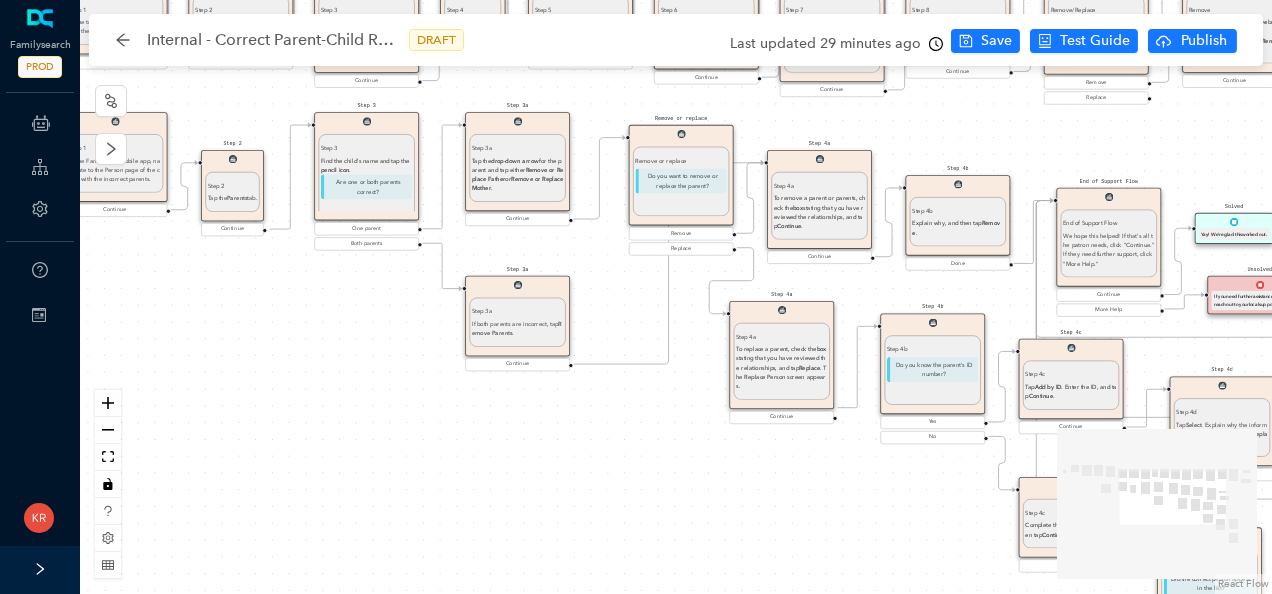 drag, startPoint x: 681, startPoint y: 462, endPoint x: 220, endPoint y: 304, distance: 487.32434 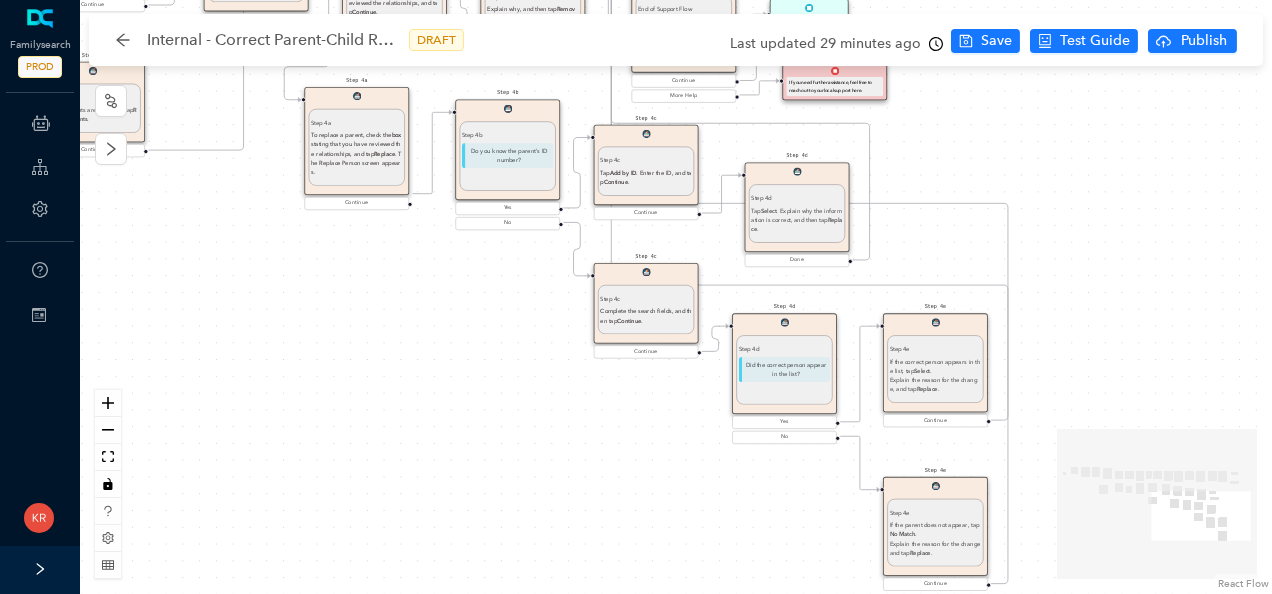 drag, startPoint x: 668, startPoint y: 493, endPoint x: 274, endPoint y: 322, distance: 429.50784 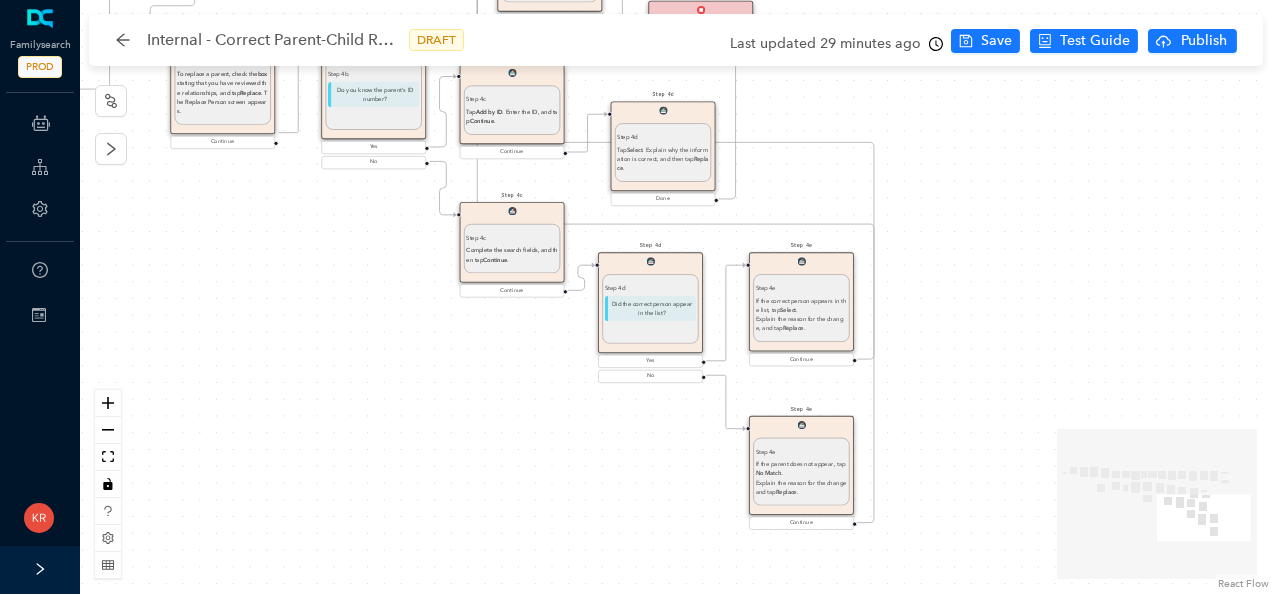drag, startPoint x: 488, startPoint y: 432, endPoint x: 378, endPoint y: 357, distance: 133.13527 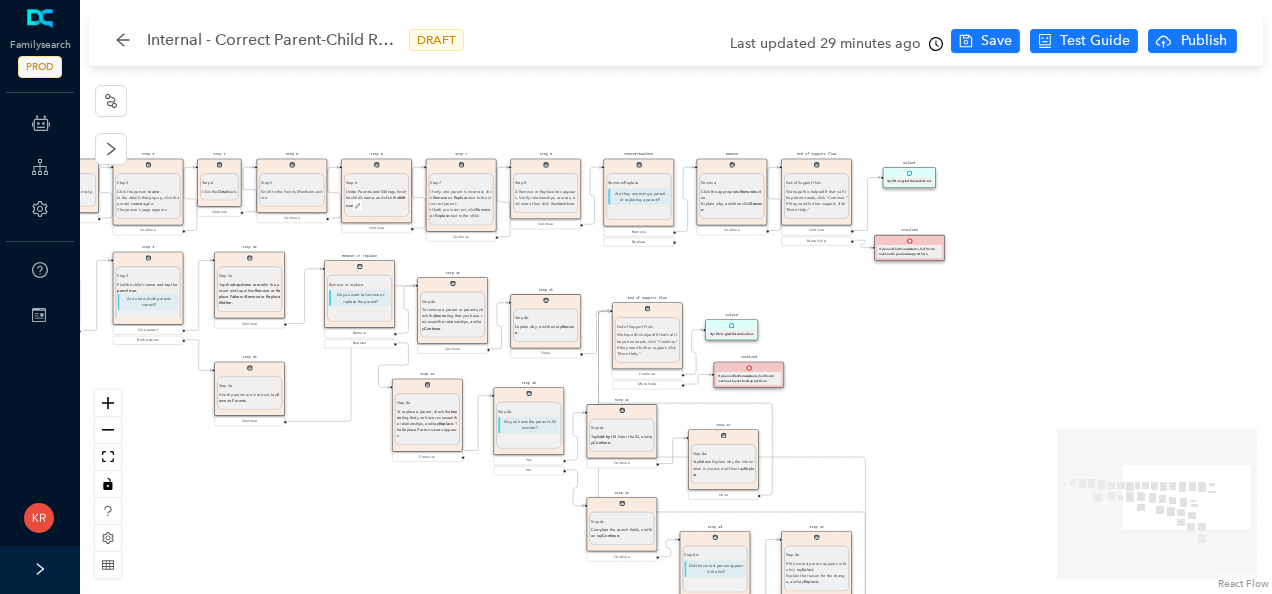 drag, startPoint x: 948, startPoint y: 203, endPoint x: 887, endPoint y: 454, distance: 258.30603 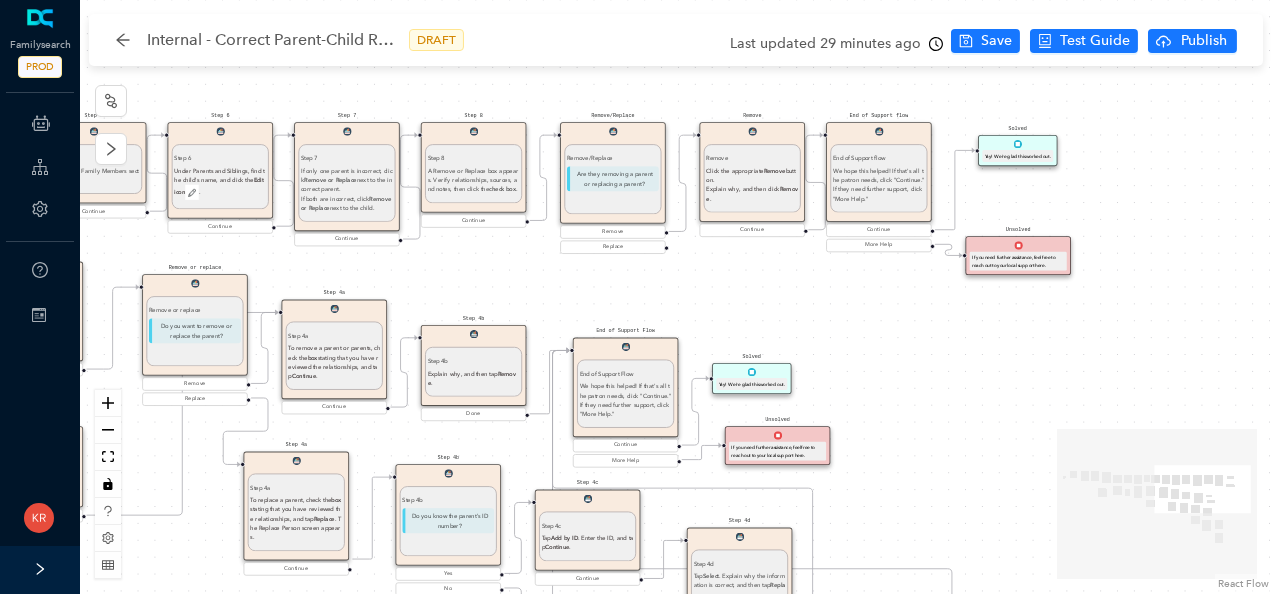 click 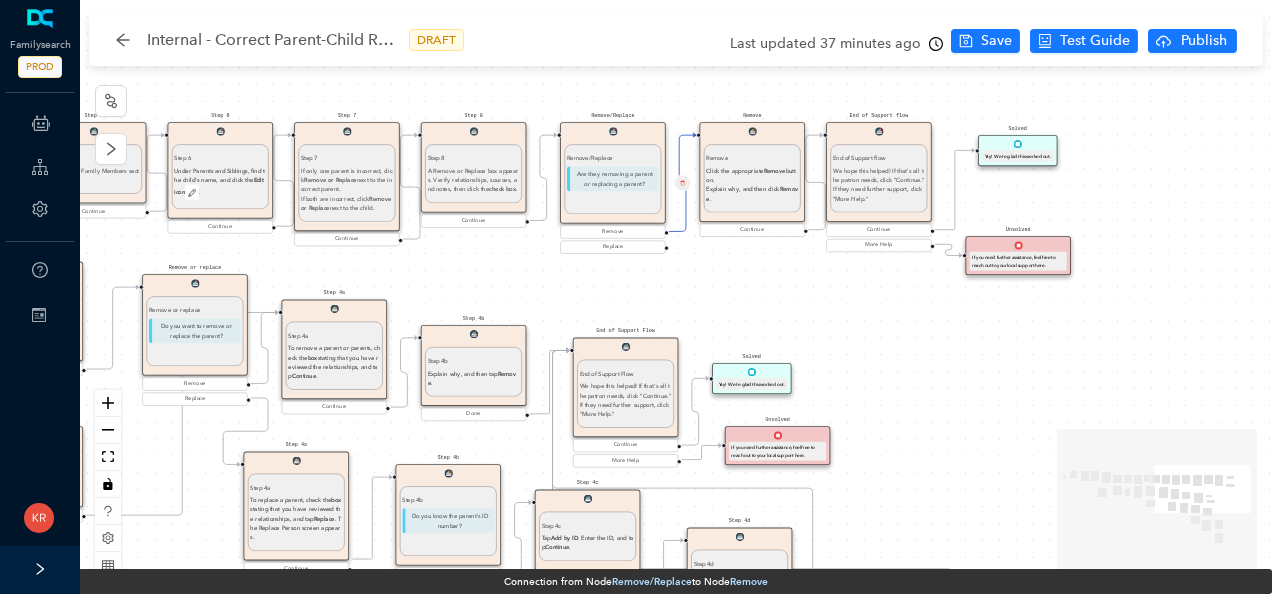 click on "Start Welcome Welcome Welcome! Let's get started. Get Started DISCLAIMER DISCLAIMER Inform the patron of this disclaimer: "Correcting parent-child relationships usually requires some analysis before you begin. Two kinds of problems can exist: duplicate records or incorrect relationship links. If the patron makes a mistake during this process, do not worry. They can  undo any changes they made  by going through the Latest Changes feature. When they remove a child's record from a family's records, the child's record stays in Family Tree. If the child is linked to spouses and children, he or she remains linked to them. Similarly, when they remove parents from a relationship to a child, the Family Tree record for each parent remains in Family Tree." Continue Before you begin Before you begin Help the patron figure out what the exact issue is: If the child does not belong in the family, remove or replace the child's link to the parents. the spouse  of the correct parent. If the ID numbers are different,  . Tip: ." at bounding box center (676, 297) 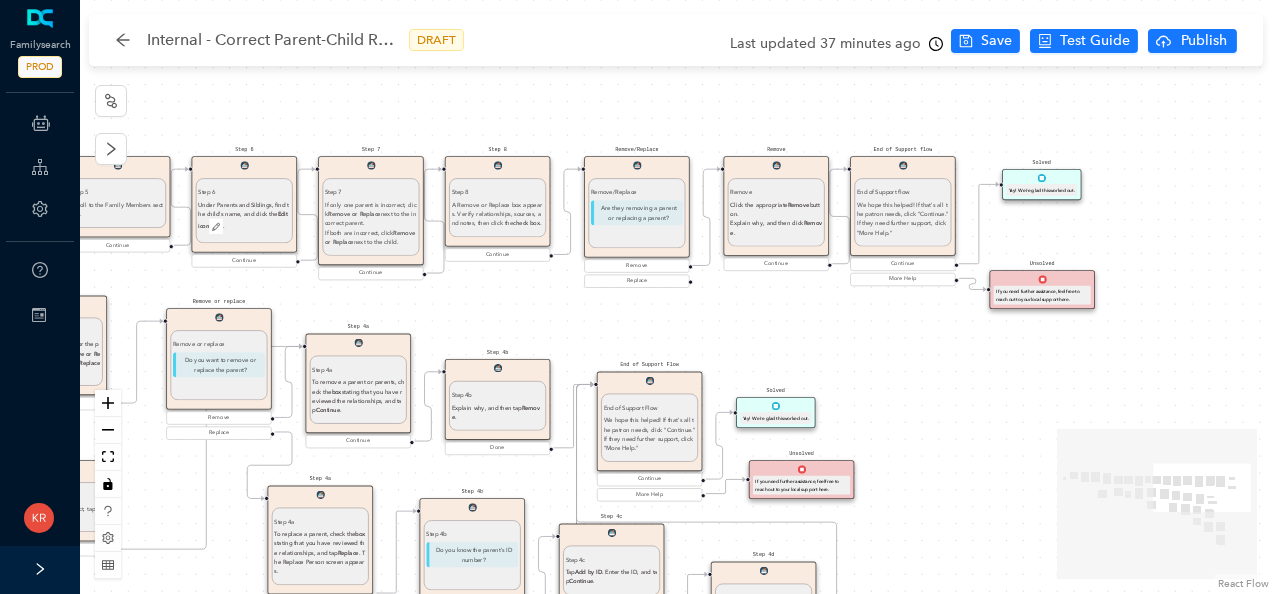 drag, startPoint x: 666, startPoint y: 248, endPoint x: 691, endPoint y: 282, distance: 42.201897 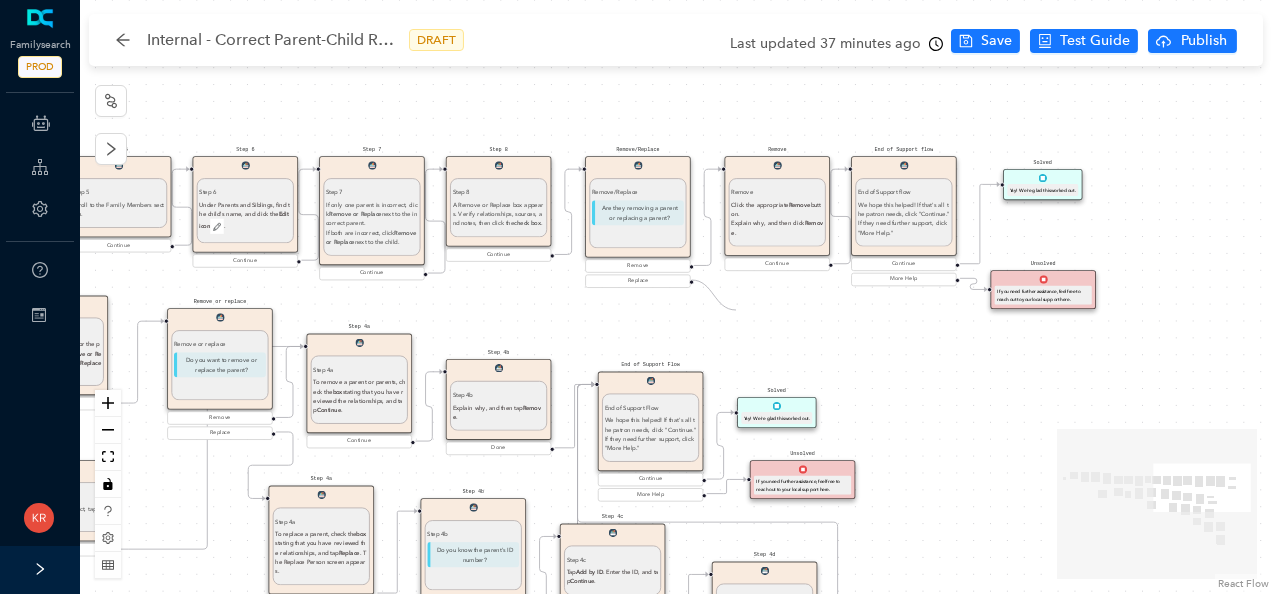 drag, startPoint x: 690, startPoint y: 279, endPoint x: 738, endPoint y: 316, distance: 60.60528 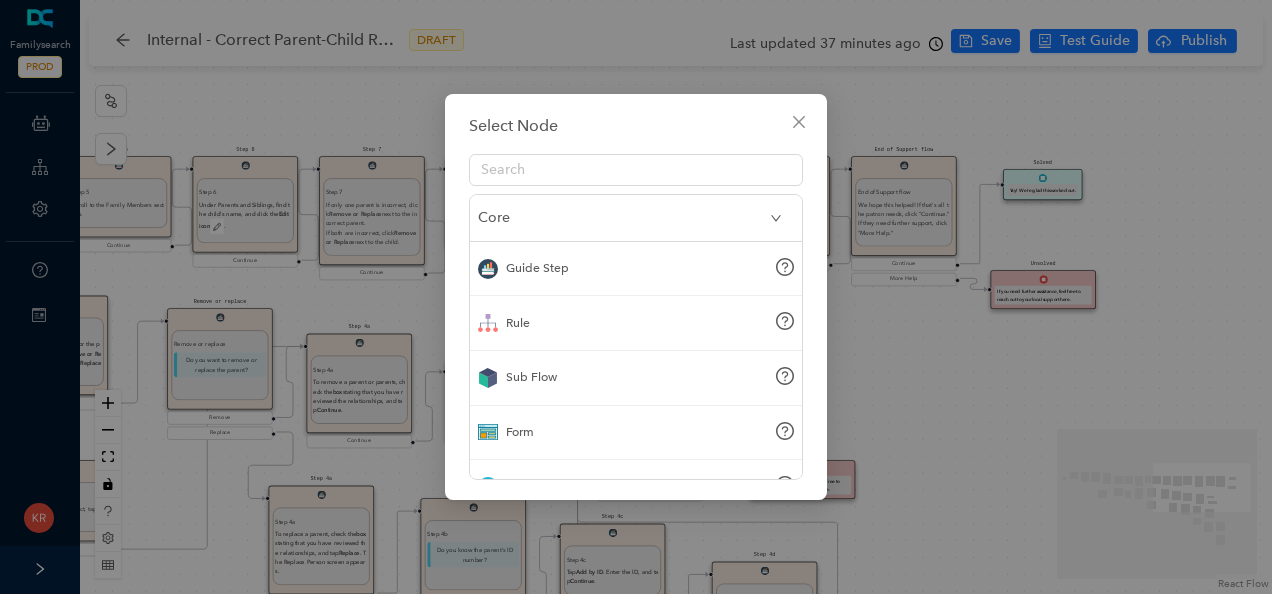 click on "Guide Step" at bounding box center (636, 269) 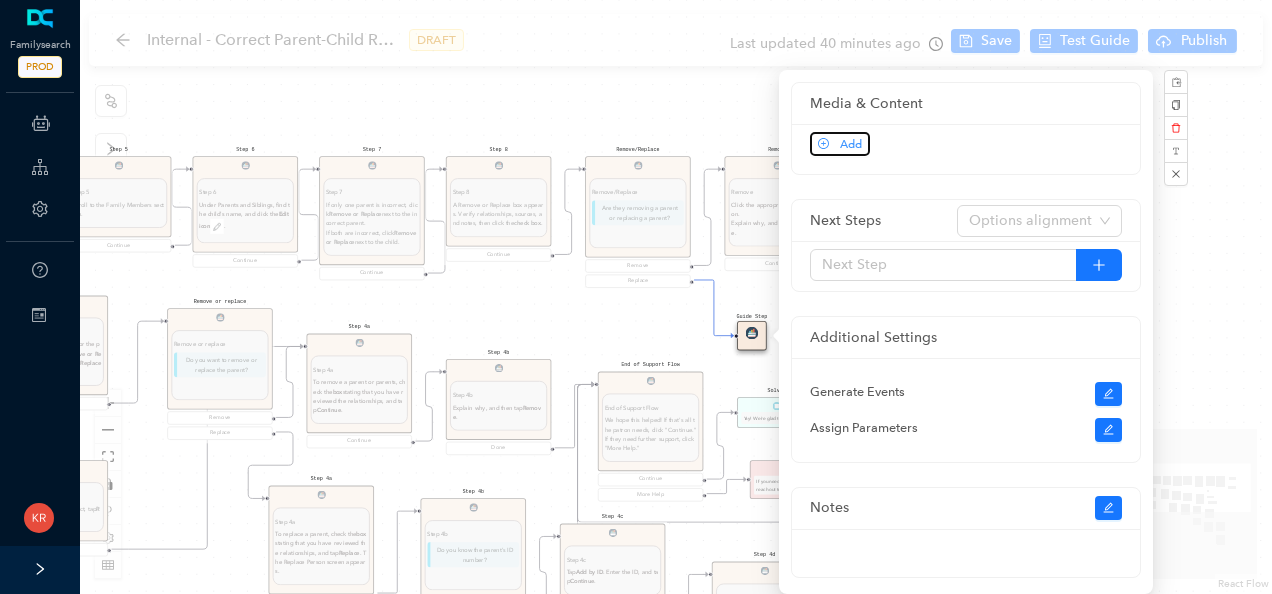 click on "Add" at bounding box center [840, 144] 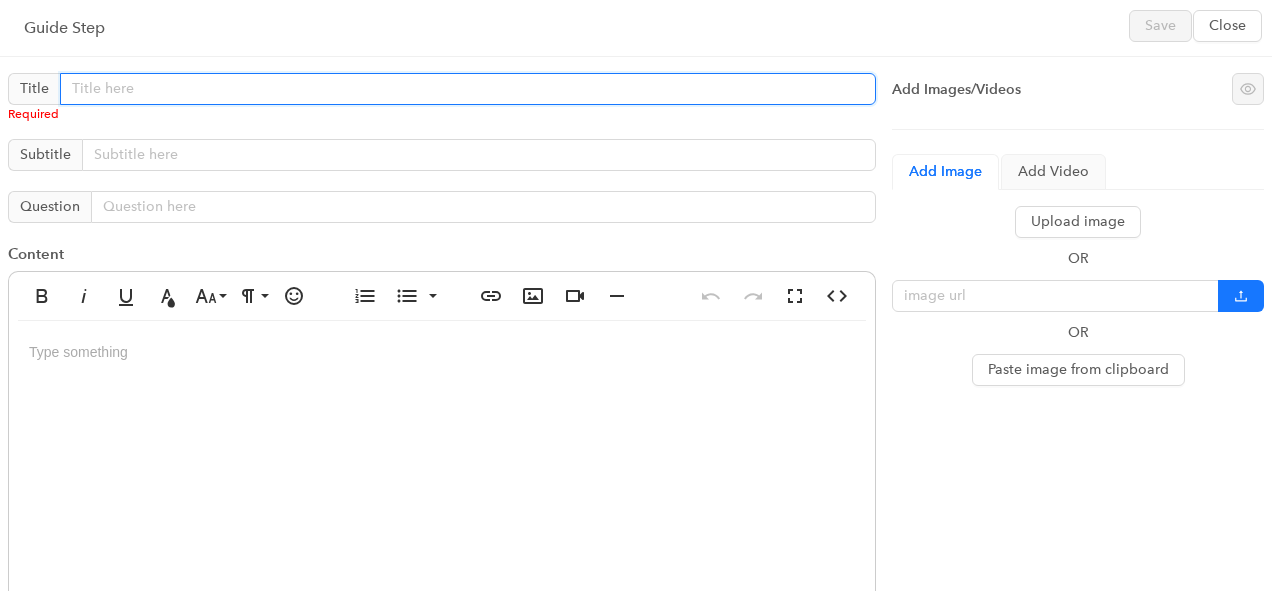 click at bounding box center [468, 89] 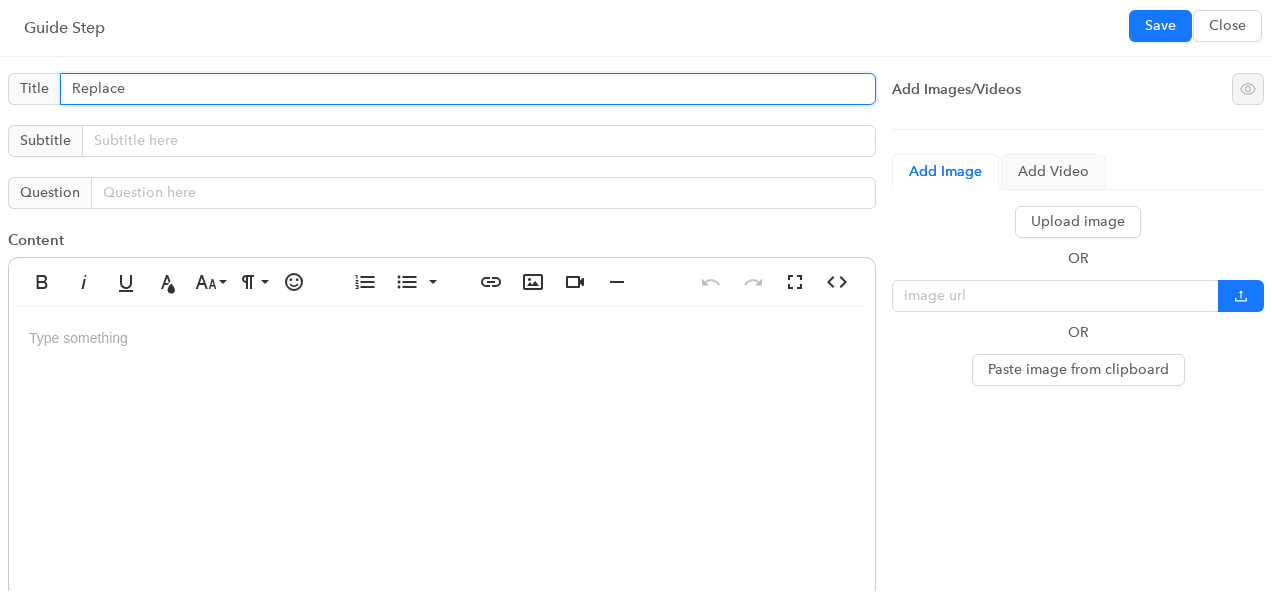 type on "Replace" 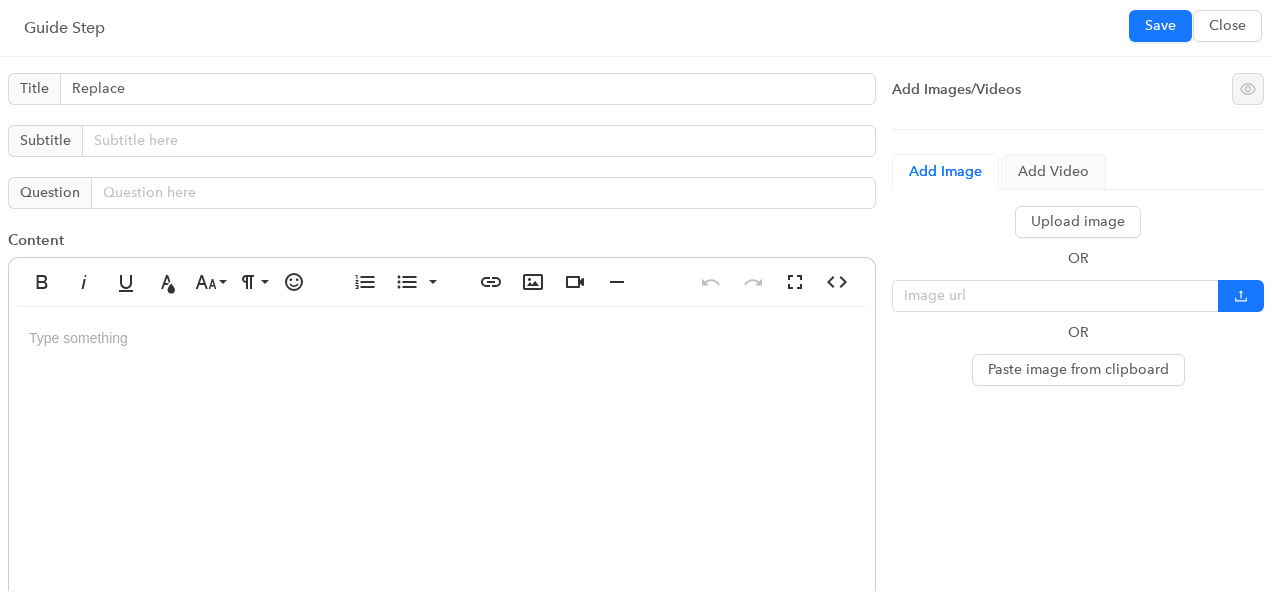 click at bounding box center (442, 507) 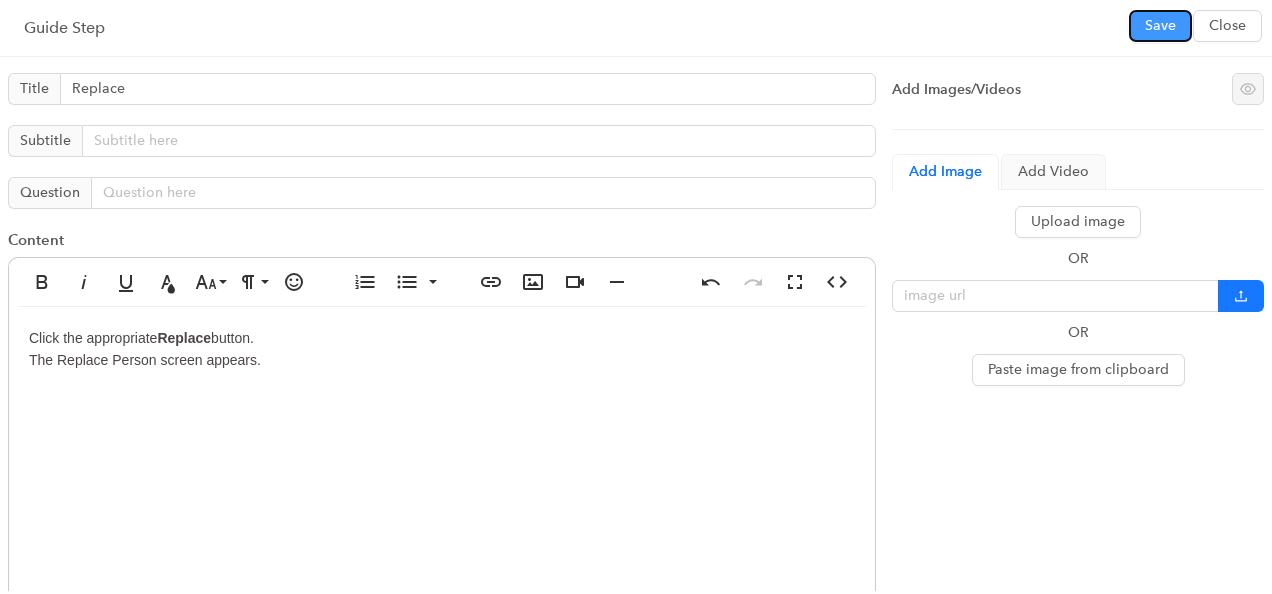 click on "Save" at bounding box center (1160, 26) 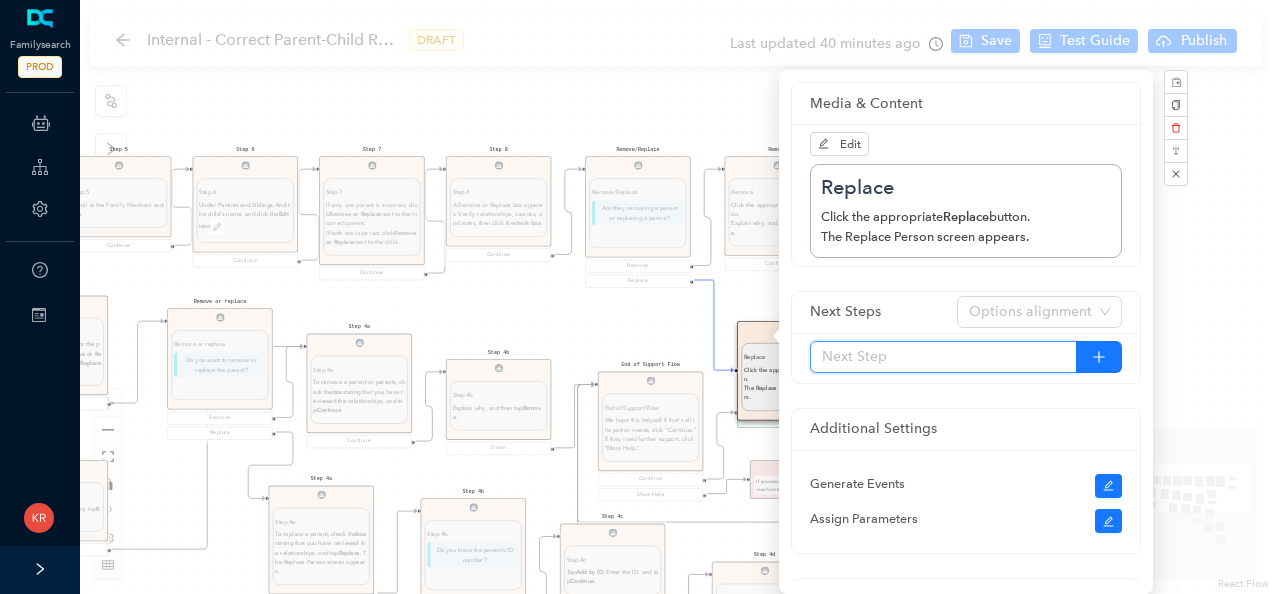 click at bounding box center [943, 357] 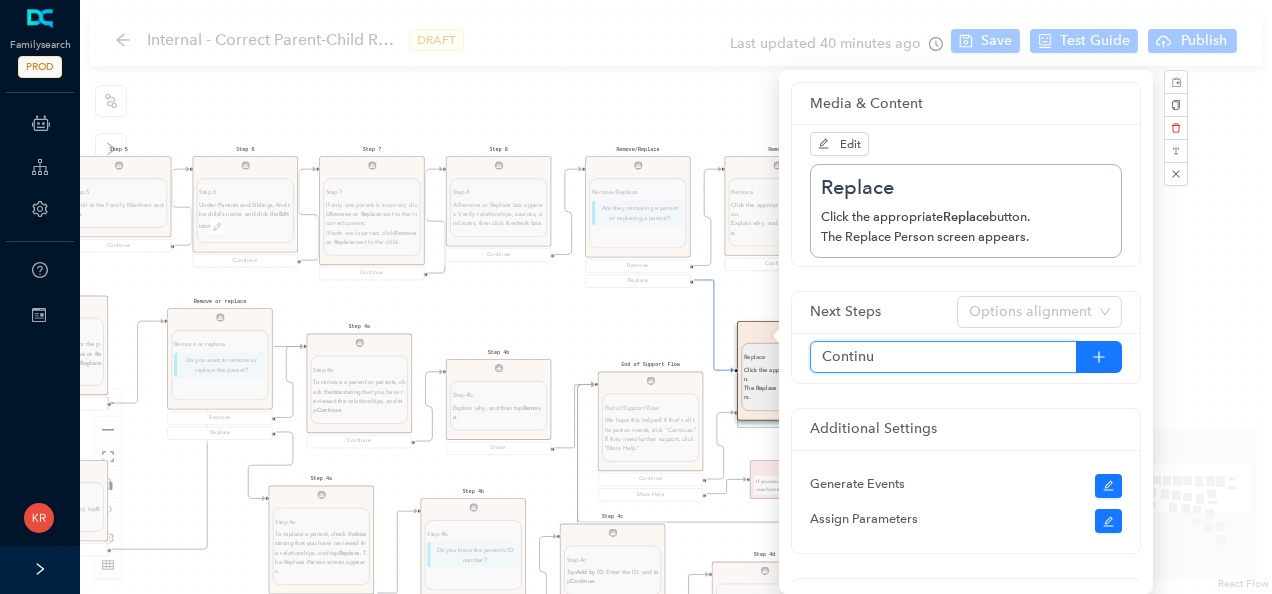 type on "Continue" 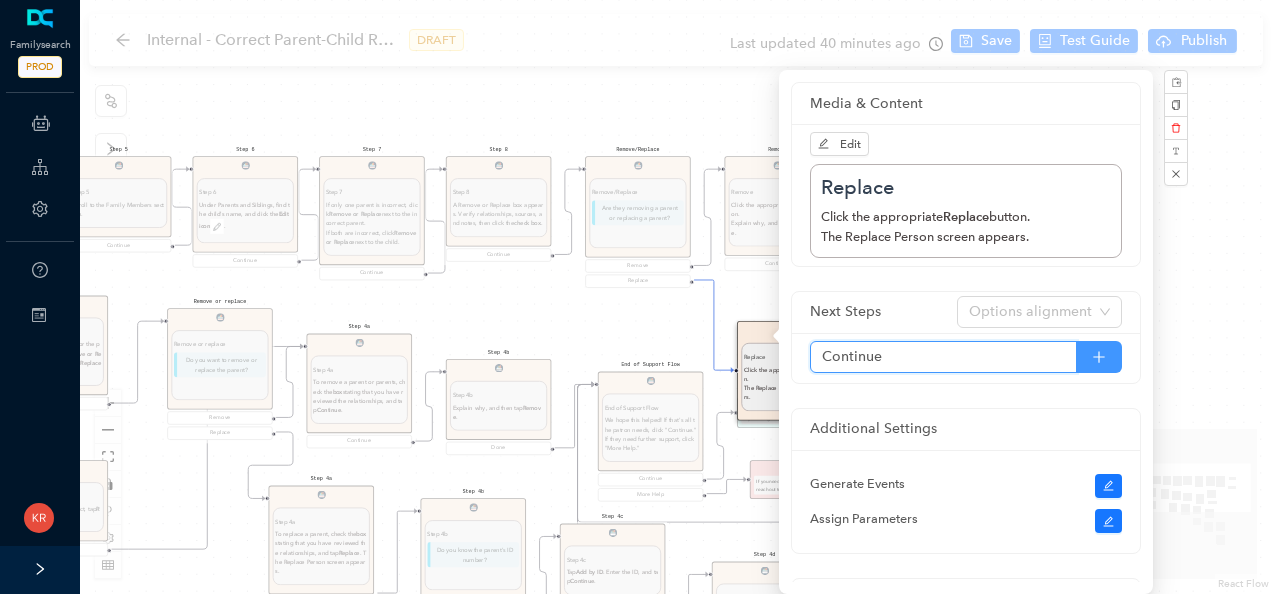 click at bounding box center [1099, 357] 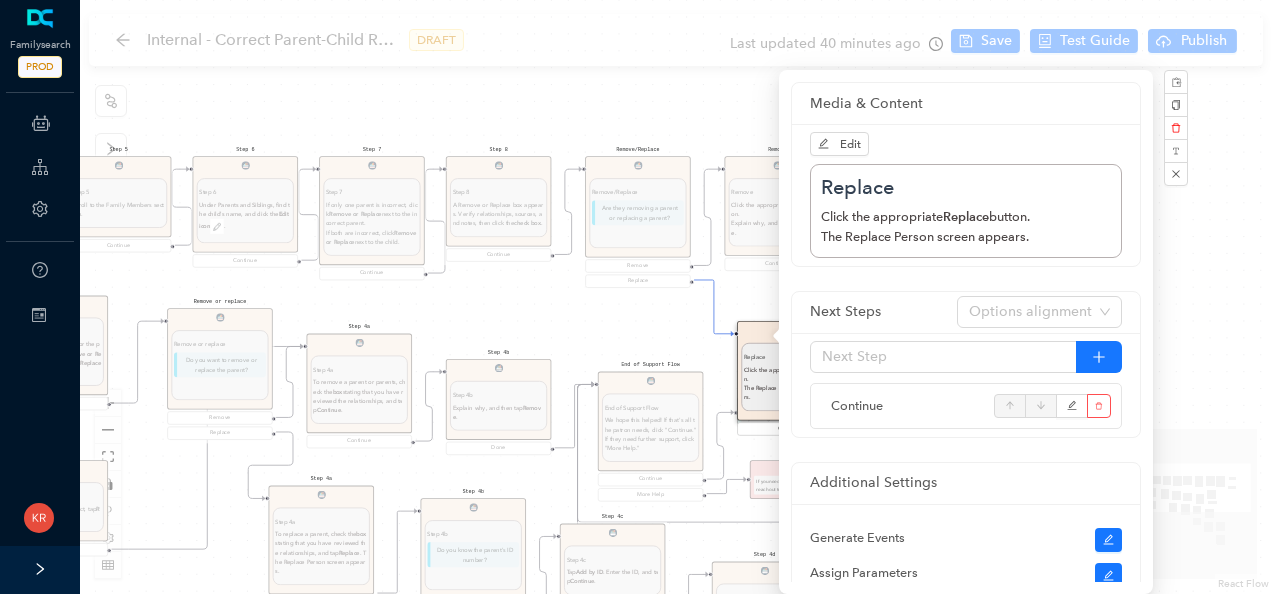 click on "Start Welcome Welcome Welcome! Let's get started. Get Started DISCLAIMER DISCLAIMER Inform the patron of this disclaimer: "Correcting parent-child relationships usually requires some analysis before you begin. Two kinds of problems can exist: duplicate records or incorrect relationship links. If the patron makes a mistake during this process, do not worry. They can  undo any changes they made  by going through the Latest Changes feature. When they remove a child's record from a family's records, the child's record stays in Family Tree. If the child is linked to spouses and children, he or she remains linked to them. Similarly, when they remove parents from a relationship to a child, the Family Tree record for each parent remains in Family Tree." Continue Before you begin Before you begin Help the patron figure out what the exact issue is: If the child does not belong in the family, remove or replace the child's link to the parents. the spouse  of the correct parent. If the ID numbers are different,  . Tip: ." at bounding box center [676, 297] 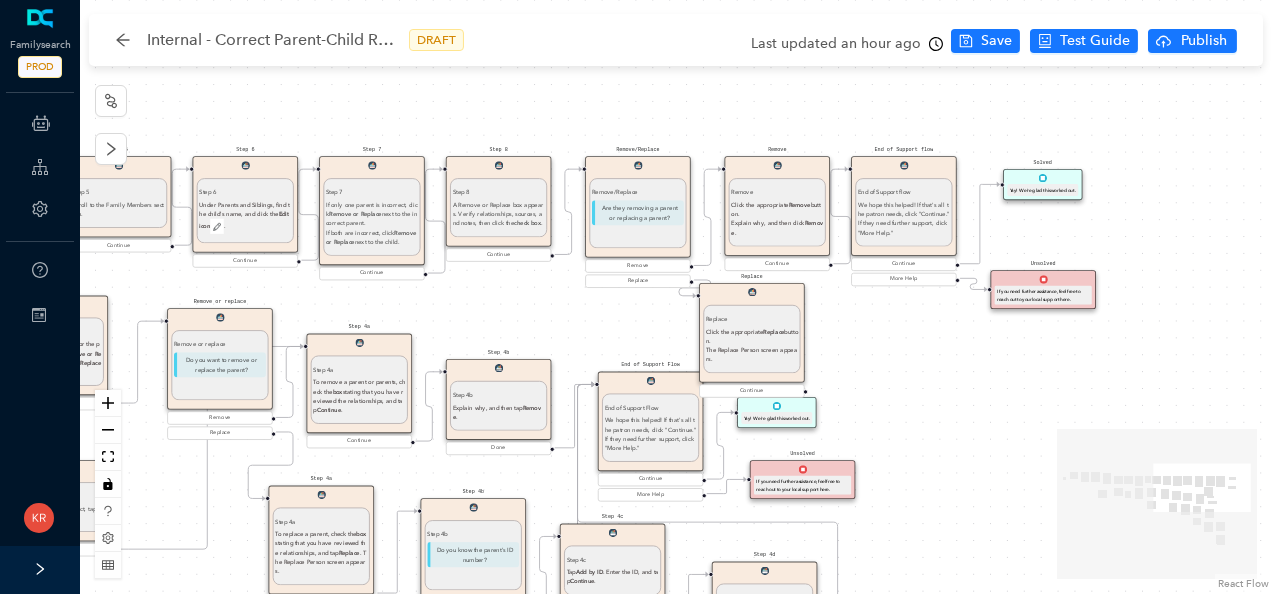 drag, startPoint x: 823, startPoint y: 337, endPoint x: 784, endPoint y: 294, distance: 58.0517 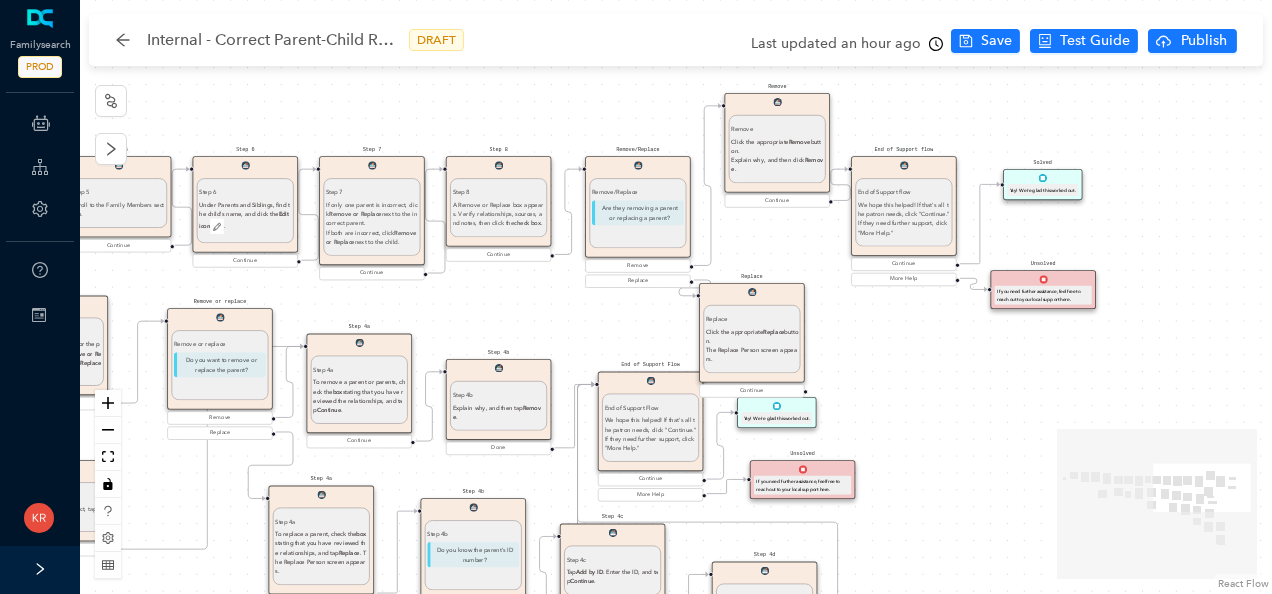 drag, startPoint x: 805, startPoint y: 164, endPoint x: 804, endPoint y: 102, distance: 62.008064 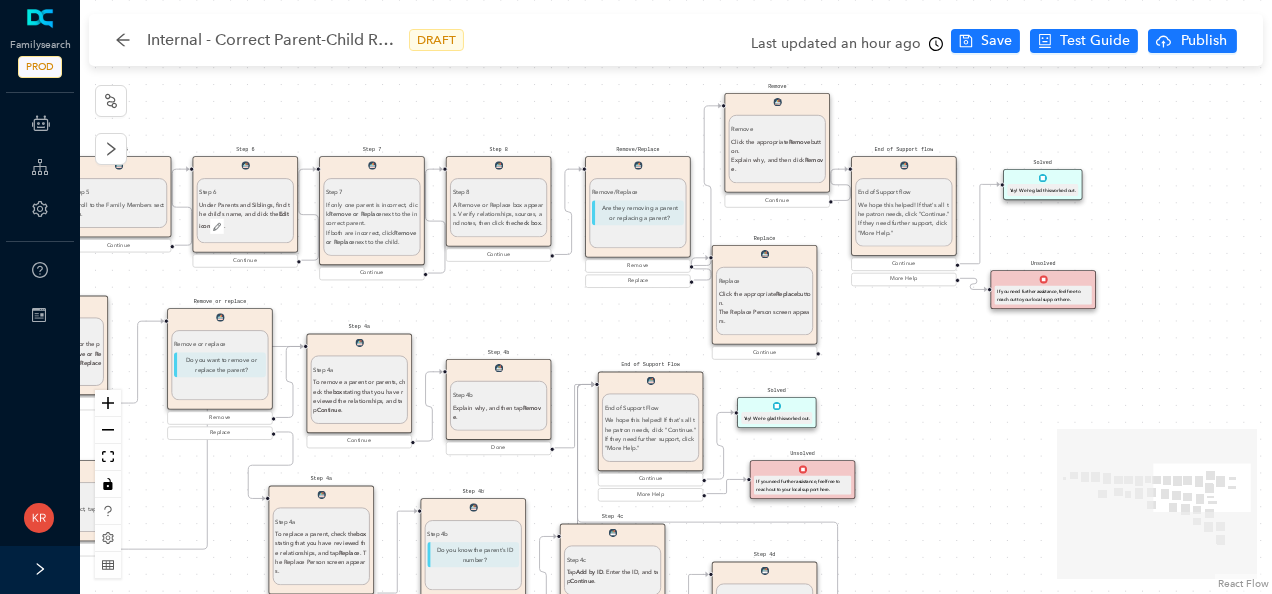 drag, startPoint x: 787, startPoint y: 293, endPoint x: 804, endPoint y: 258, distance: 38.910152 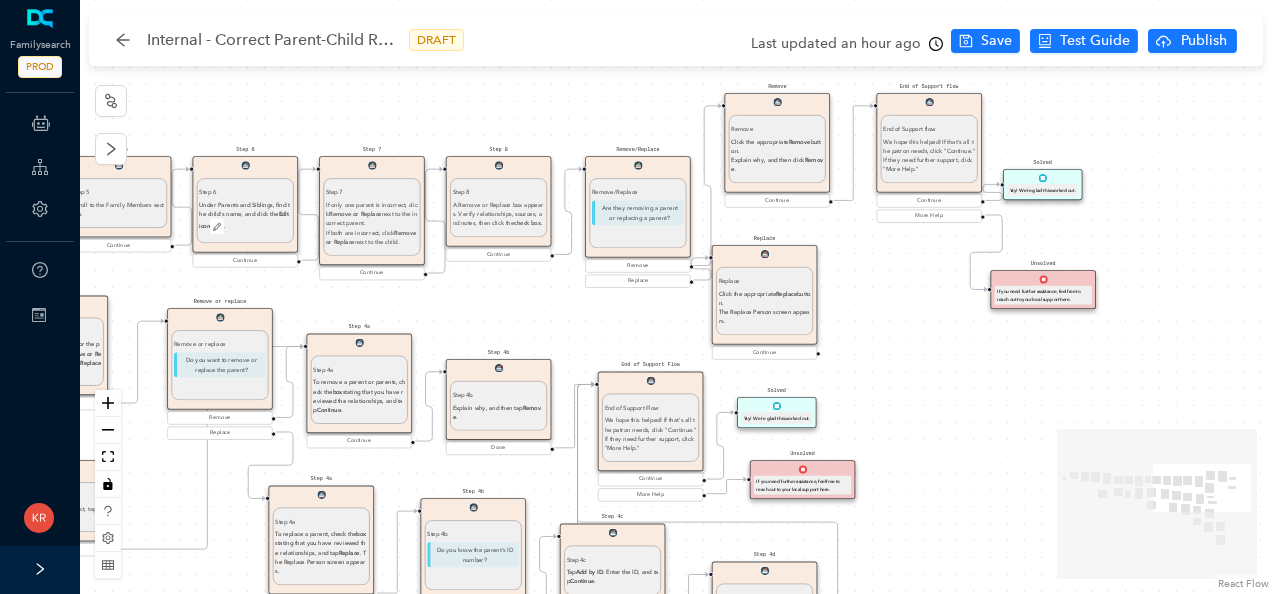drag, startPoint x: 944, startPoint y: 161, endPoint x: 973, endPoint y: 92, distance: 74.84651 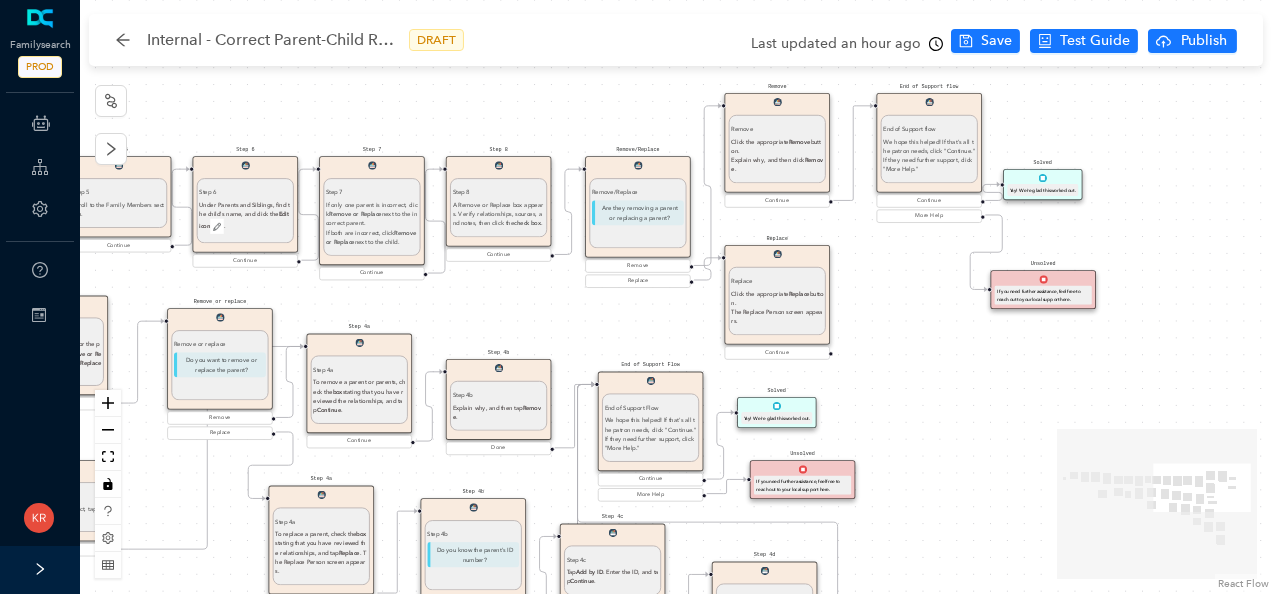 drag, startPoint x: 794, startPoint y: 261, endPoint x: 805, endPoint y: 258, distance: 11.401754 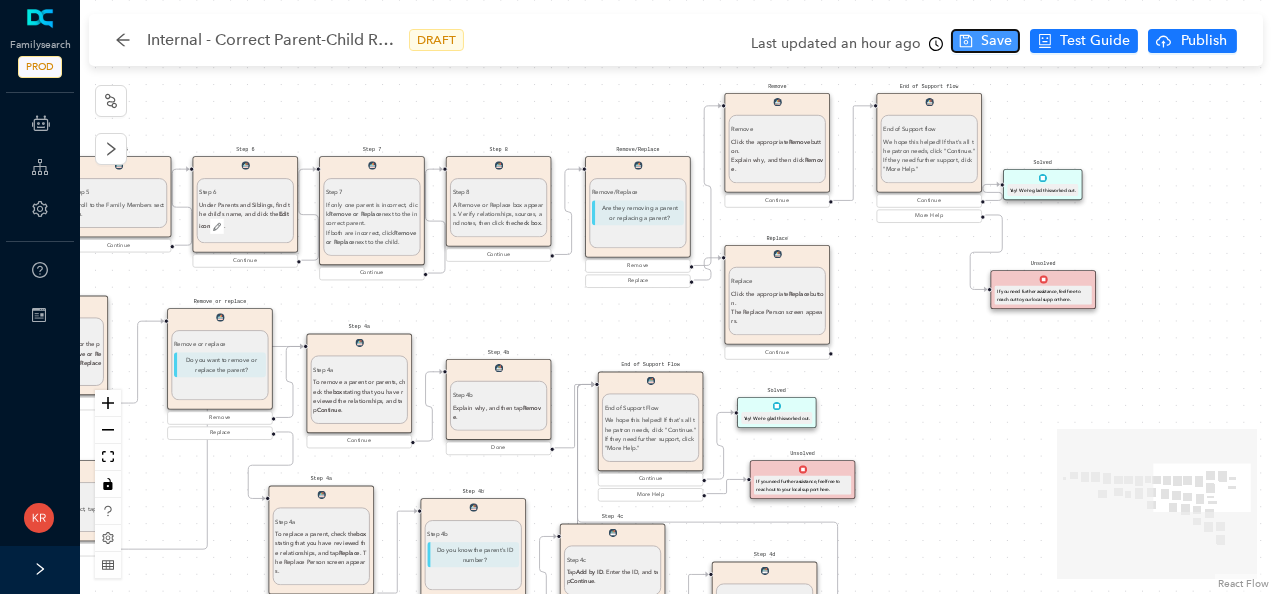 click on "Save" at bounding box center [996, 41] 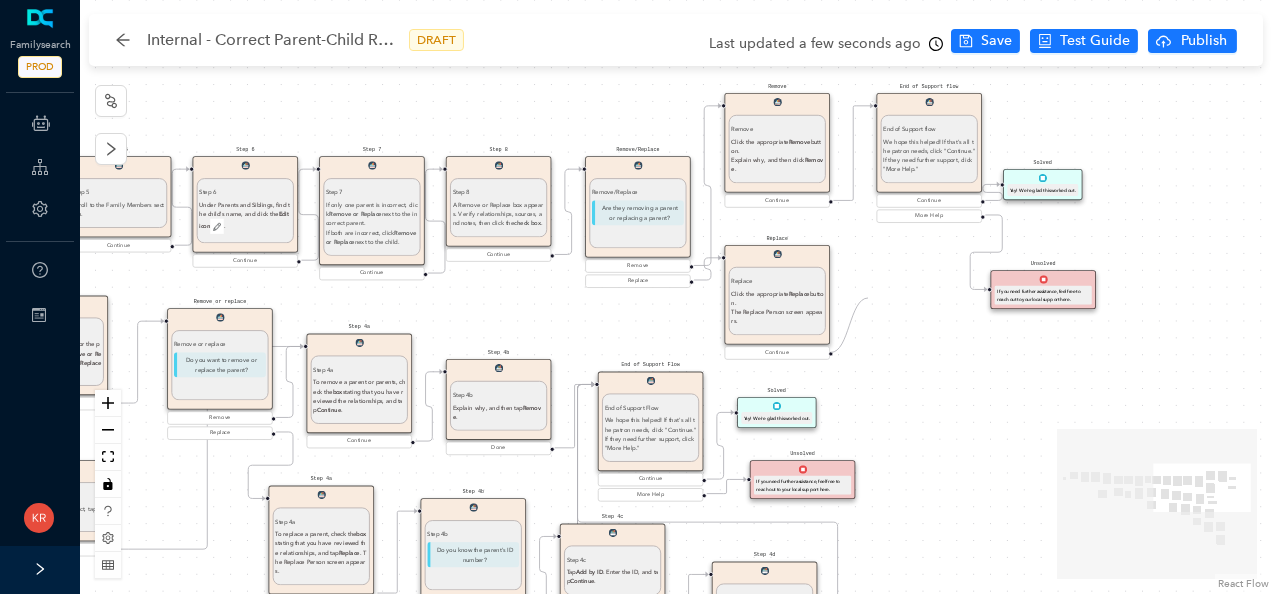 drag, startPoint x: 832, startPoint y: 354, endPoint x: 864, endPoint y: 297, distance: 65.36819 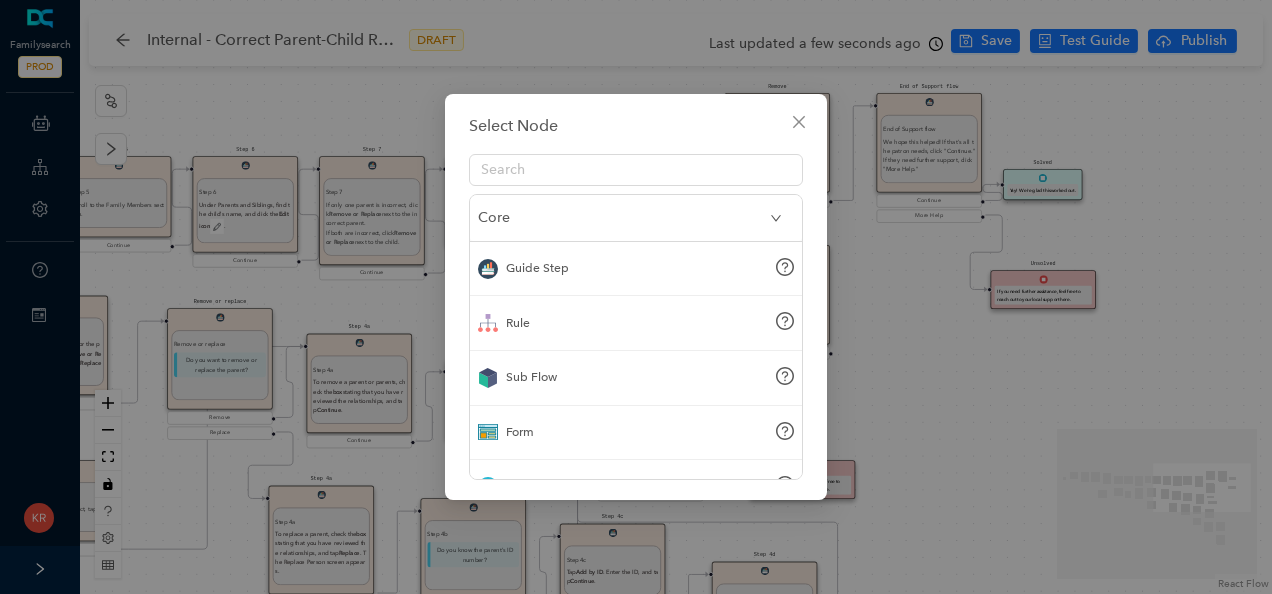 click on "Guide Step" at bounding box center (636, 269) 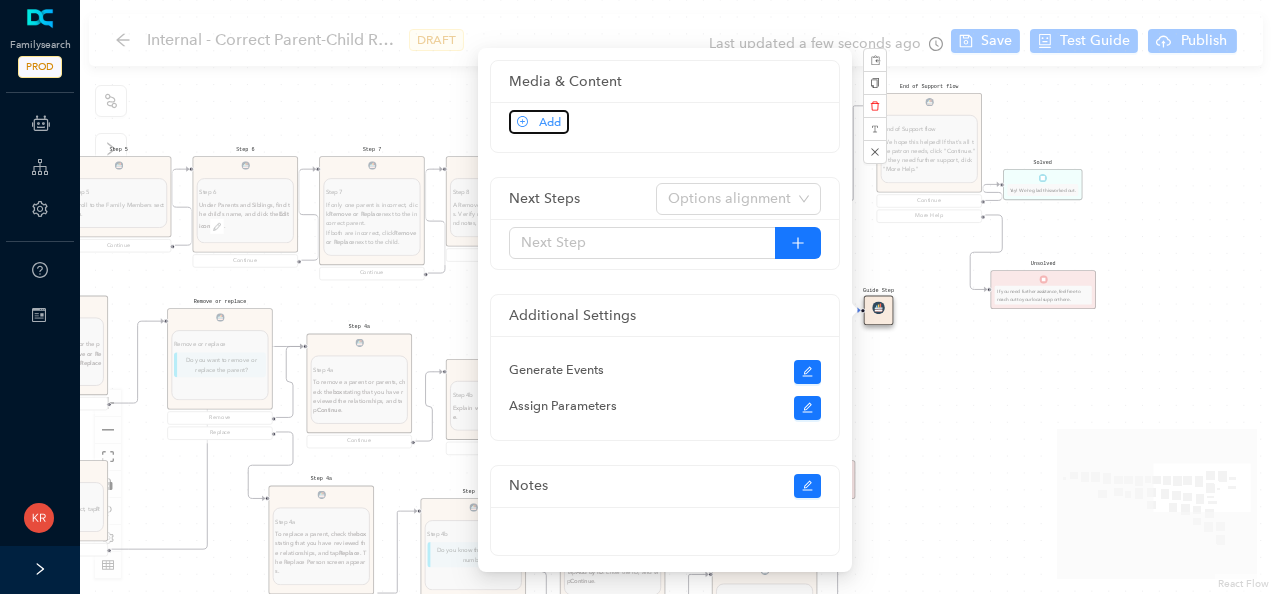 click on "Add" at bounding box center [550, 122] 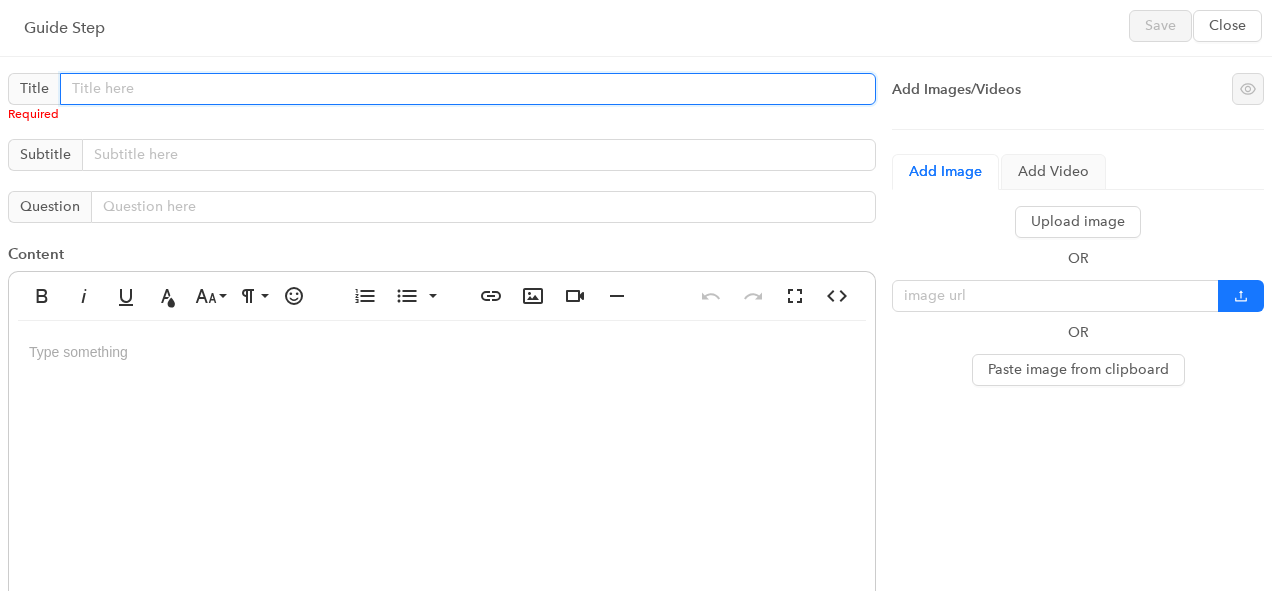 click at bounding box center (468, 89) 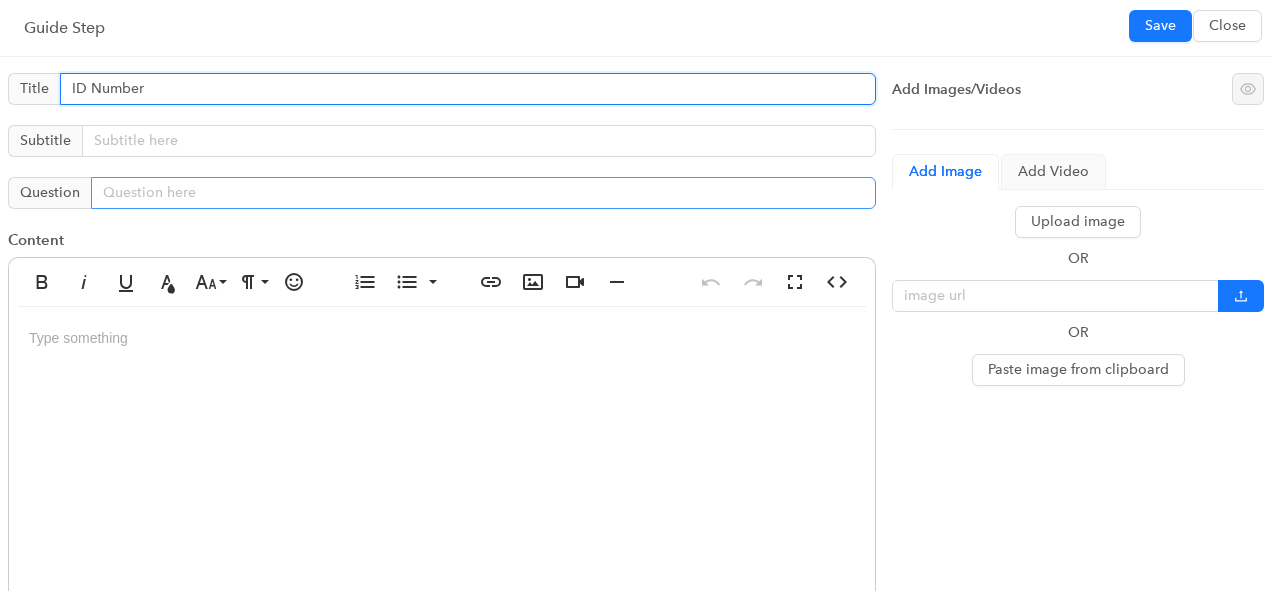 type on "ID Number" 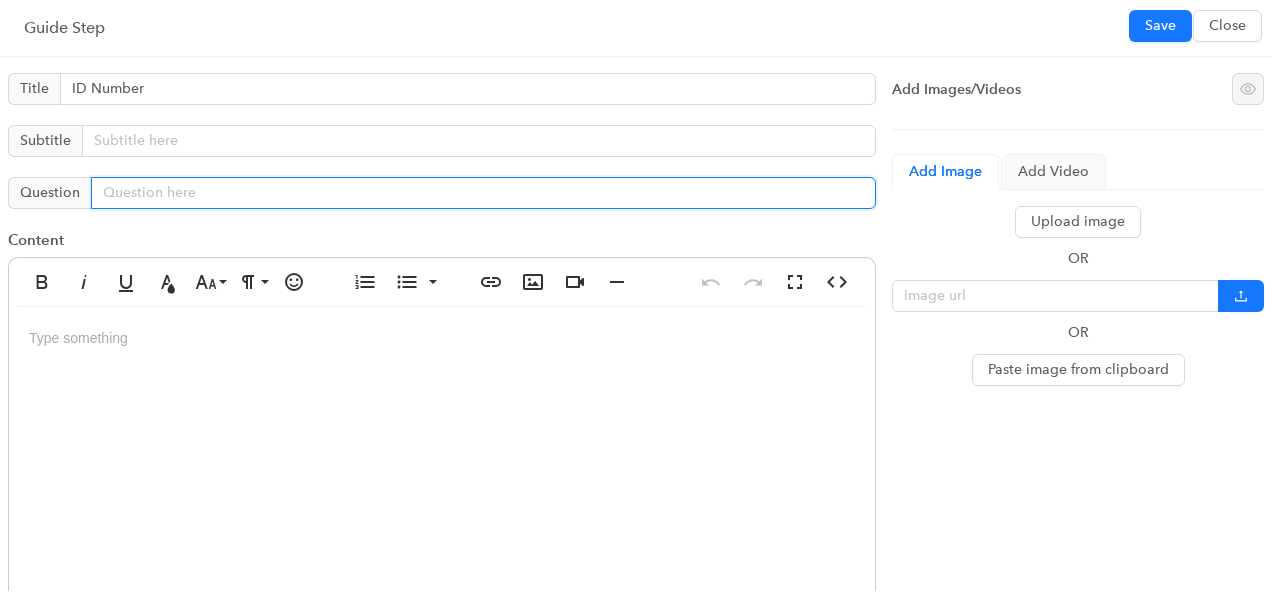 click at bounding box center [483, 193] 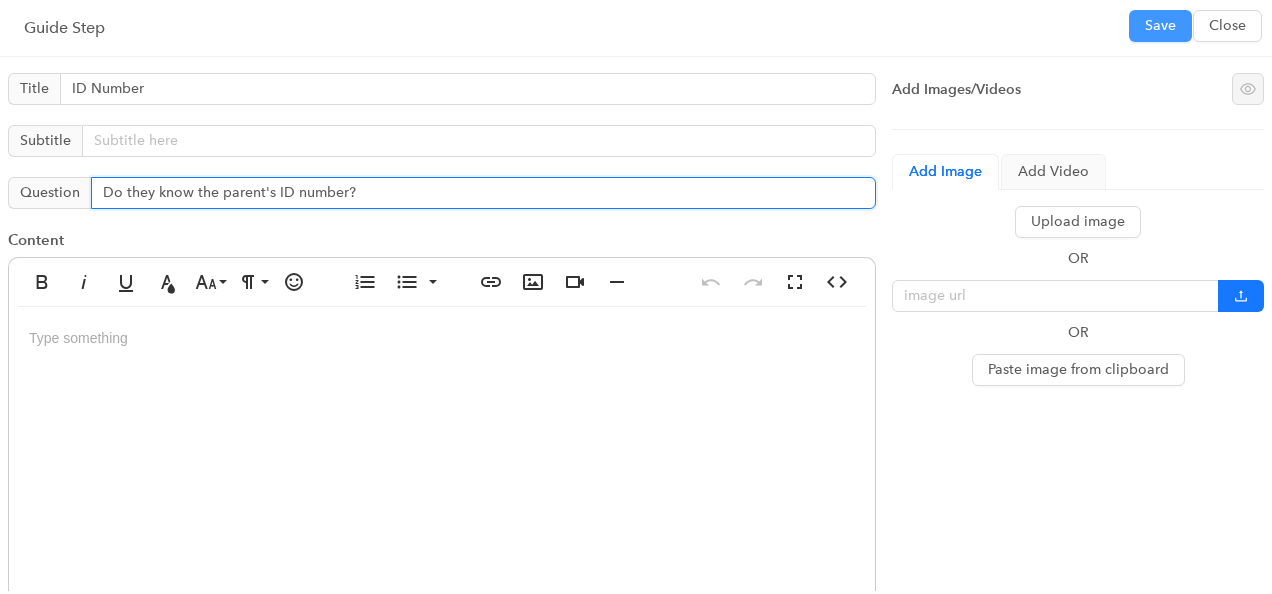 type on "Do they know the parent's ID number?" 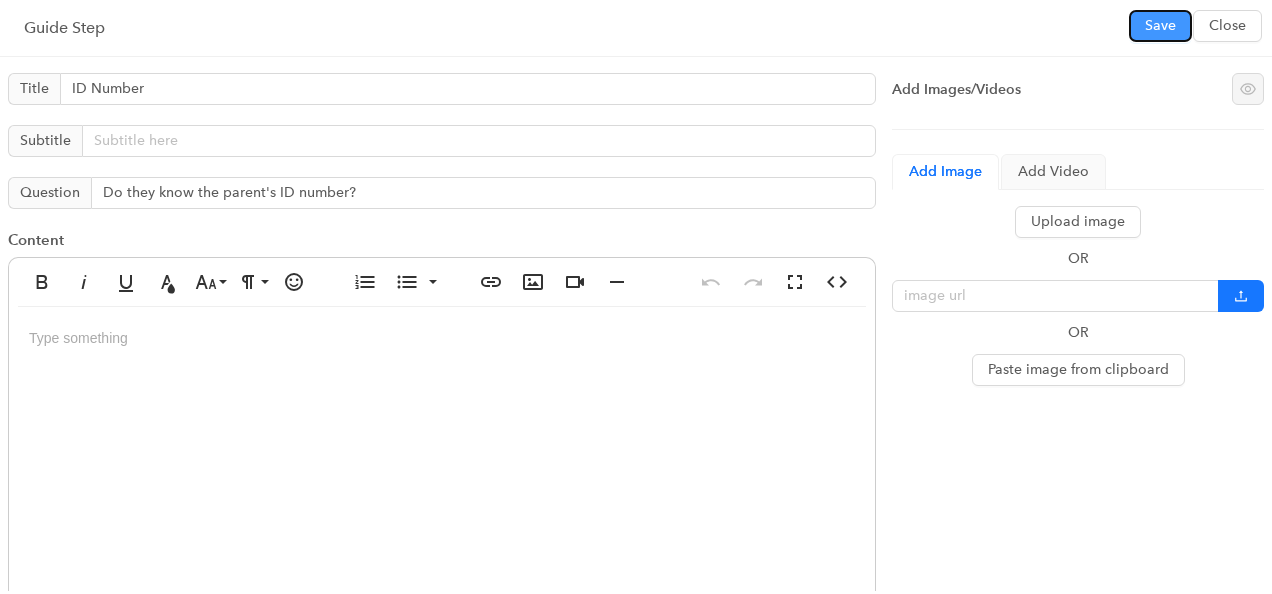 click on "Save" at bounding box center [1160, 26] 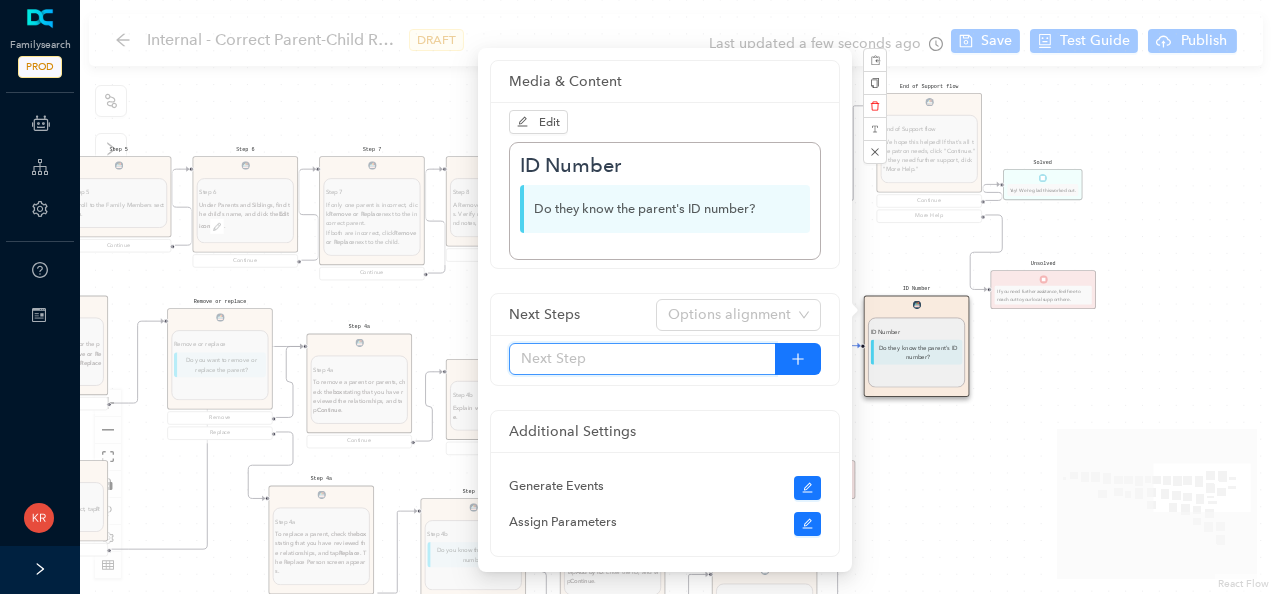 click at bounding box center [642, 359] 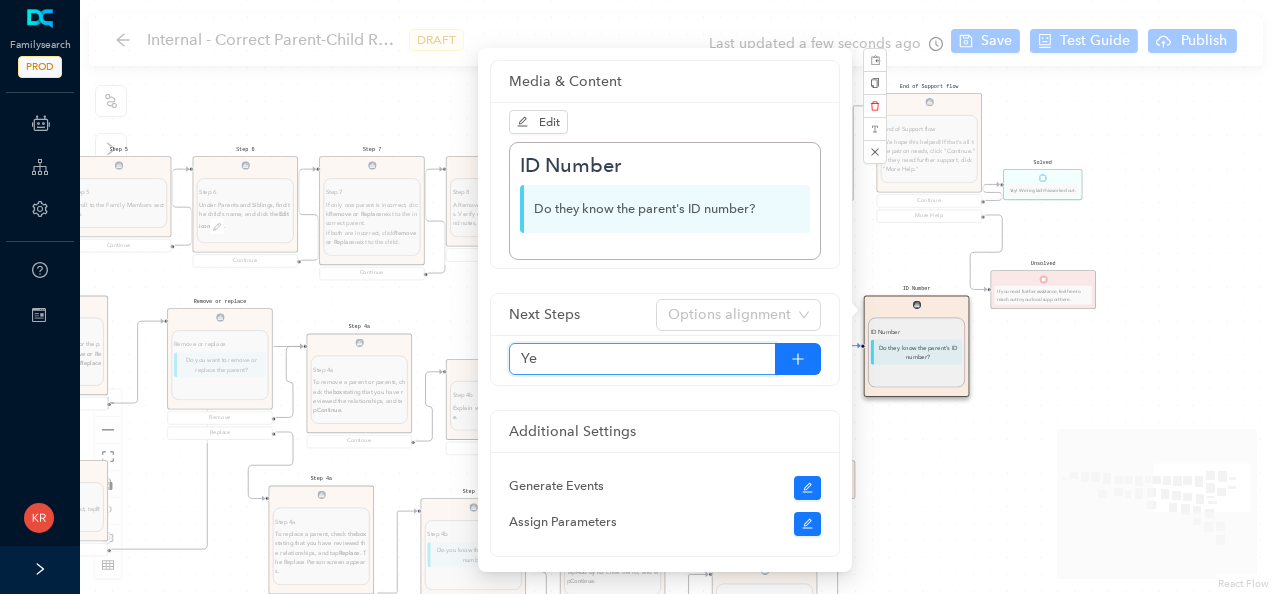 type on "Yes" 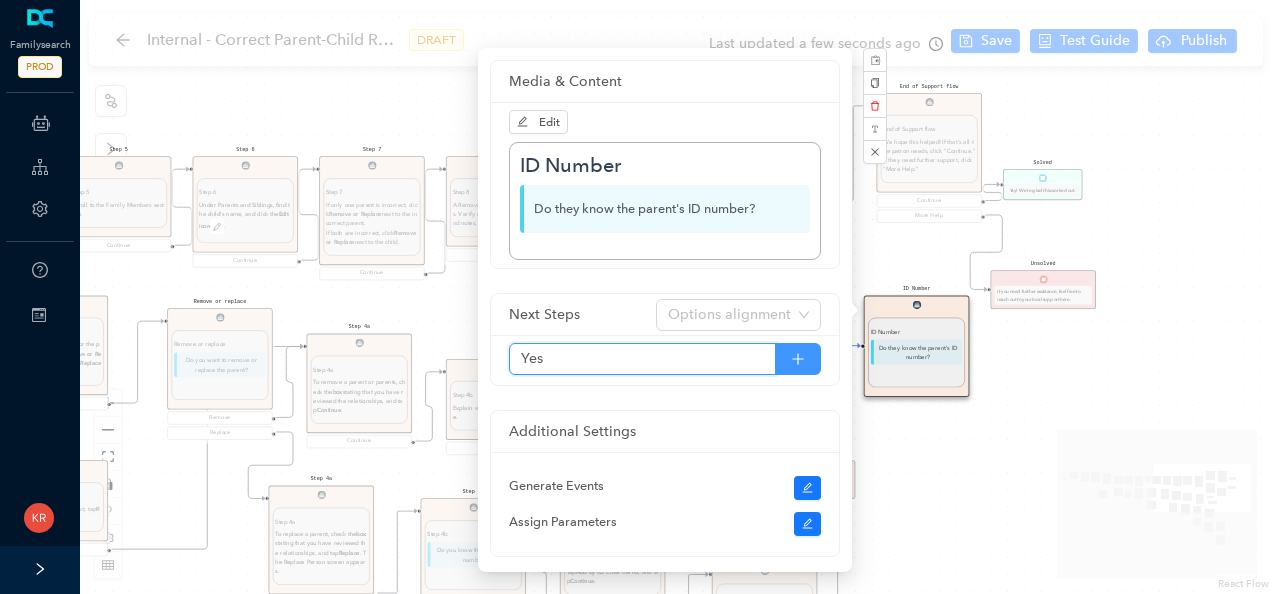 click 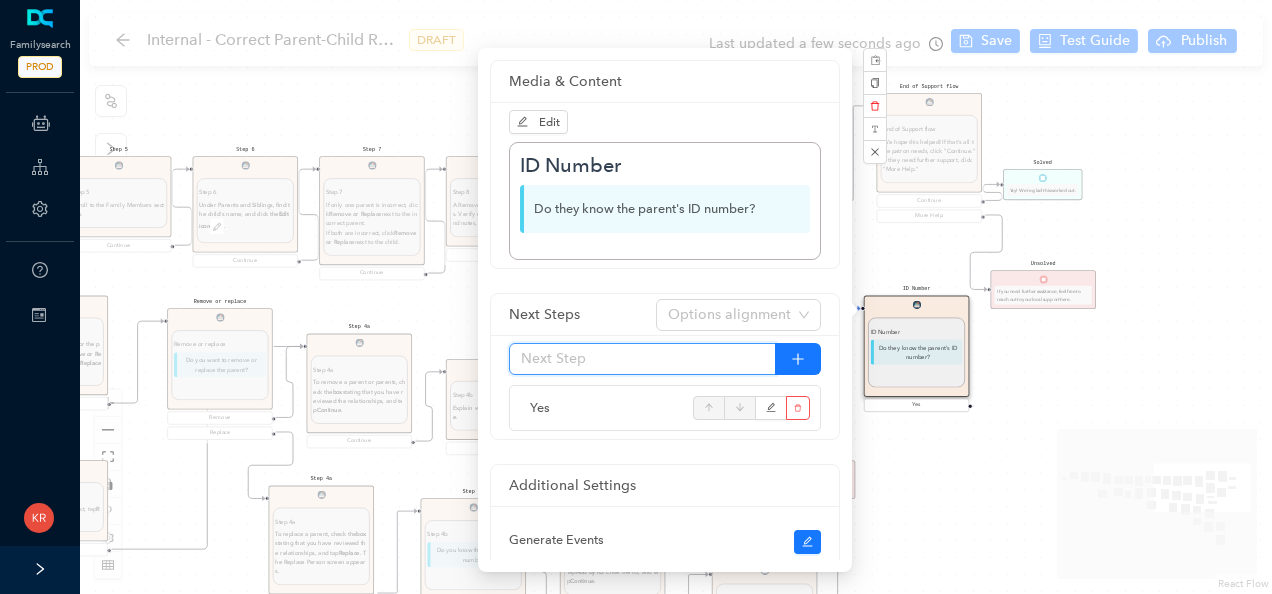 click at bounding box center (642, 359) 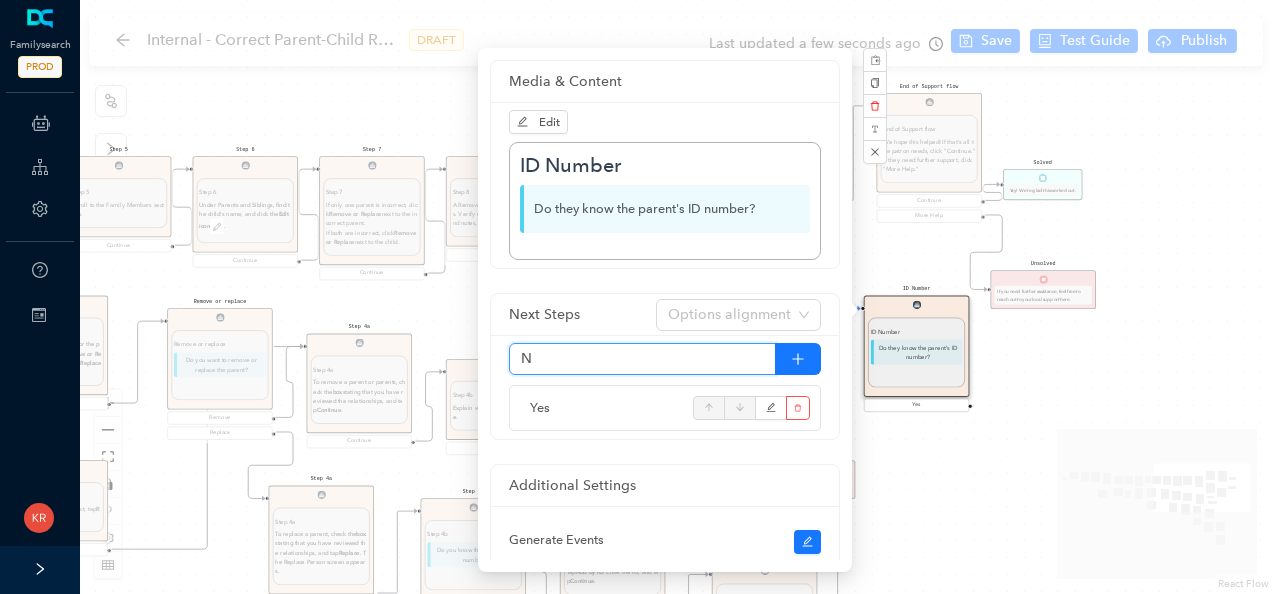 type on "No" 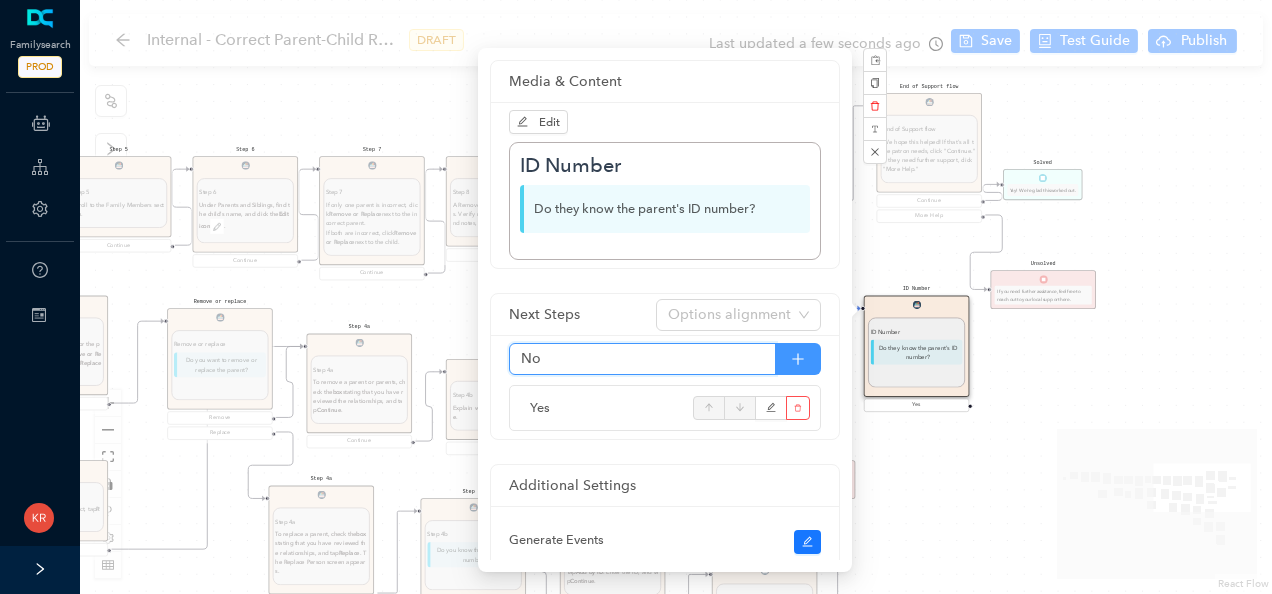 click at bounding box center [798, 359] 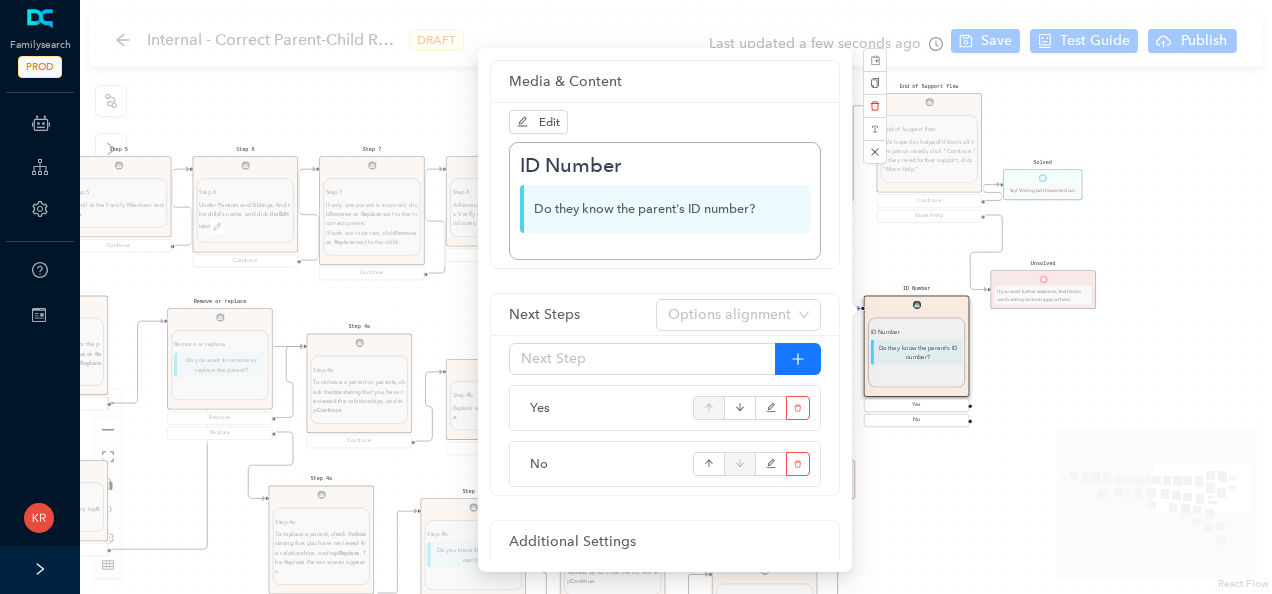 click on "Start Welcome Welcome Welcome! Let's get started. Get Started DISCLAIMER DISCLAIMER Inform the patron of this disclaimer: "Correcting parent-child relationships usually requires some analysis before you begin. Two kinds of problems can exist: duplicate records or incorrect relationship links. If the patron makes a mistake during this process, do not worry. They can  undo any changes they made  by going through the Latest Changes feature. When they remove a child's record from a family's records, the child's record stays in Family Tree. If the child is linked to spouses and children, he or she remains linked to them. Similarly, when they remove parents from a relationship to a child, the Family Tree record for each parent remains in Family Tree." Continue Before you begin Before you begin Help the patron figure out what the exact issue is: If the child does not belong in the family, remove or replace the child's link to the parents. the spouse  of the correct parent. If the ID numbers are different,  . Tip: ." at bounding box center [676, 297] 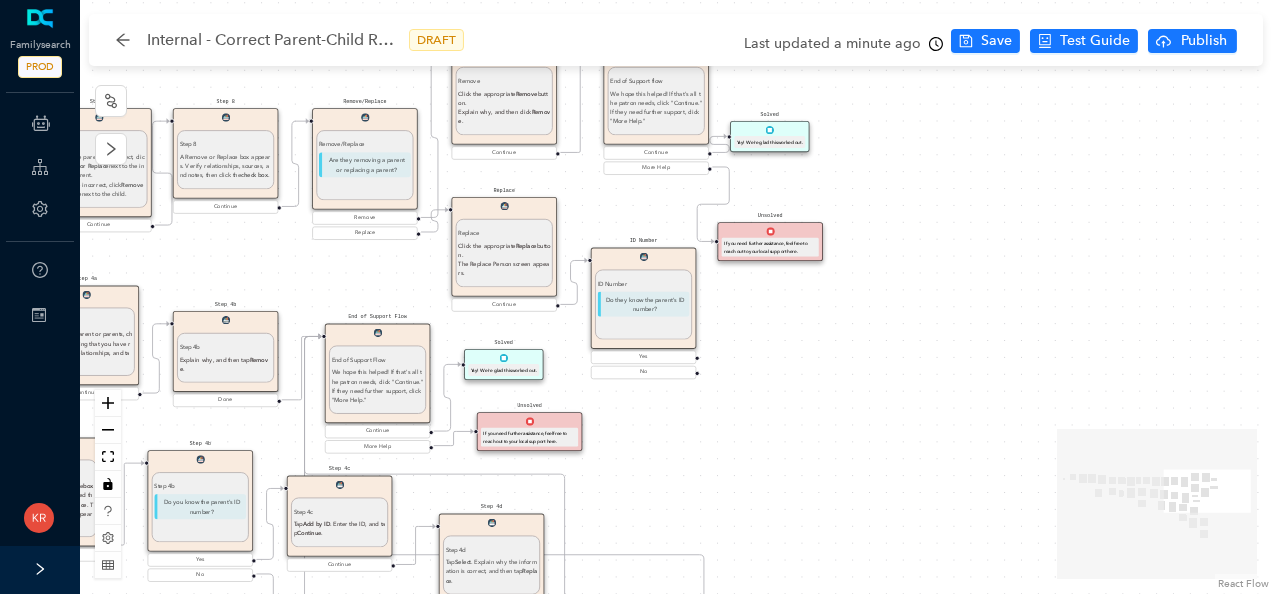 drag, startPoint x: 1104, startPoint y: 370, endPoint x: 832, endPoint y: 322, distance: 276.20282 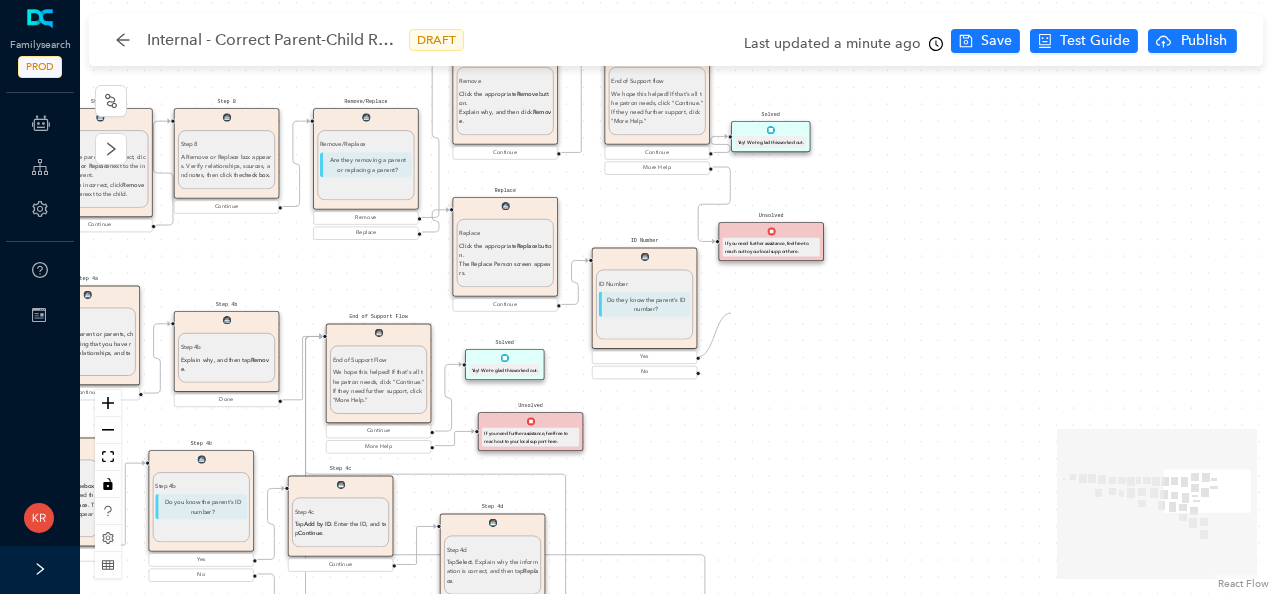 drag, startPoint x: 698, startPoint y: 356, endPoint x: 731, endPoint y: 313, distance: 54.20332 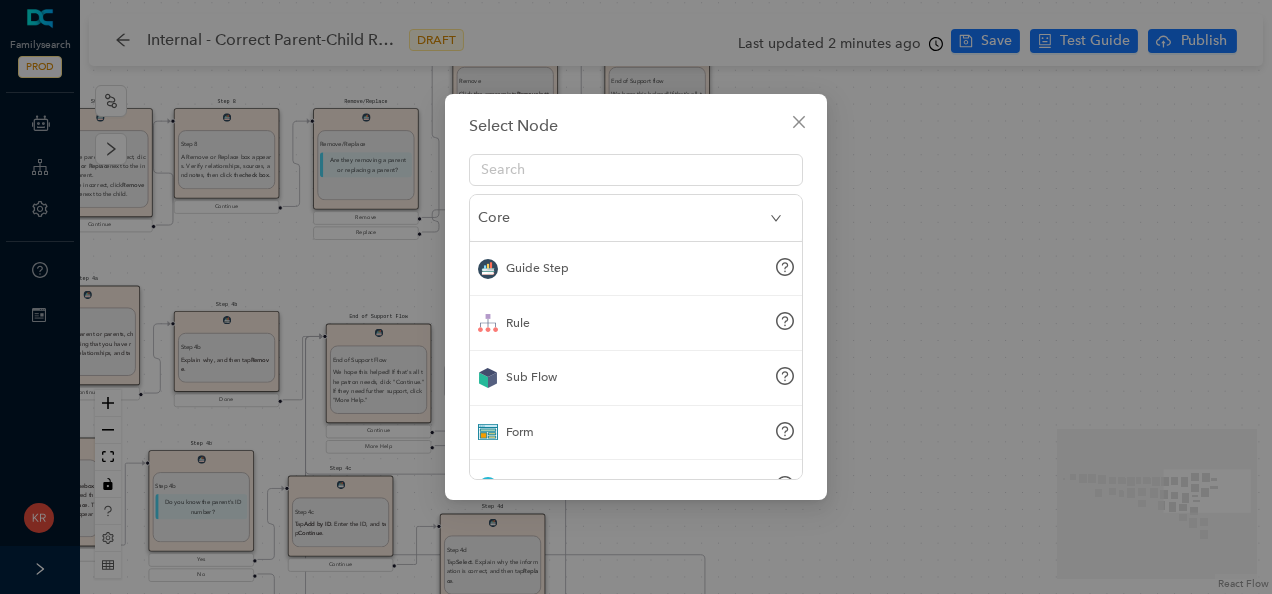 click on "Guide Step" at bounding box center [636, 269] 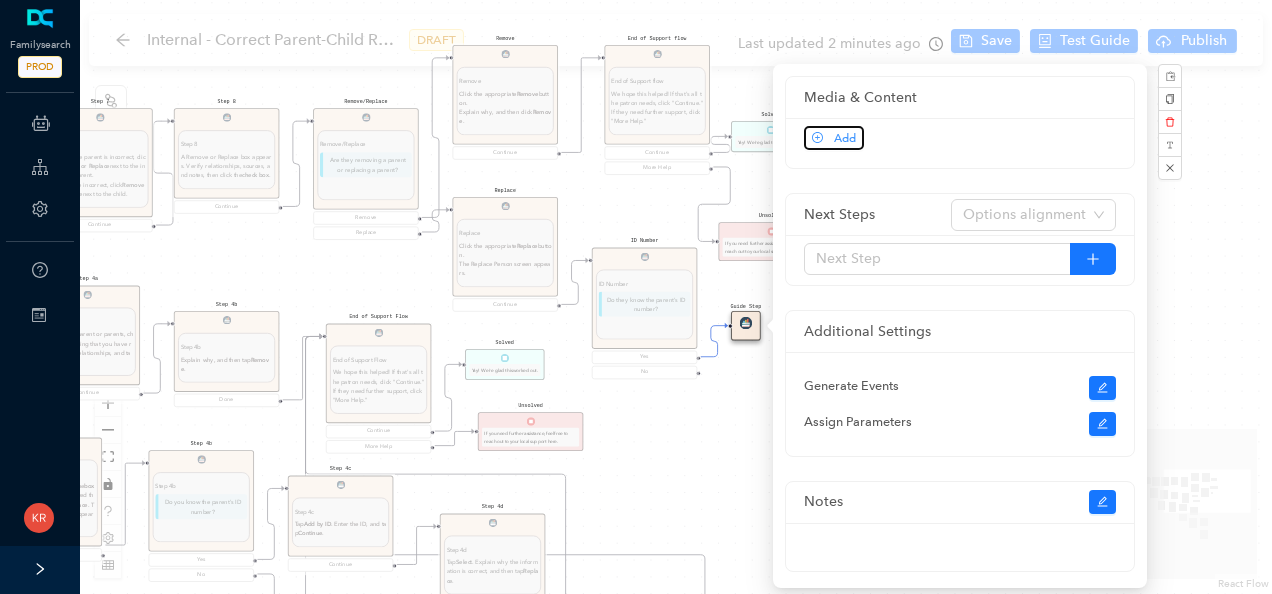 click on "Add" at bounding box center [845, 138] 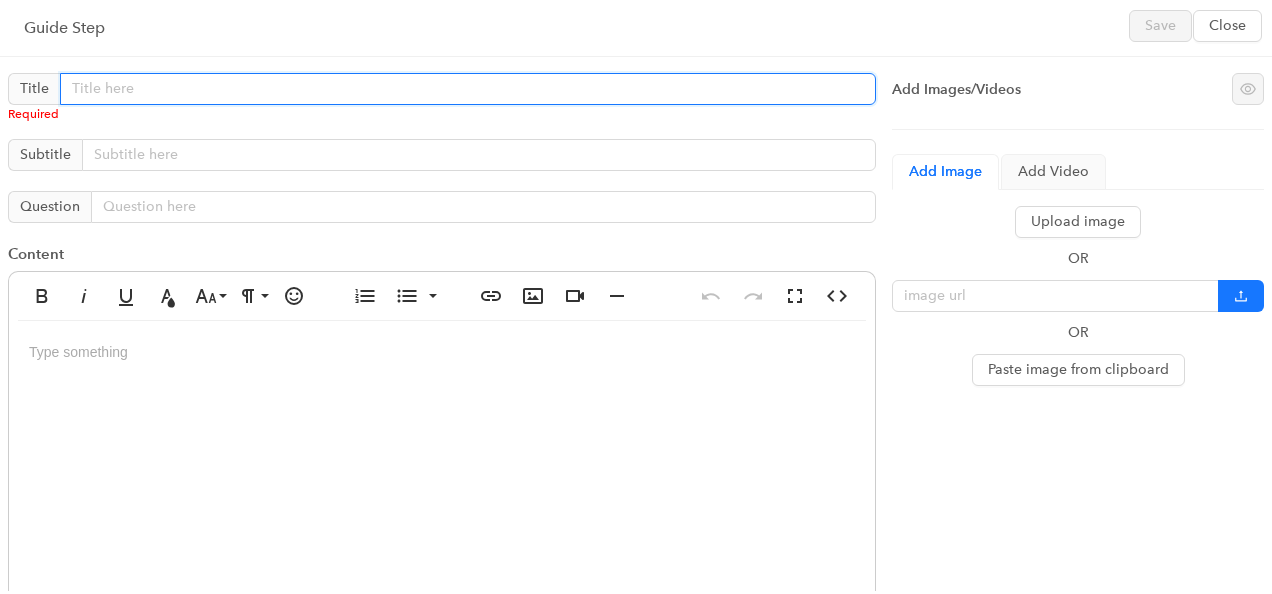 click at bounding box center [468, 89] 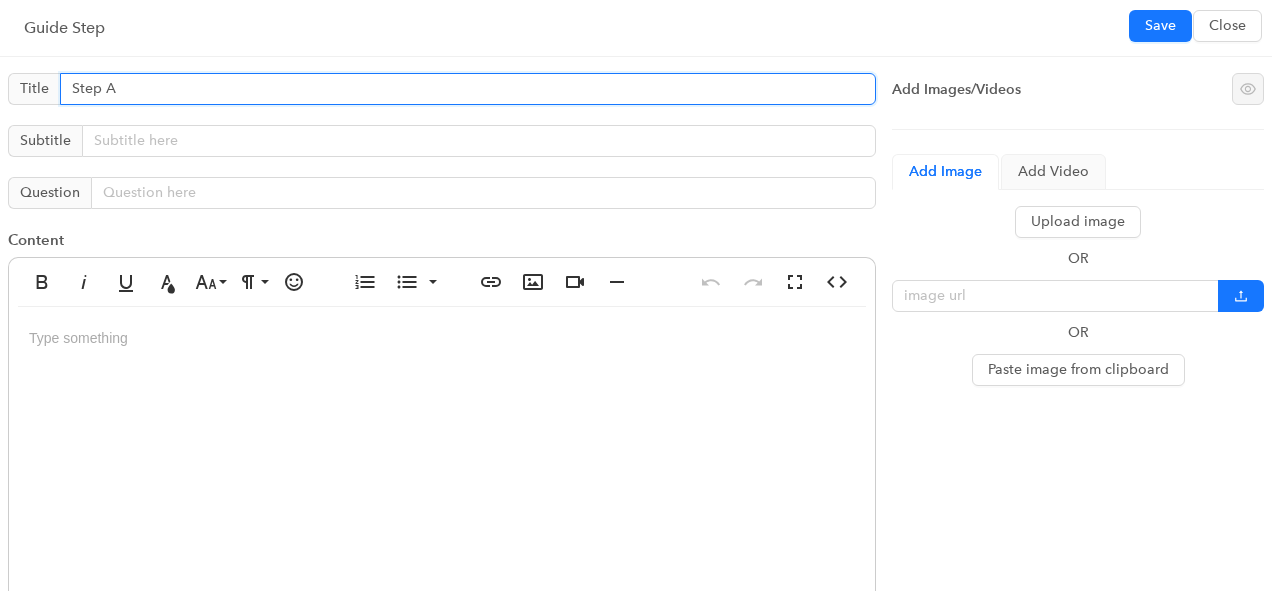 type on "Step A" 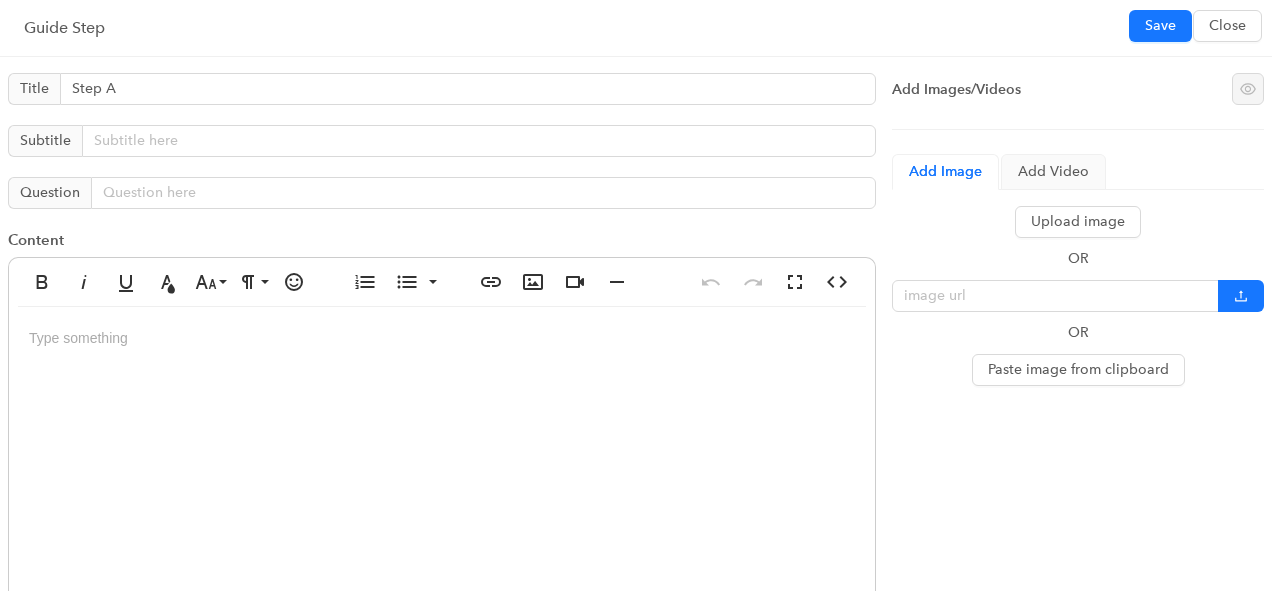 click at bounding box center [442, 507] 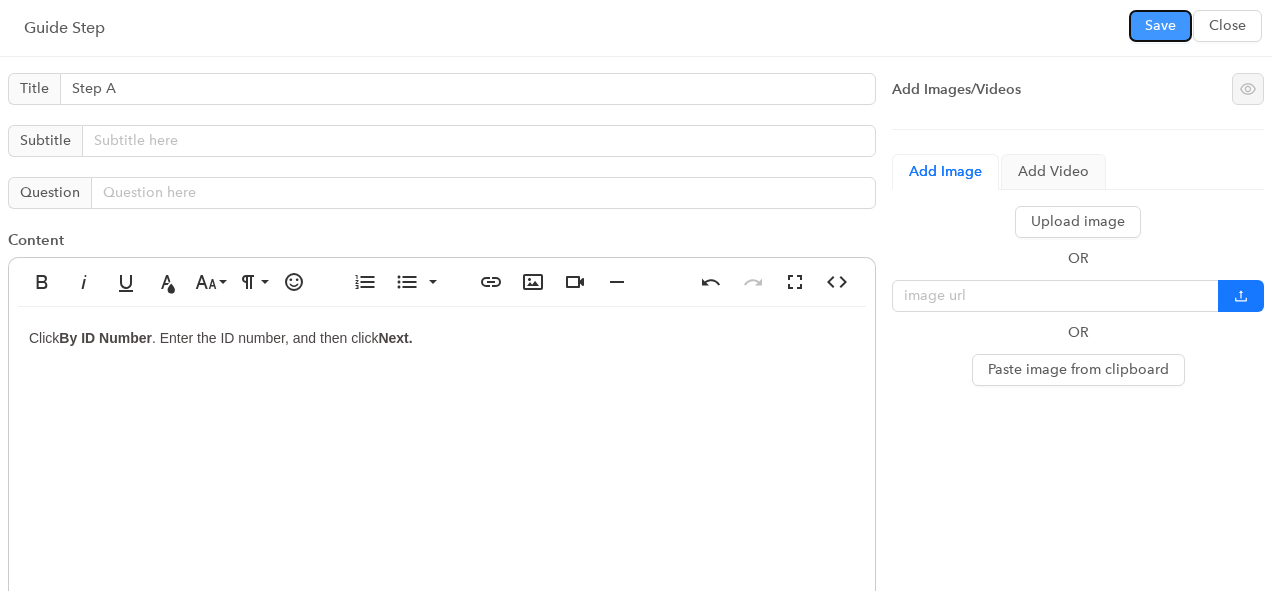 click on "Save" at bounding box center [1160, 26] 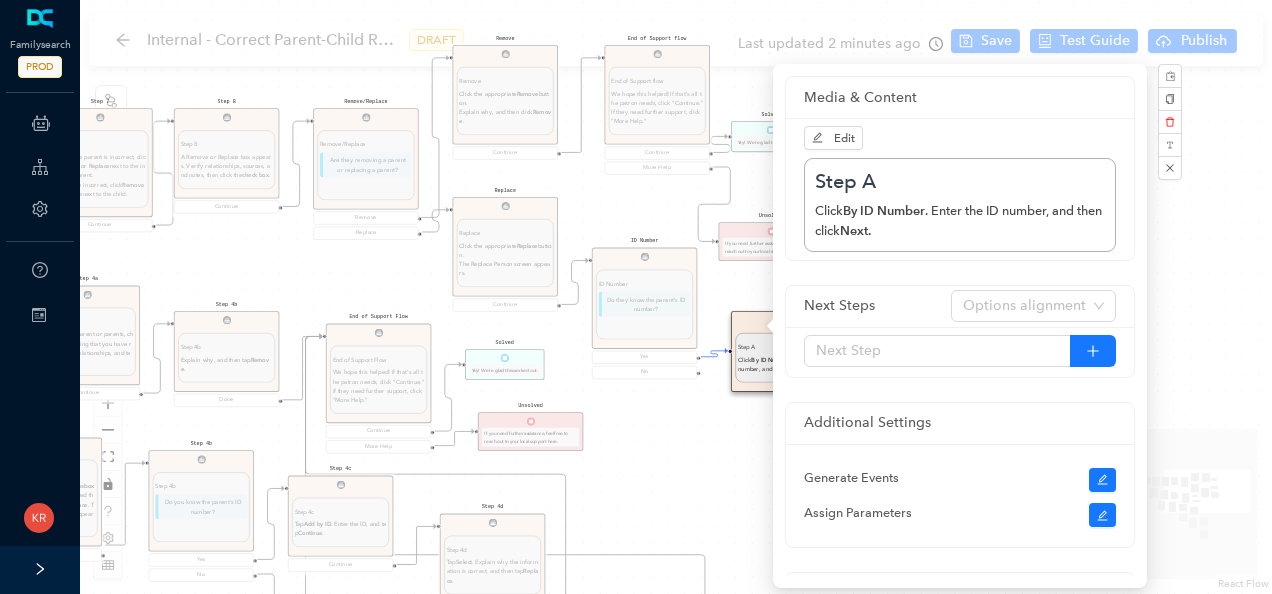 click on "Start Welcome Welcome Welcome! Let's get started. Get Started DISCLAIMER DISCLAIMER Inform the patron of this disclaimer: "Correcting parent-child relationships usually requires some analysis before you begin. Two kinds of problems can exist: duplicate records or incorrect relationship links. If the patron makes a mistake during this process, do not worry. They can  undo any changes they made  by going through the Latest Changes feature. When they remove a child's record from a family's records, the child's record stays in Family Tree. If the child is linked to spouses and children, he or she remains linked to them. Similarly, when they remove parents from a relationship to a child, the Family Tree record for each parent remains in Family Tree." Continue Before you begin Before you begin Help the patron figure out what the exact issue is: If the child does not belong in the family, remove or replace the child's link to the parents. the spouse  of the correct parent. If the ID numbers are different,  . Tip: ." at bounding box center (676, 297) 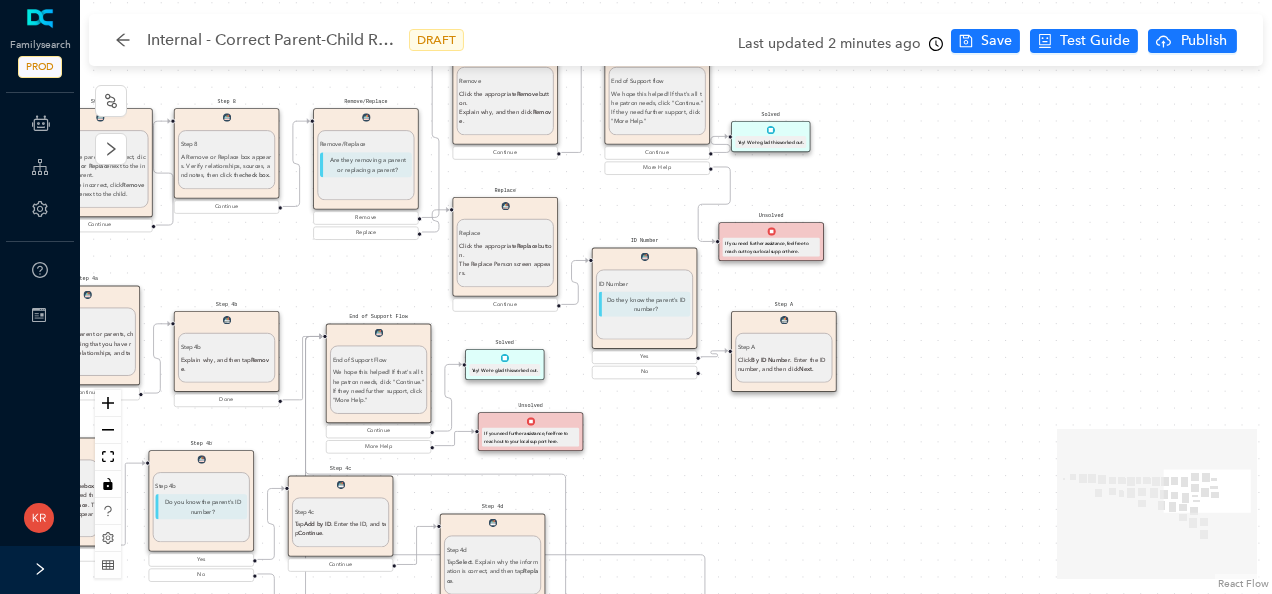 click on ". Enter the ID number, and then click" at bounding box center [782, 364] 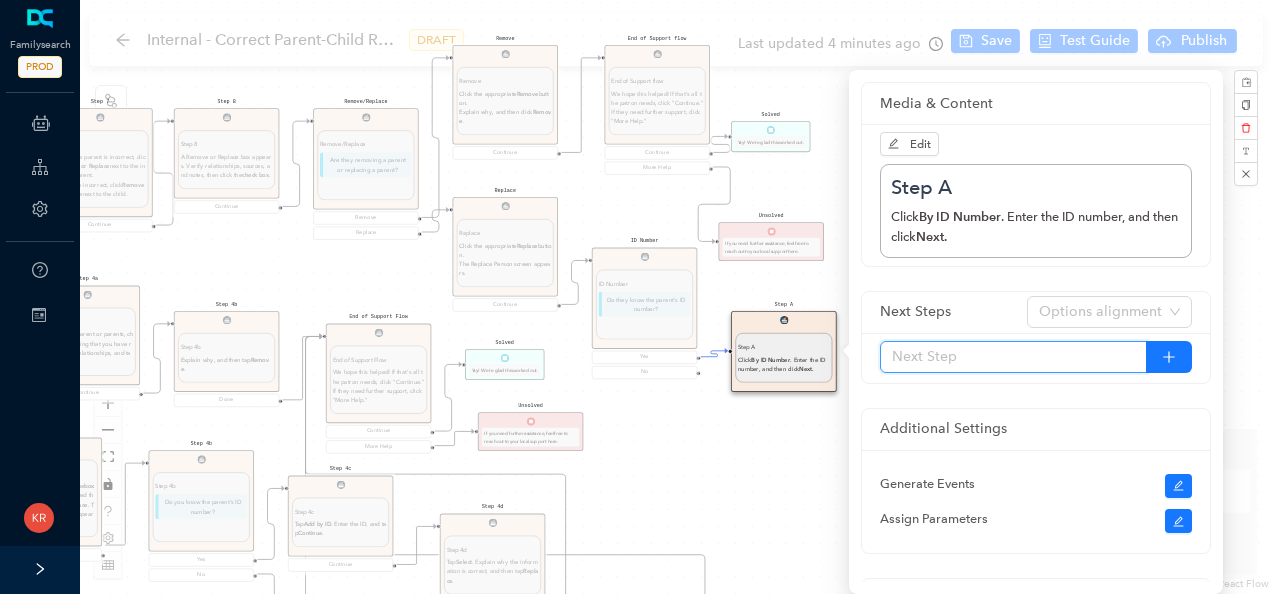 click at bounding box center [1013, 357] 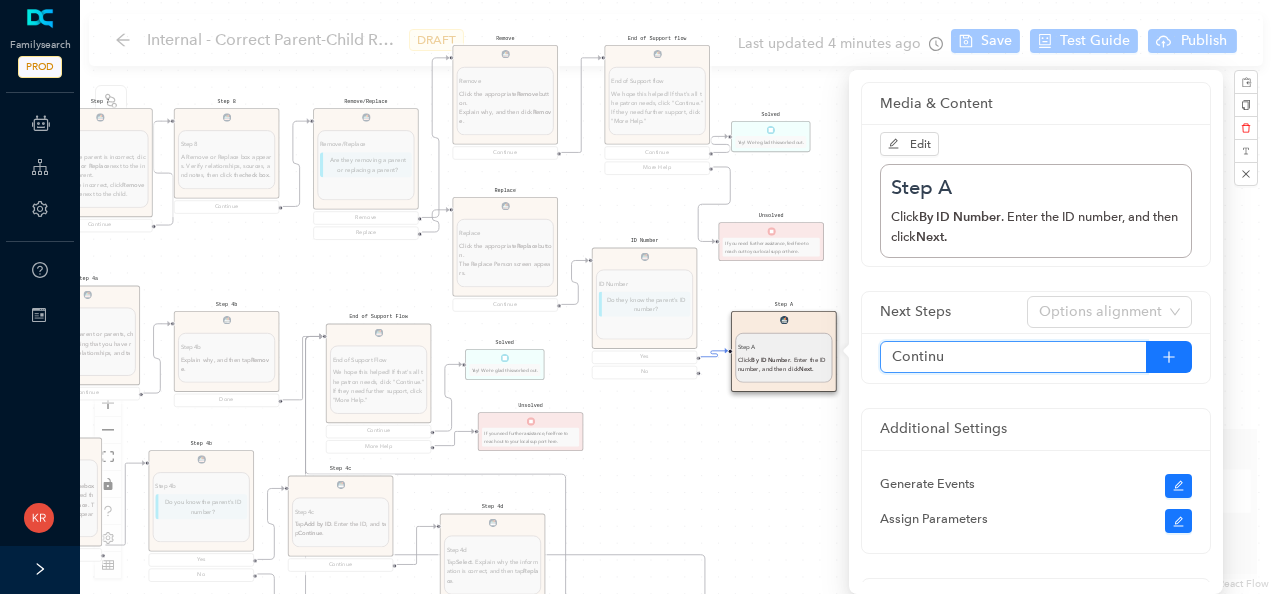 type on "Continue" 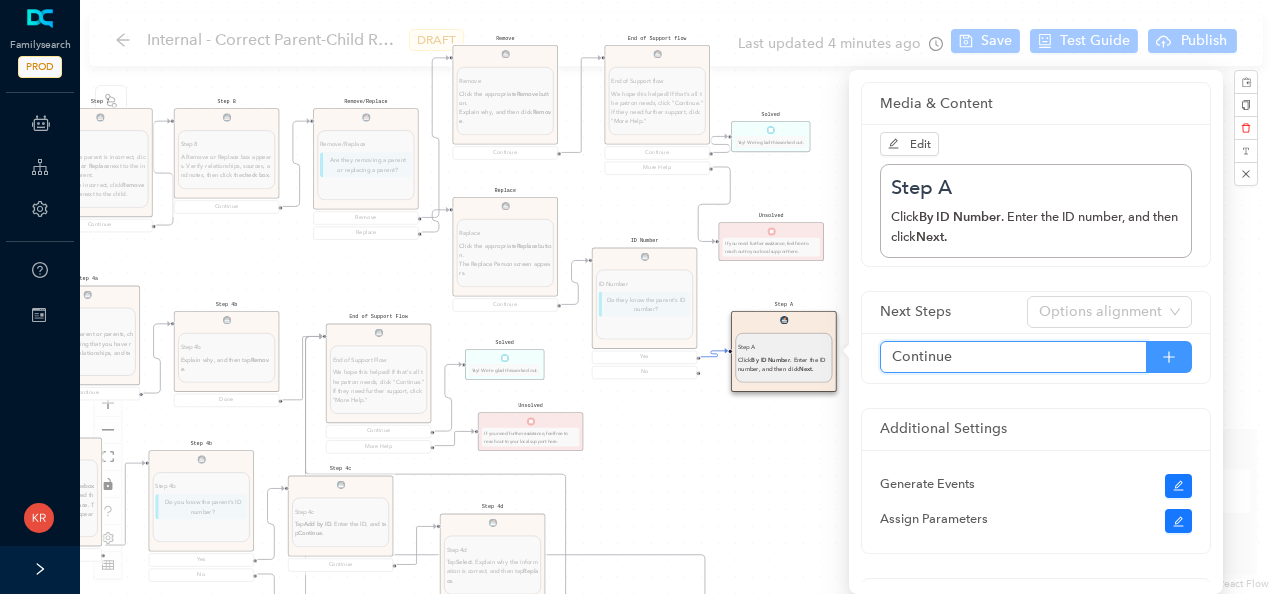 click at bounding box center [1169, 357] 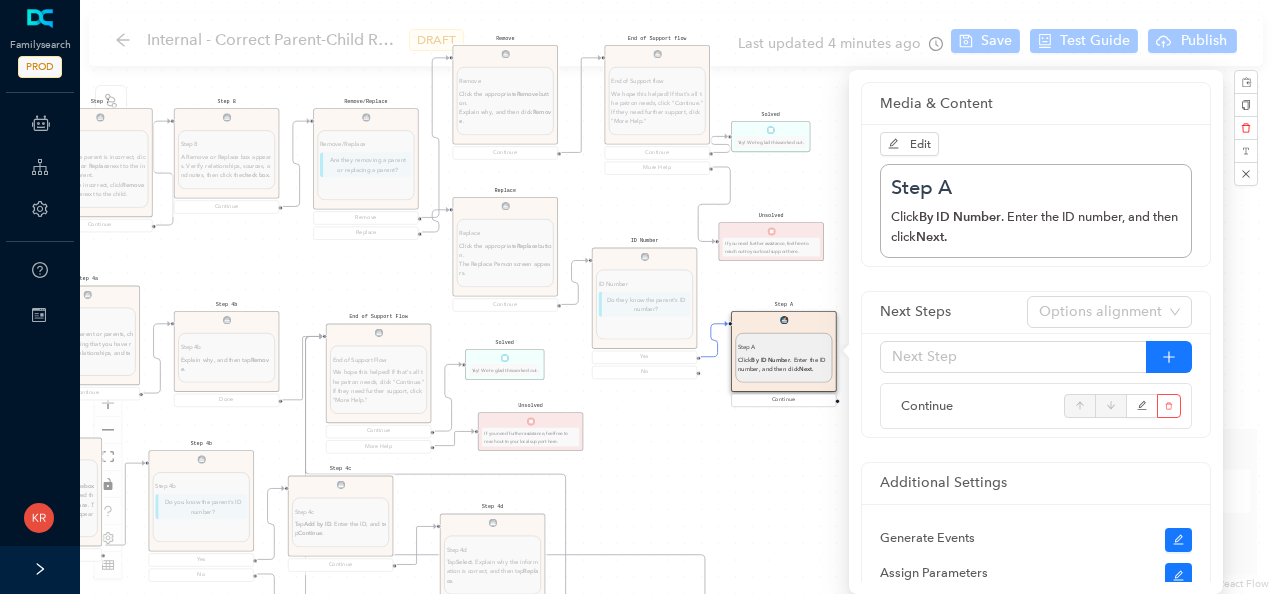 click on "Start Welcome Welcome Welcome! Let's get started. Get Started DISCLAIMER DISCLAIMER Inform the patron of this disclaimer: "Correcting parent-child relationships usually requires some analysis before you begin. Two kinds of problems can exist: duplicate records or incorrect relationship links. If the patron makes a mistake during this process, do not worry. They can  undo any changes they made  by going through the Latest Changes feature. When they remove a child's record from a family's records, the child's record stays in Family Tree. If the child is linked to spouses and children, he or she remains linked to them. Similarly, when they remove parents from a relationship to a child, the Family Tree record for each parent remains in Family Tree." Continue Before you begin Before you begin Help the patron figure out what the exact issue is: If the child does not belong in the family, remove or replace the child's link to the parents. the spouse  of the correct parent. If the ID numbers are different,  . Tip: ." at bounding box center [676, 297] 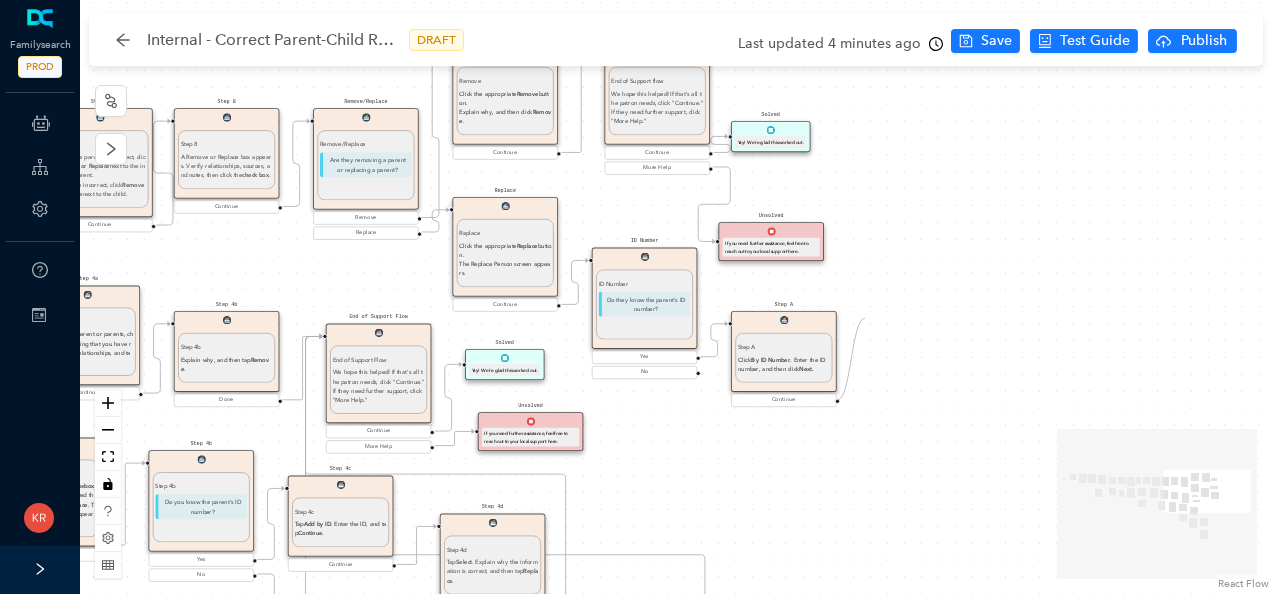 drag, startPoint x: 839, startPoint y: 401, endPoint x: 865, endPoint y: 318, distance: 86.977005 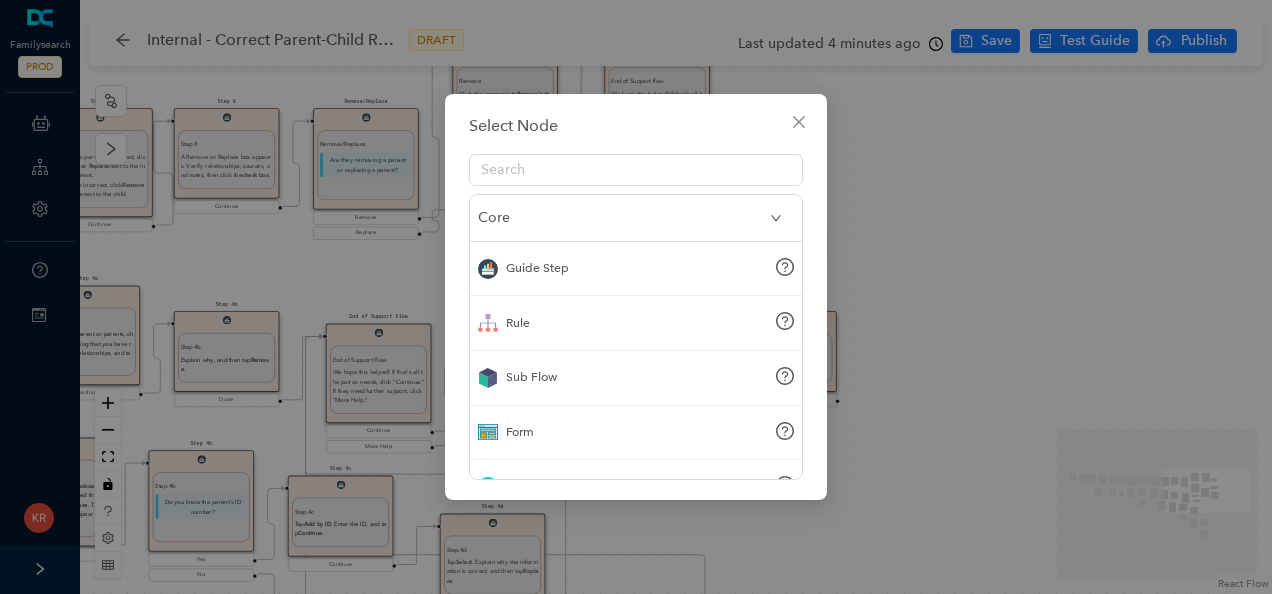 click on "Guide Step" at bounding box center (636, 269) 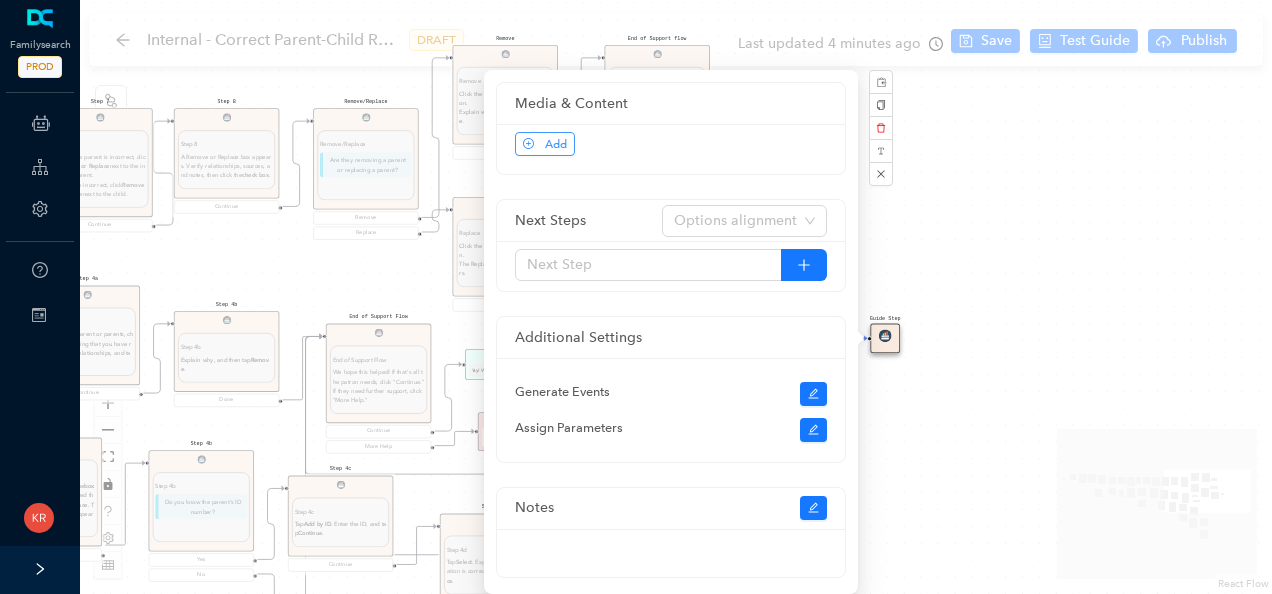 click on "Add" at bounding box center [671, 149] 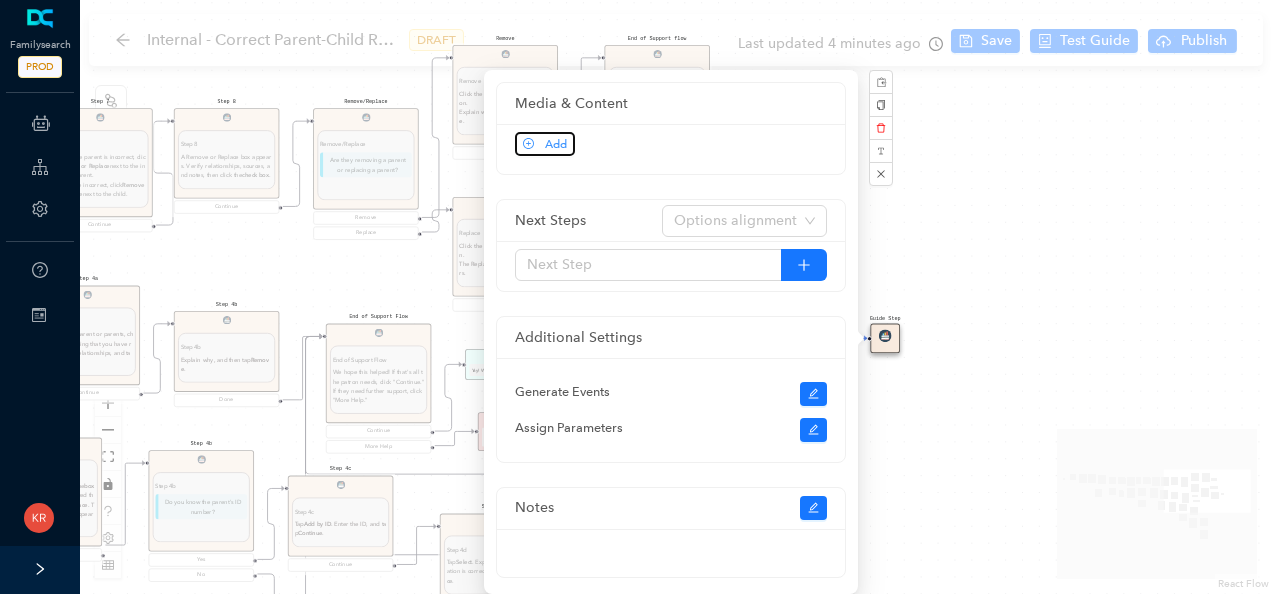 click on "Add" at bounding box center [556, 144] 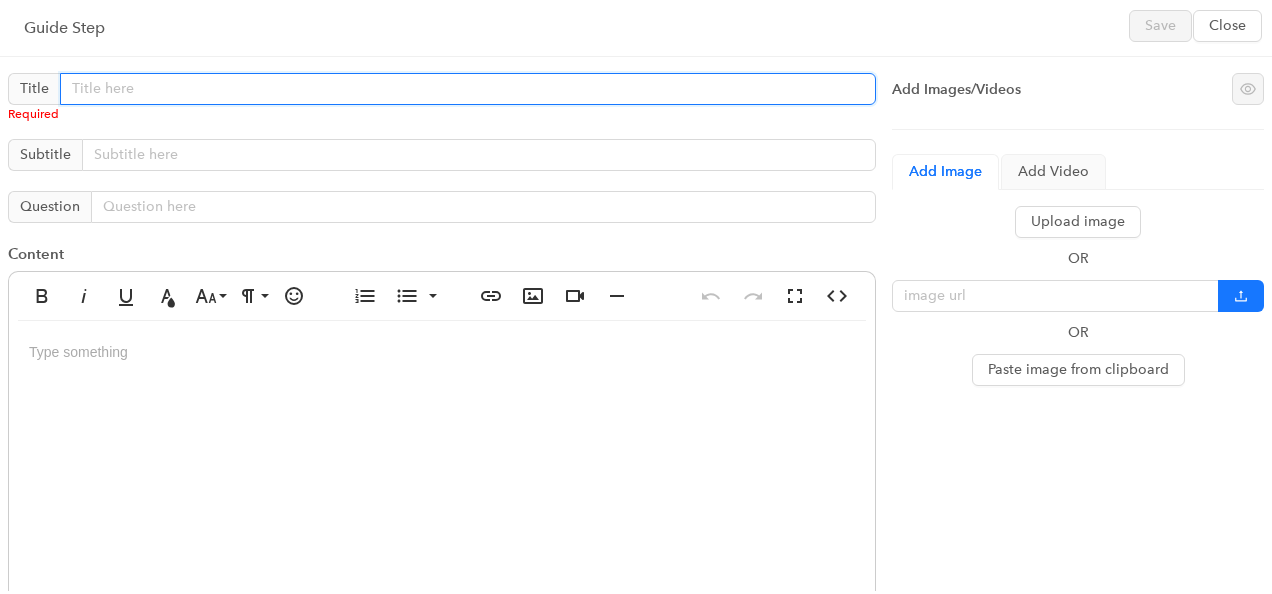 click at bounding box center (468, 89) 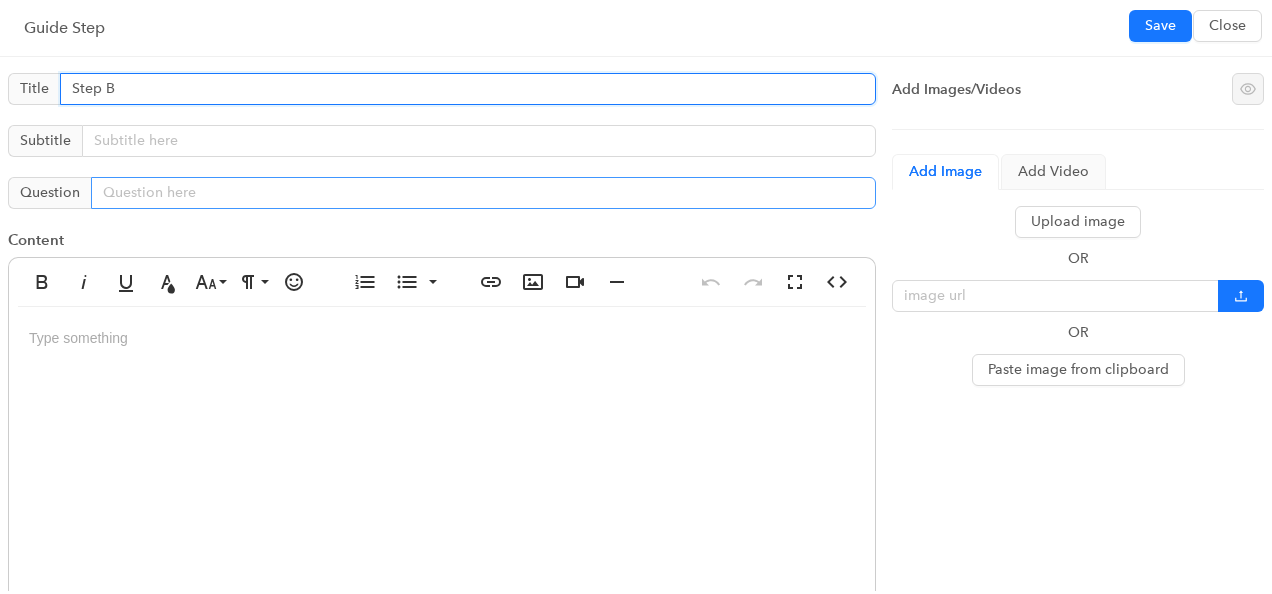 type on "Step B" 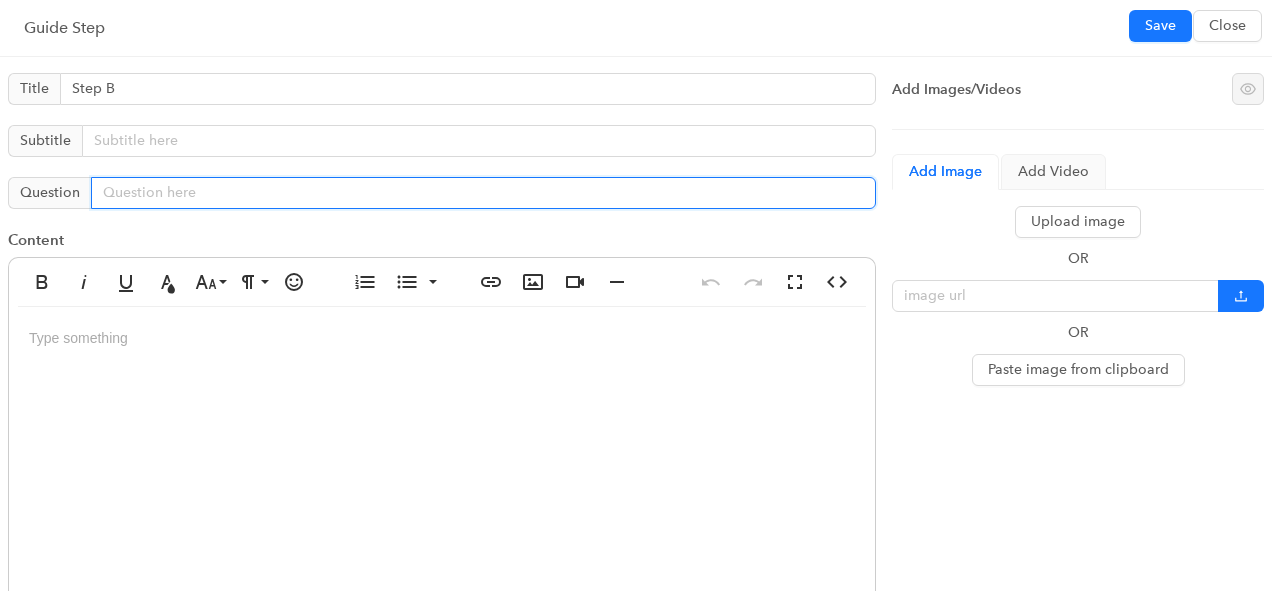 drag, startPoint x: 191, startPoint y: 182, endPoint x: 180, endPoint y: 331, distance: 149.40549 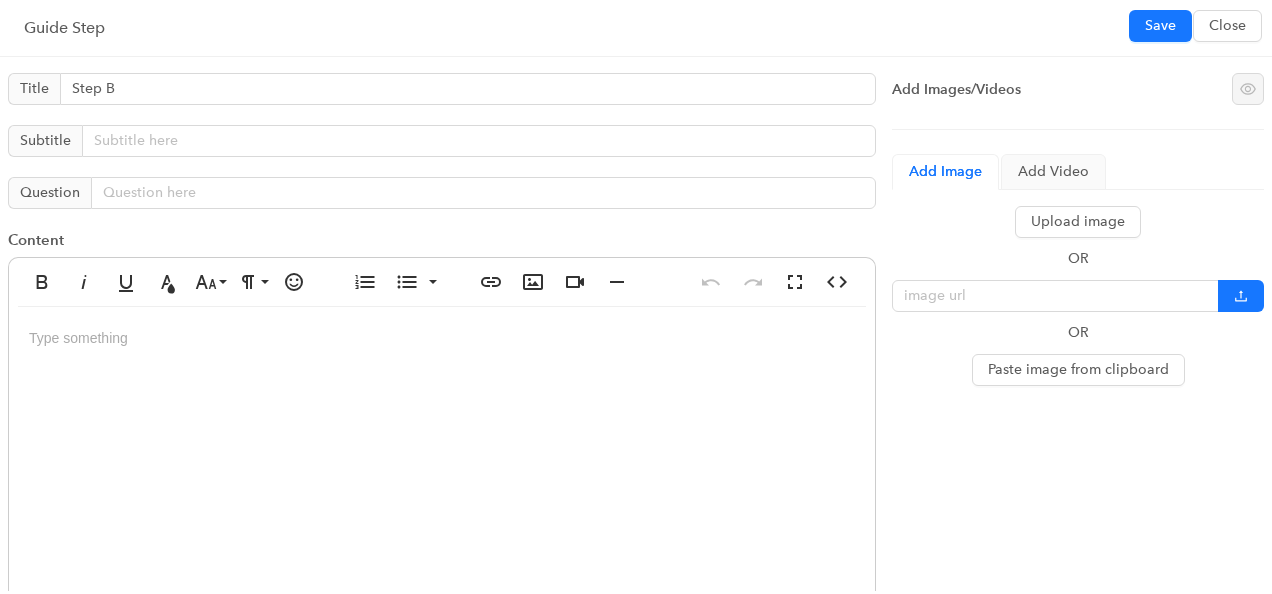 click at bounding box center [442, 507] 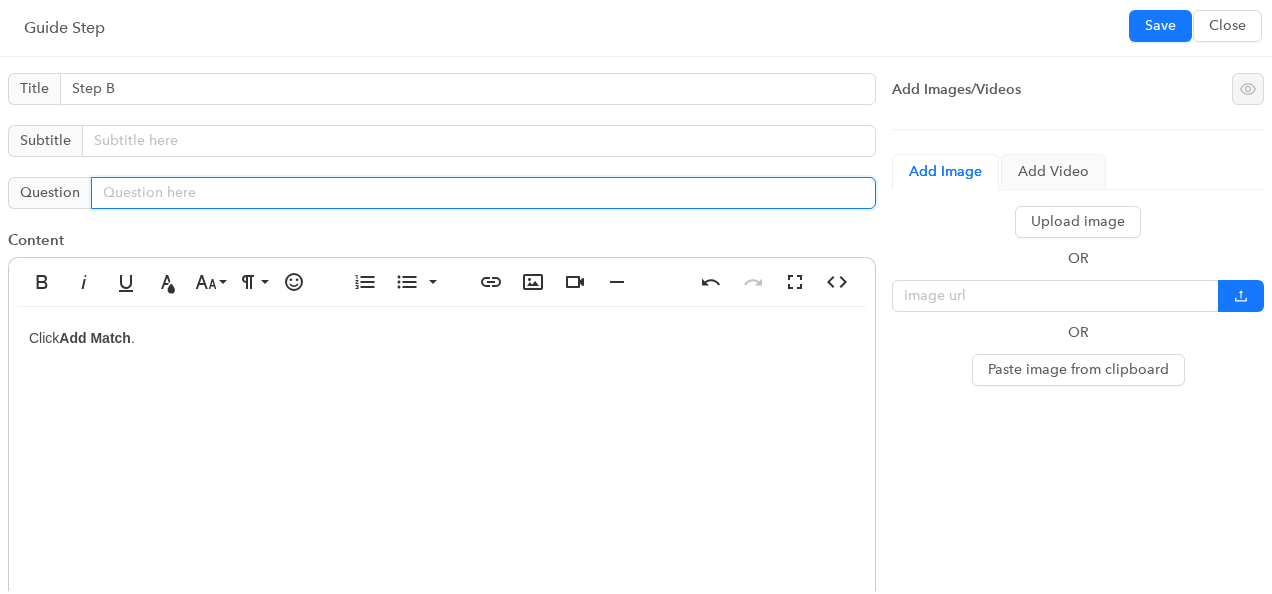 click at bounding box center (483, 193) 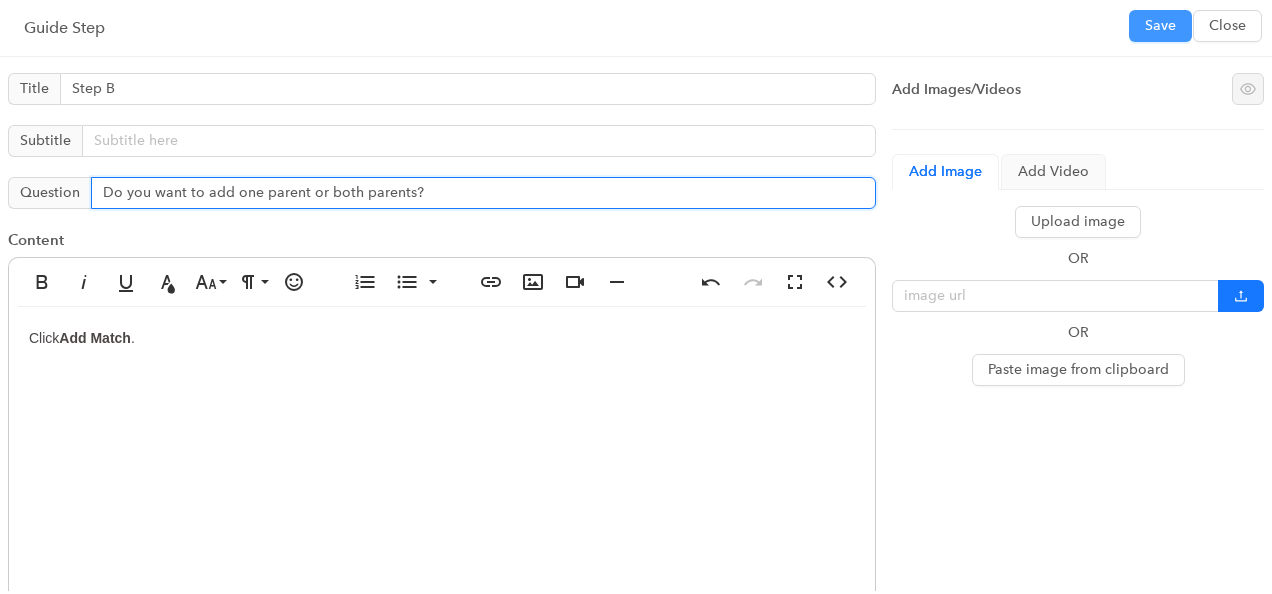 type on "Do you want to add one parent or both parents?" 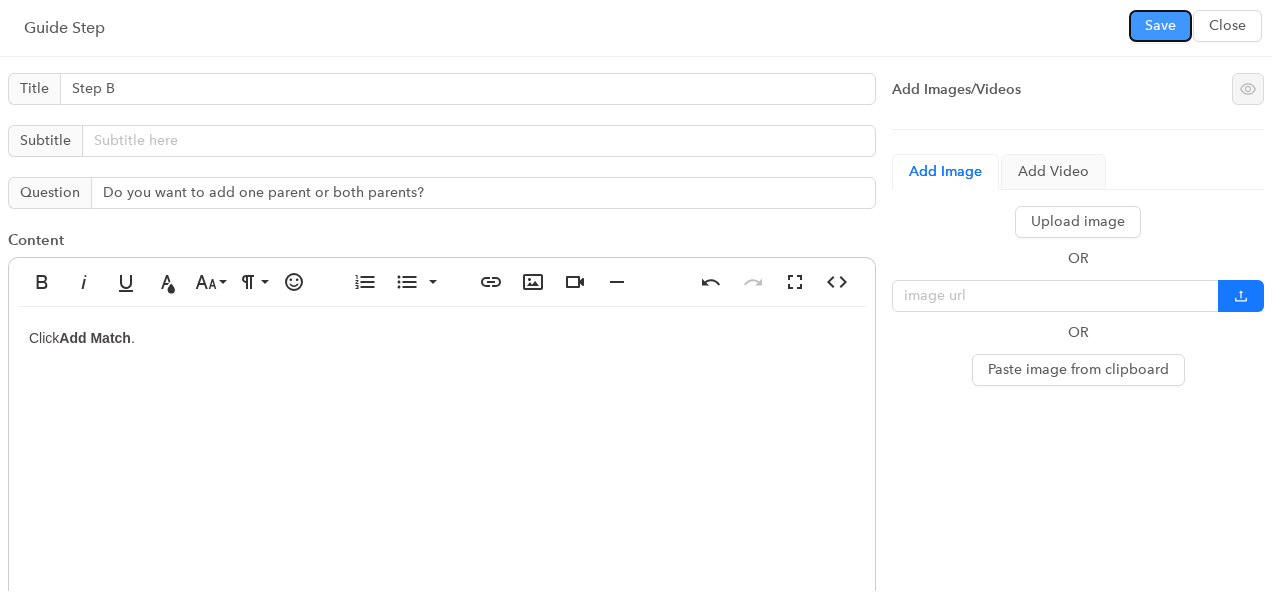 click on "Save" at bounding box center (1160, 26) 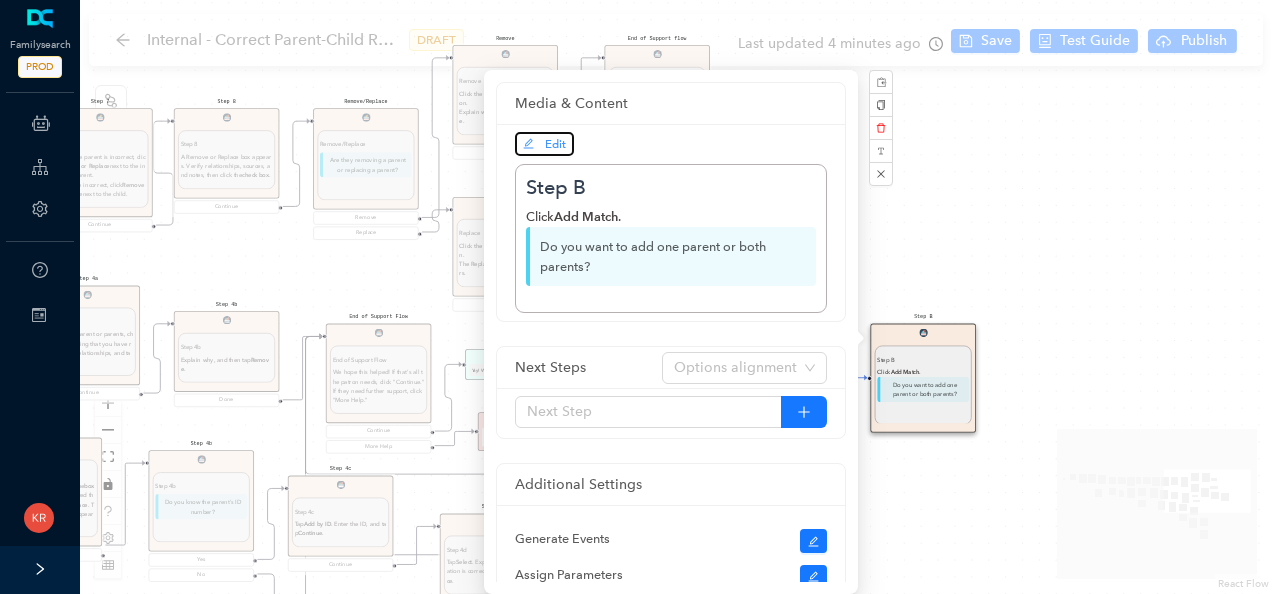 click on "Edit" at bounding box center [555, 144] 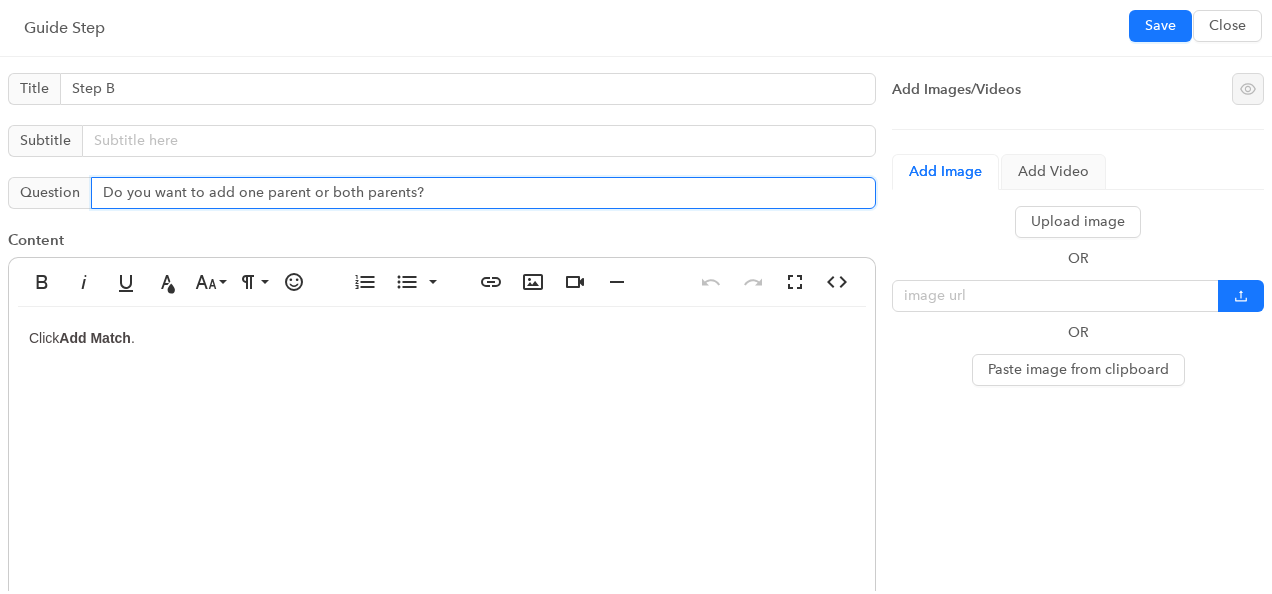 click on "Do you want to add one parent or both parents?" at bounding box center (483, 193) 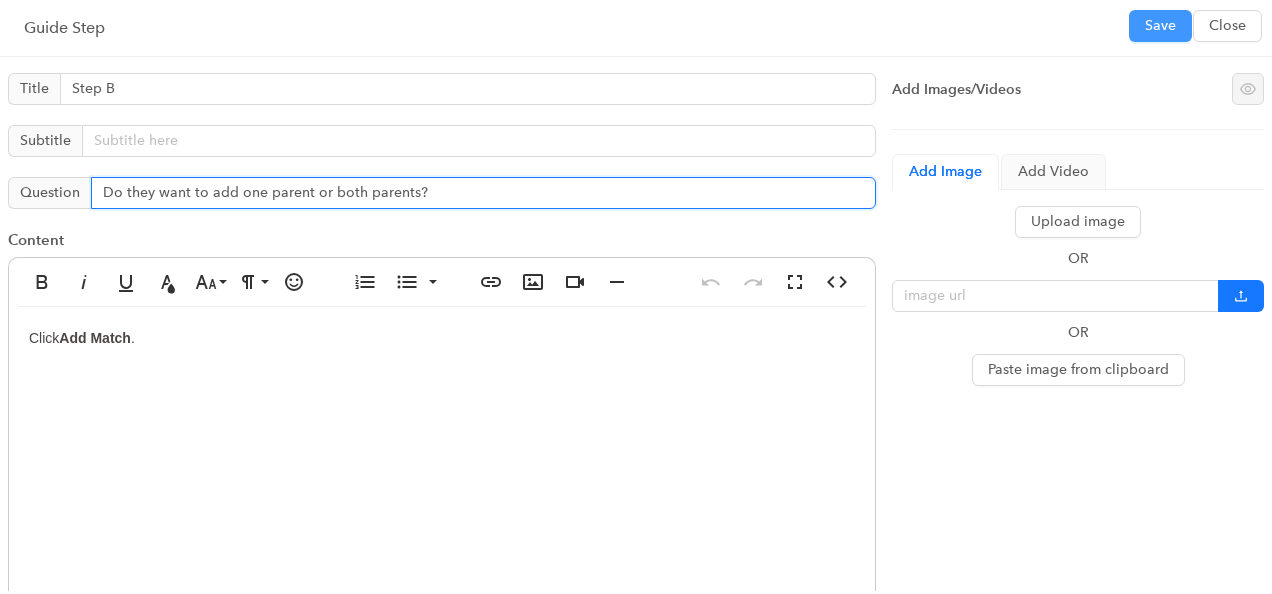 type on "Do they want to add one parent or both parents?" 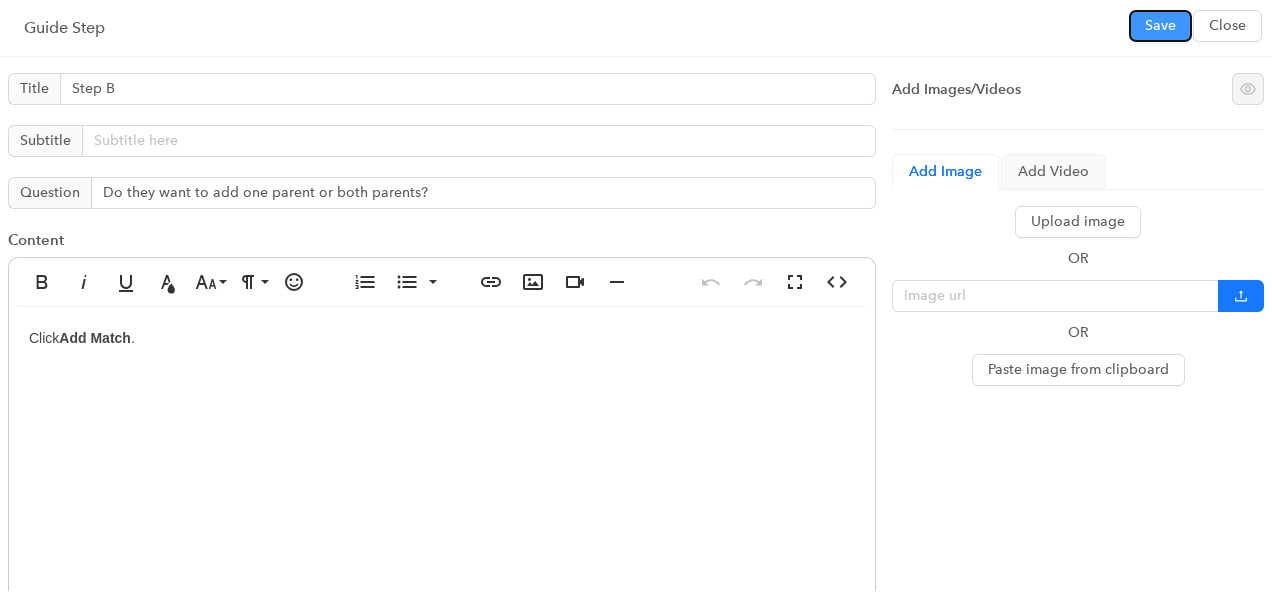 click on "Save" at bounding box center [1160, 26] 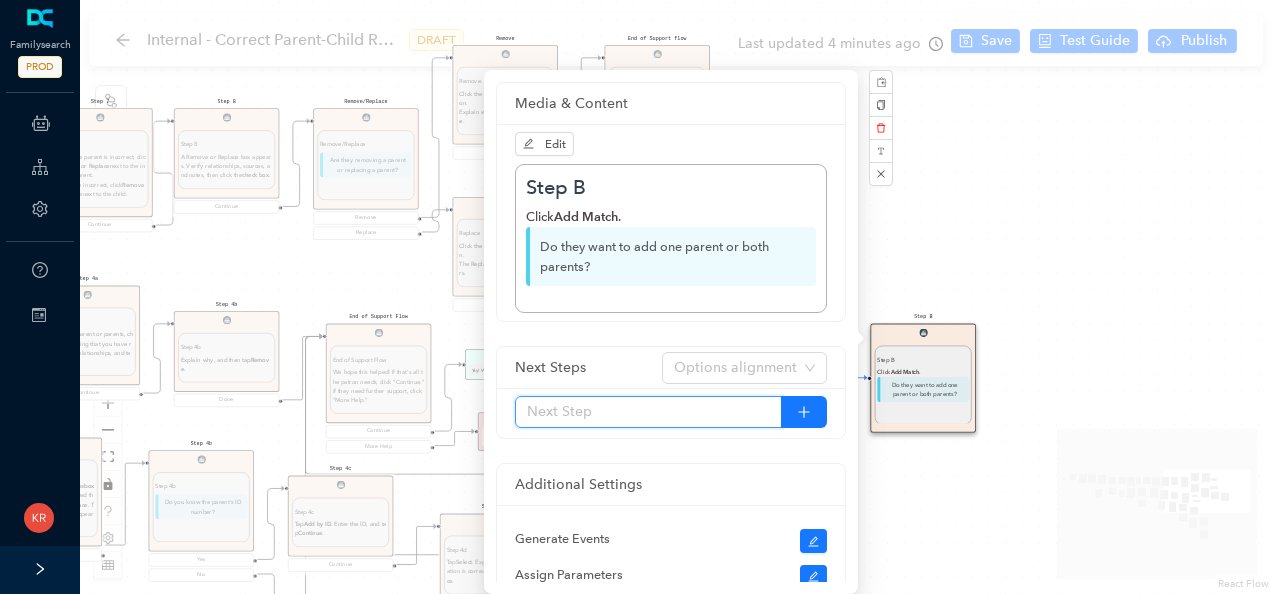 click at bounding box center (648, 412) 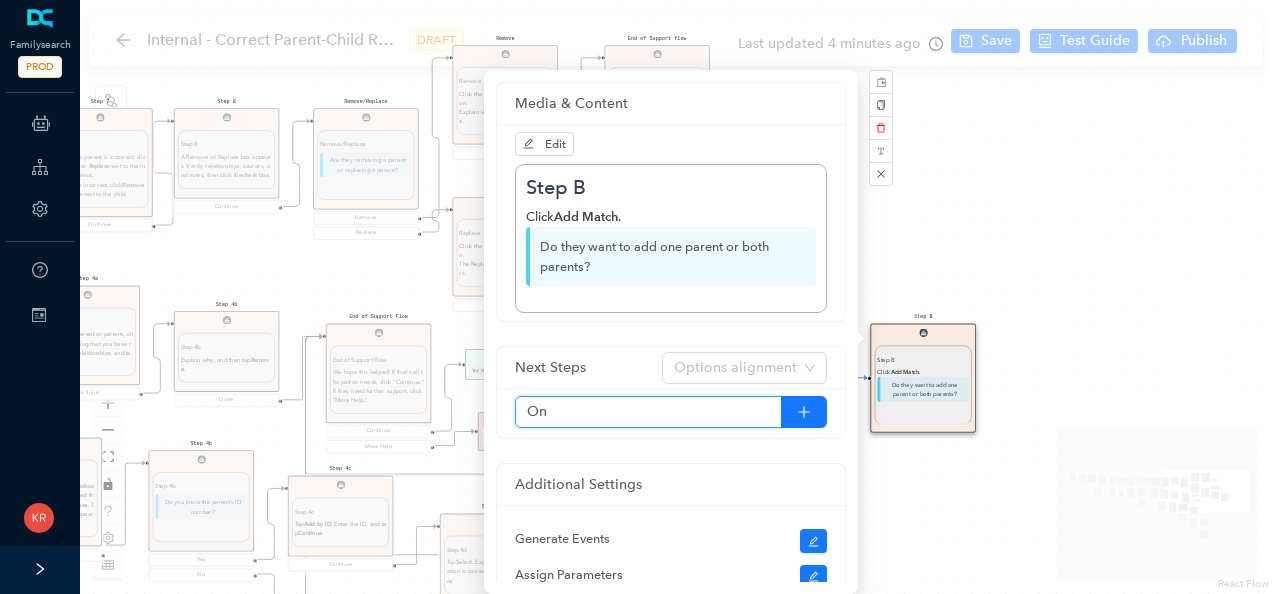 type on "O" 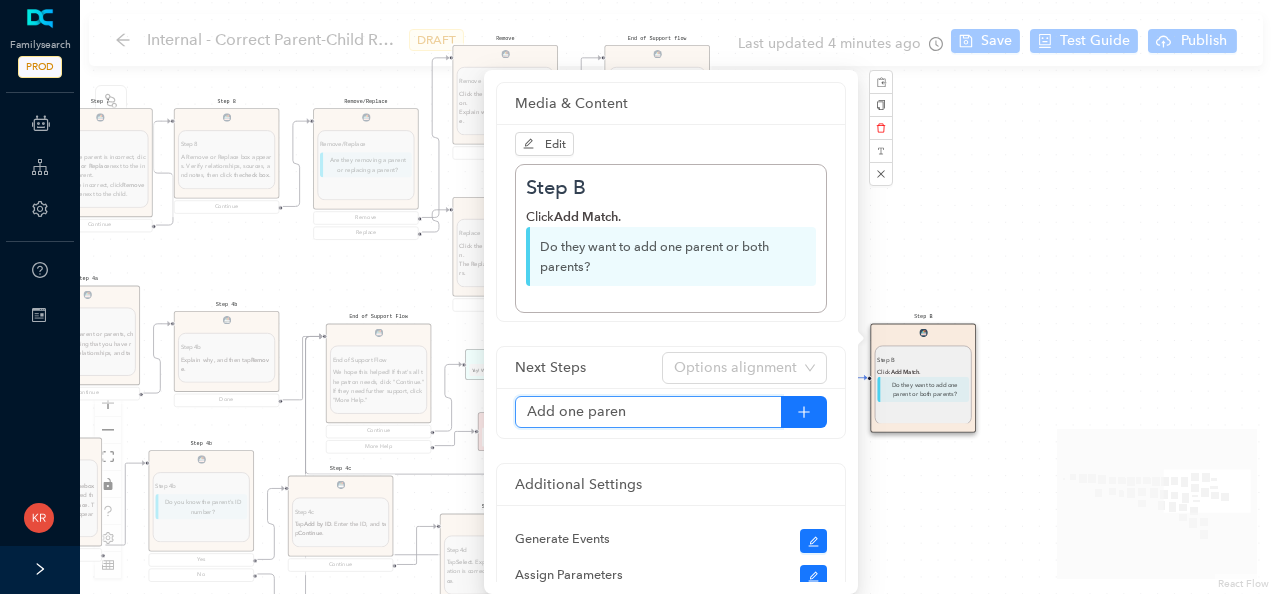 type on "Add one parent" 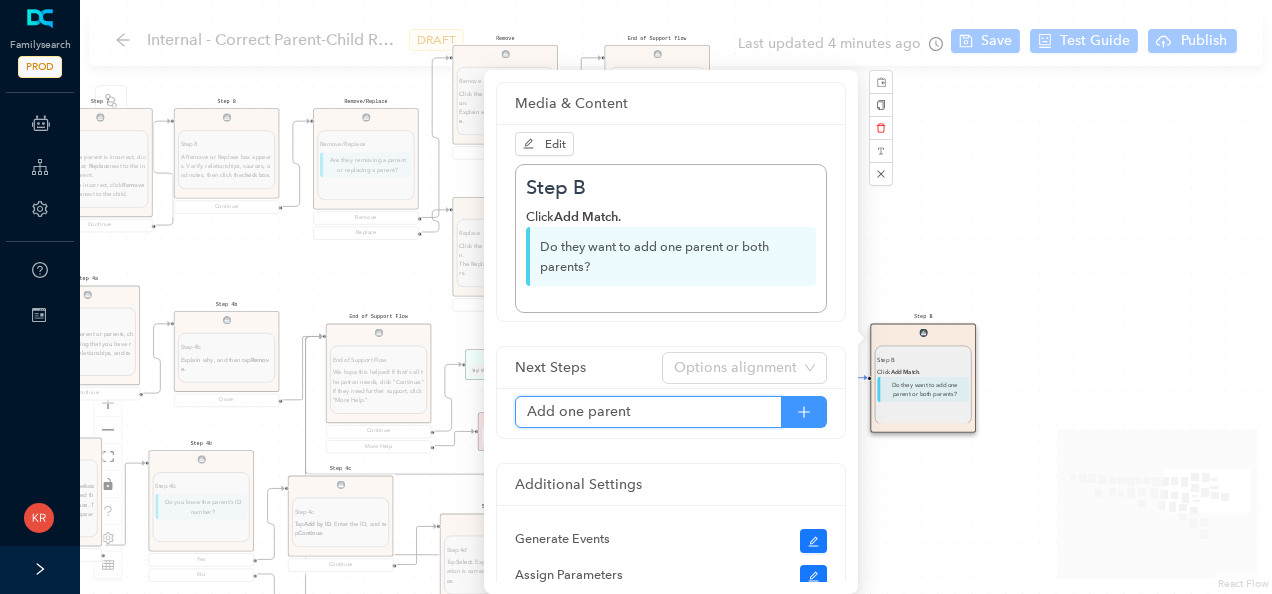 click 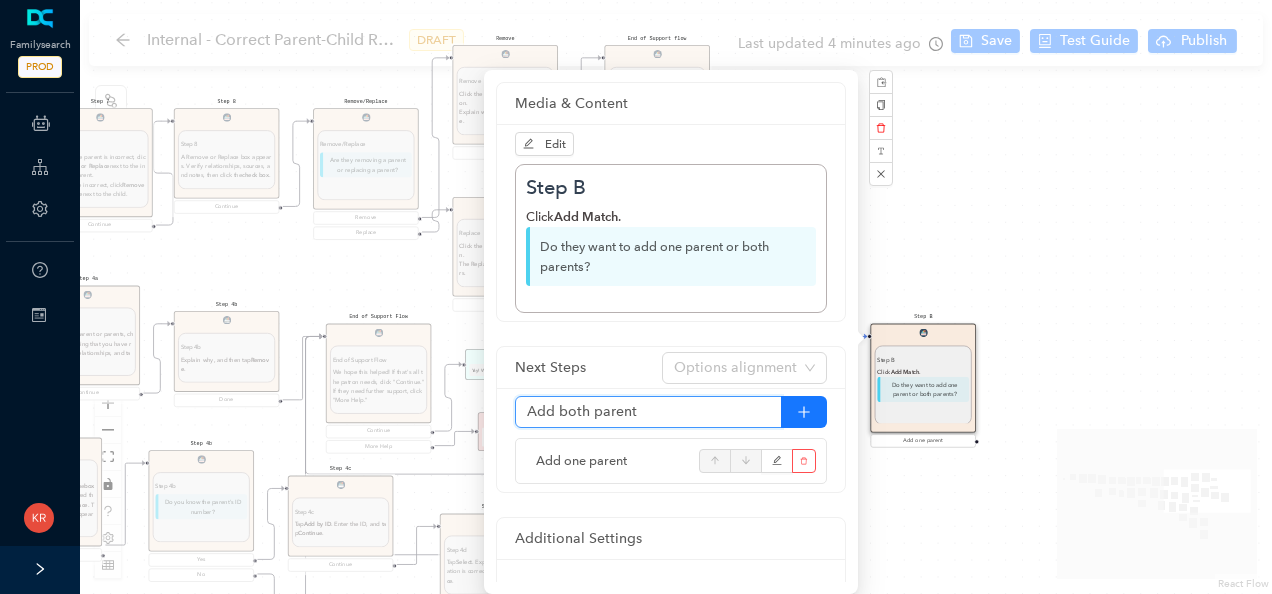 type on "Add both parents" 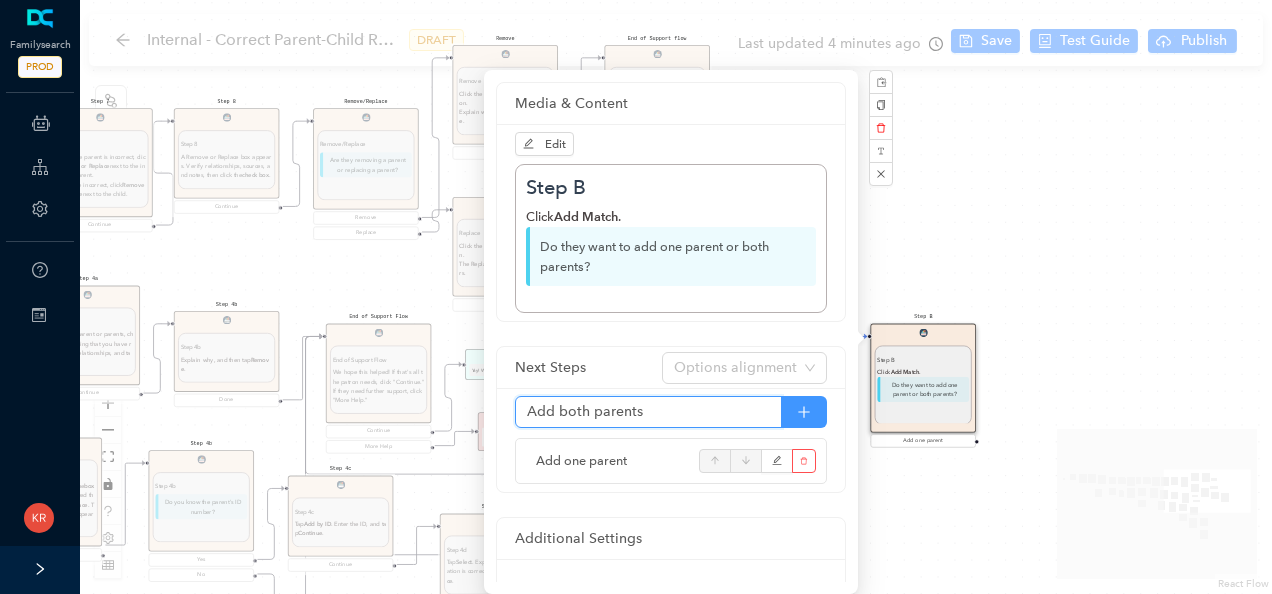 click 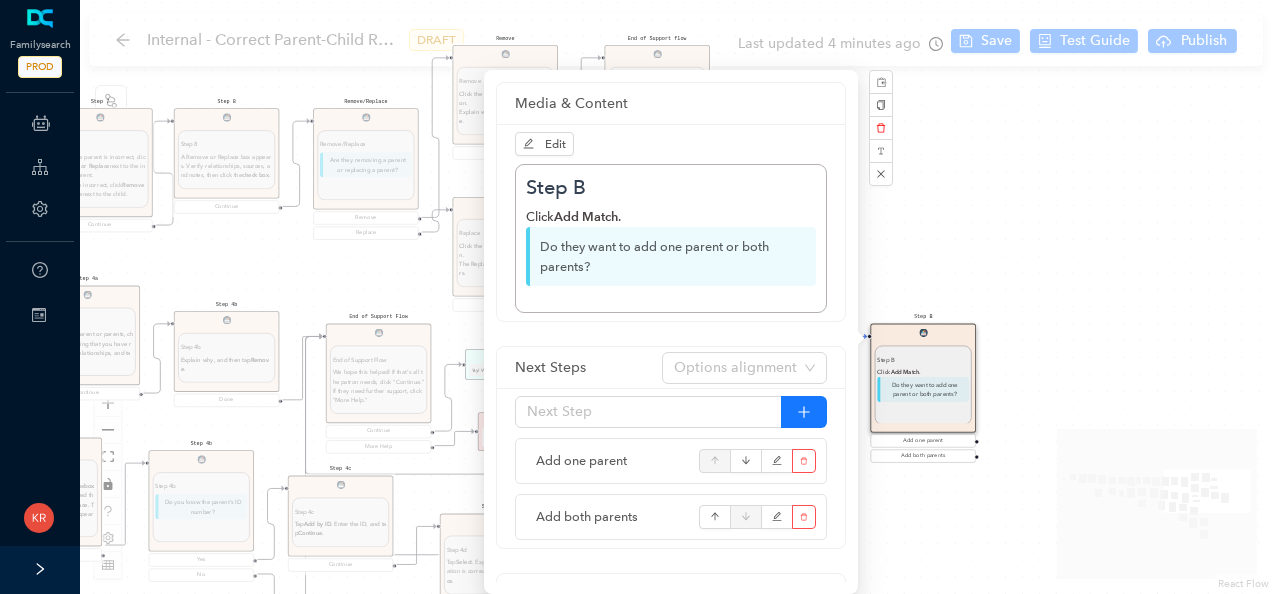 click on "Start Welcome Welcome Welcome! Let's get started. Get Started DISCLAIMER DISCLAIMER Inform the patron of this disclaimer: "Correcting parent-child relationships usually requires some analysis before you begin. Two kinds of problems can exist: duplicate records or incorrect relationship links. If the patron makes a mistake during this process, do not worry. They can  undo any changes they made  by going through the Latest Changes feature. When they remove a child's record from a family's records, the child's record stays in Family Tree. If the child is linked to spouses and children, he or she remains linked to them. Similarly, when they remove parents from a relationship to a child, the Family Tree record for each parent remains in Family Tree." Continue Before you begin Before you begin Help the patron figure out what the exact issue is: If the child does not belong in the family, remove or replace the child's link to the parents. the spouse  of the correct parent. If the ID numbers are different,  . Tip: ." at bounding box center (676, 297) 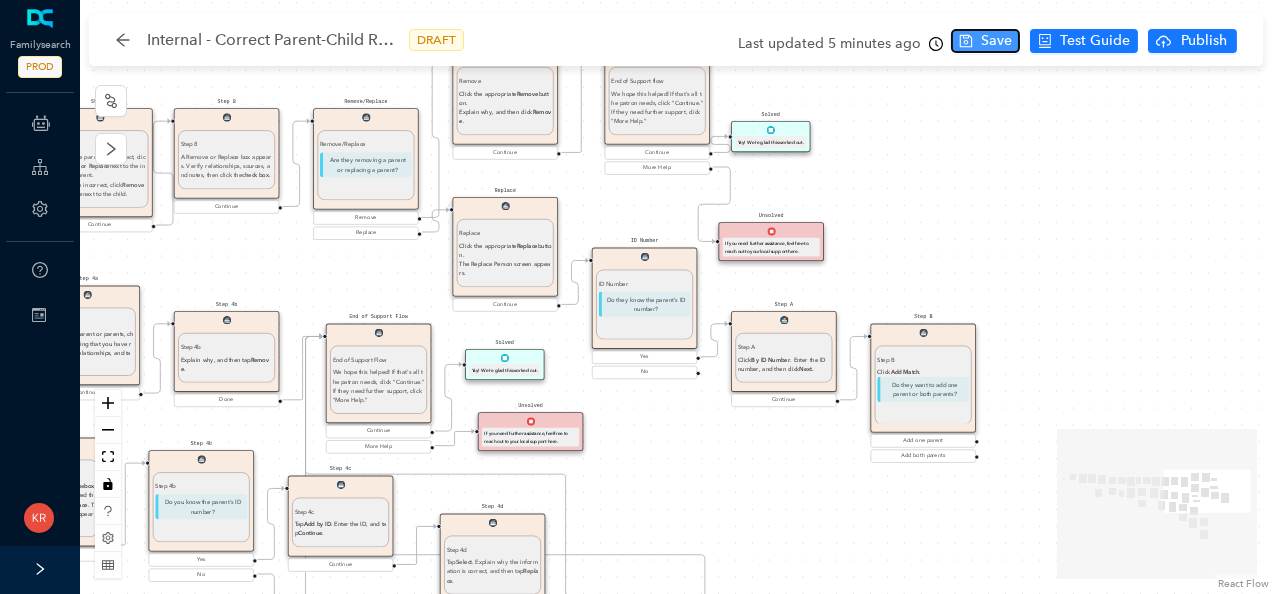 click on "Save" at bounding box center [996, 41] 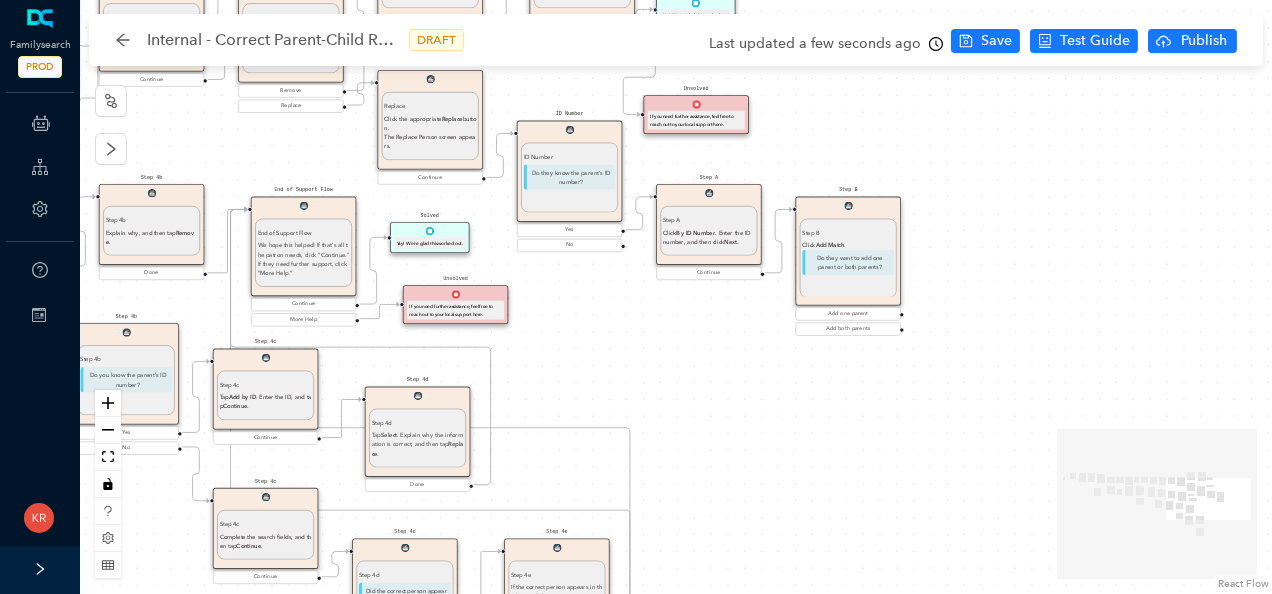 drag, startPoint x: 1039, startPoint y: 308, endPoint x: 964, endPoint y: 181, distance: 147.49237 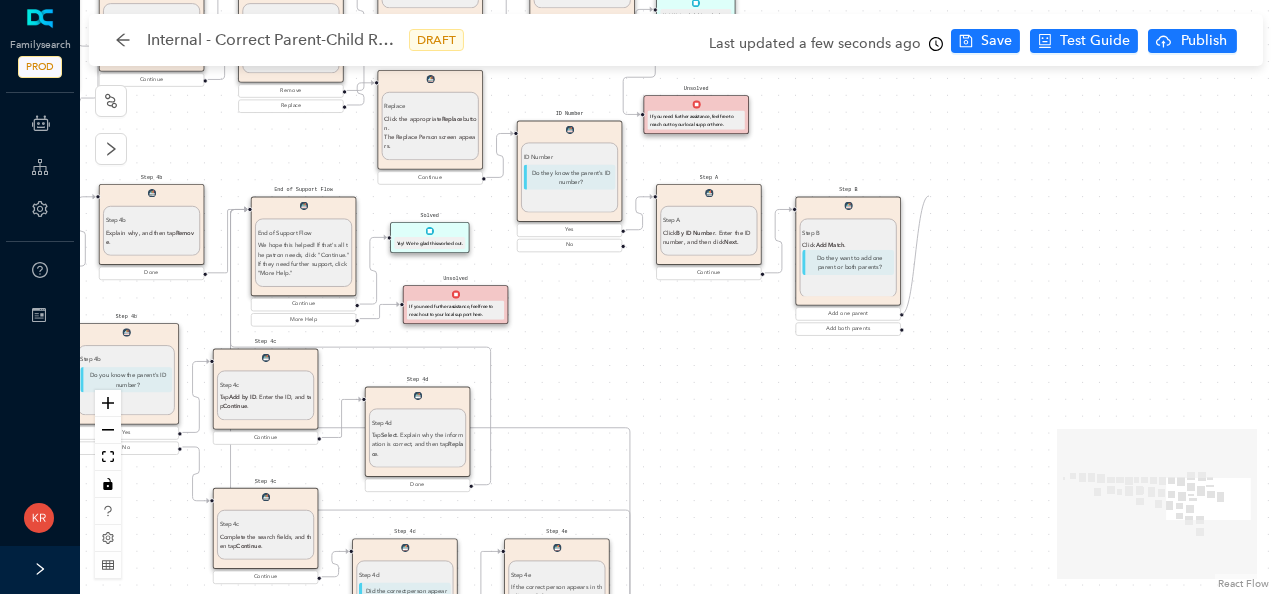 drag, startPoint x: 902, startPoint y: 313, endPoint x: 929, endPoint y: 196, distance: 120.074974 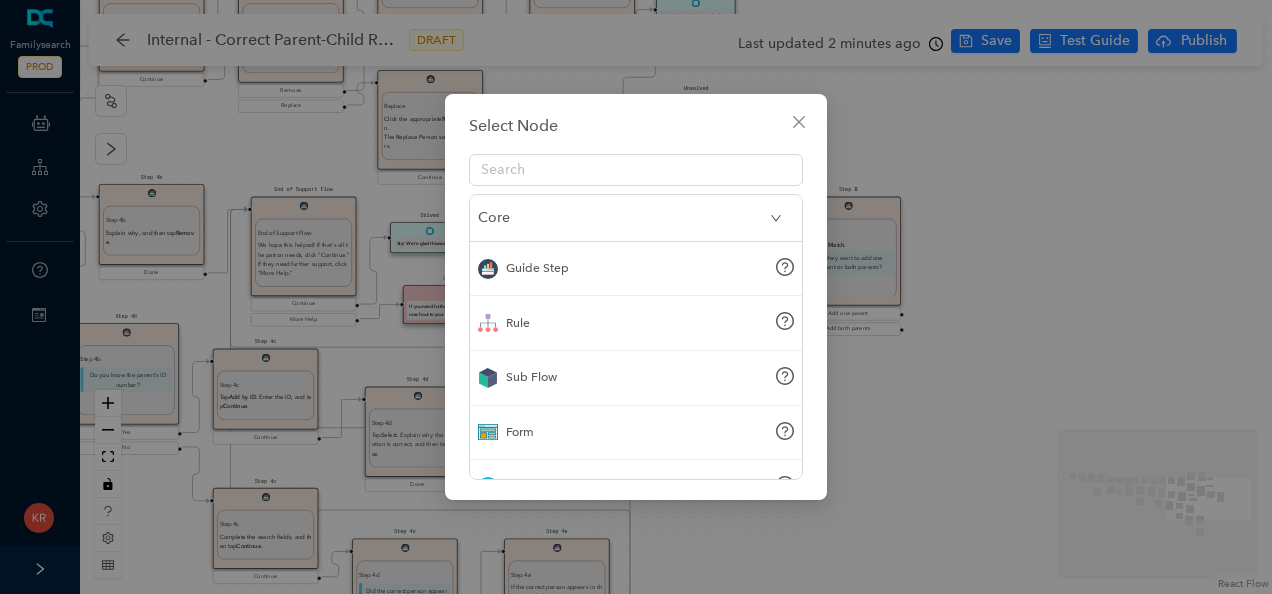 click on "Guide Step" at bounding box center (636, 269) 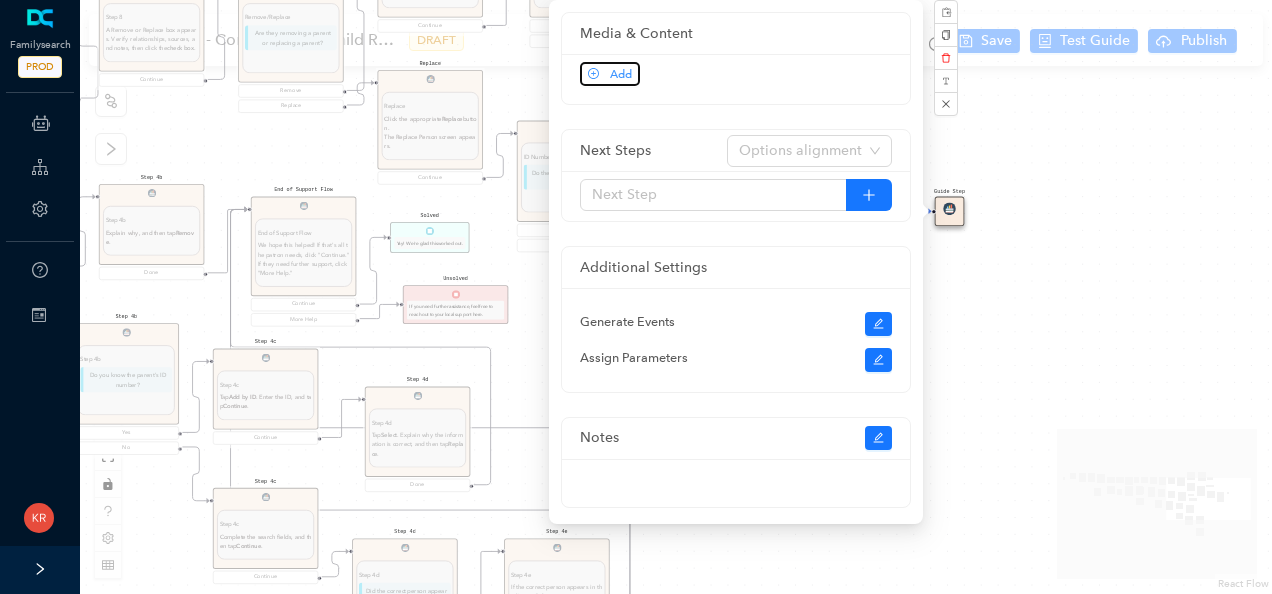 click on "Add" at bounding box center [610, 74] 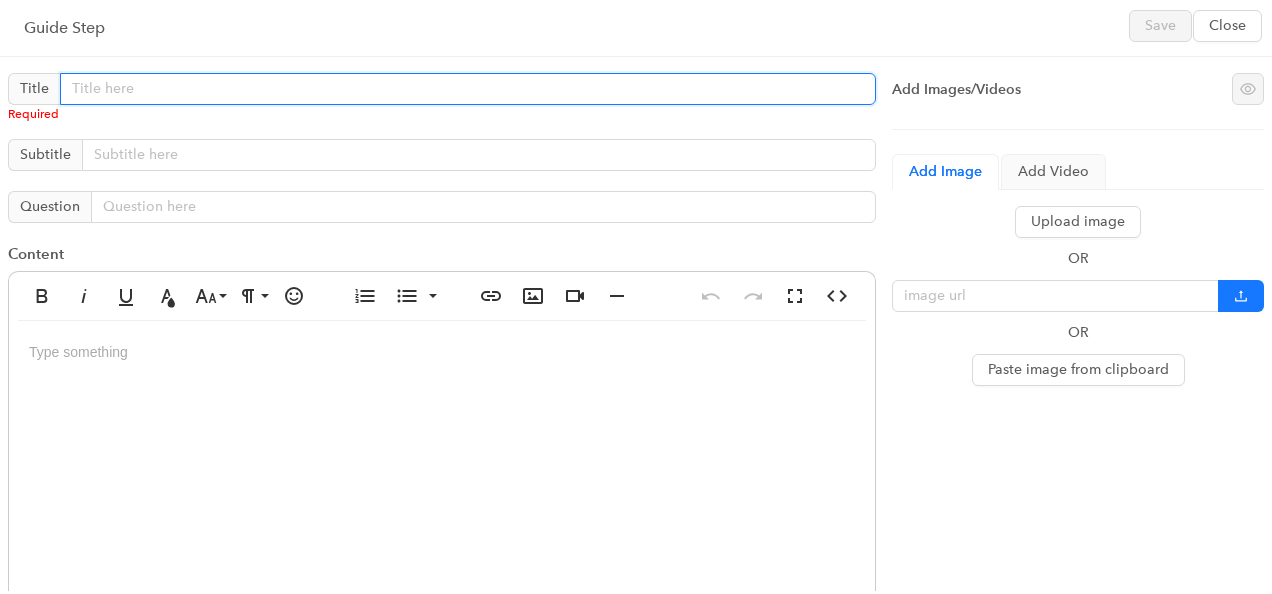 click at bounding box center (468, 89) 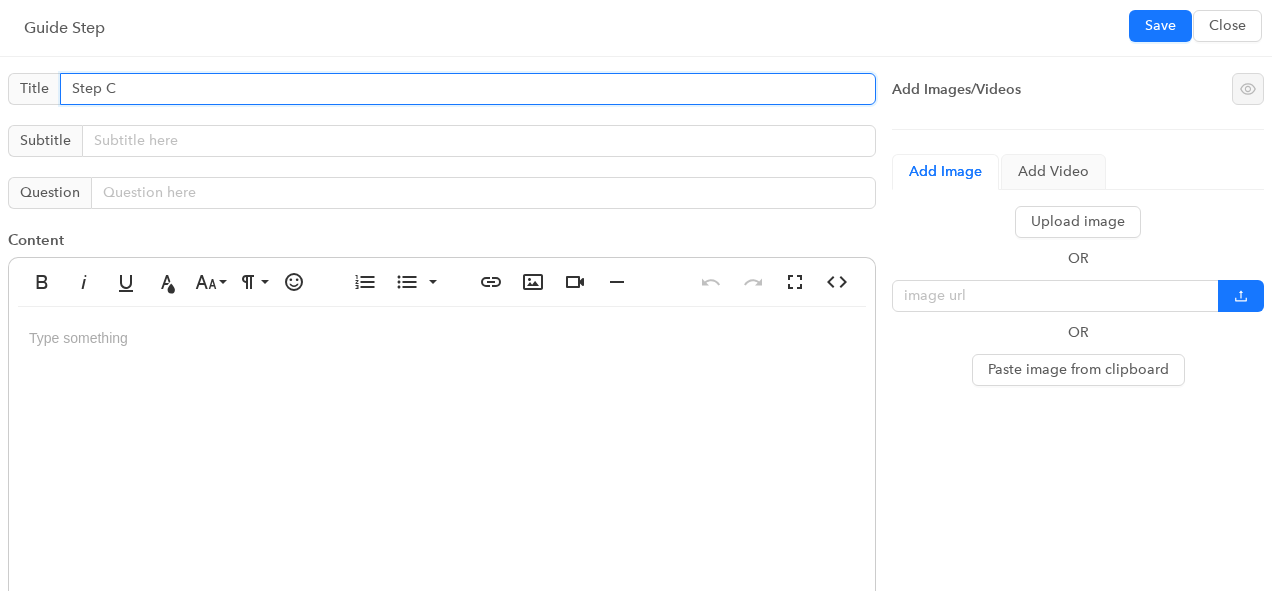 type on "Step C" 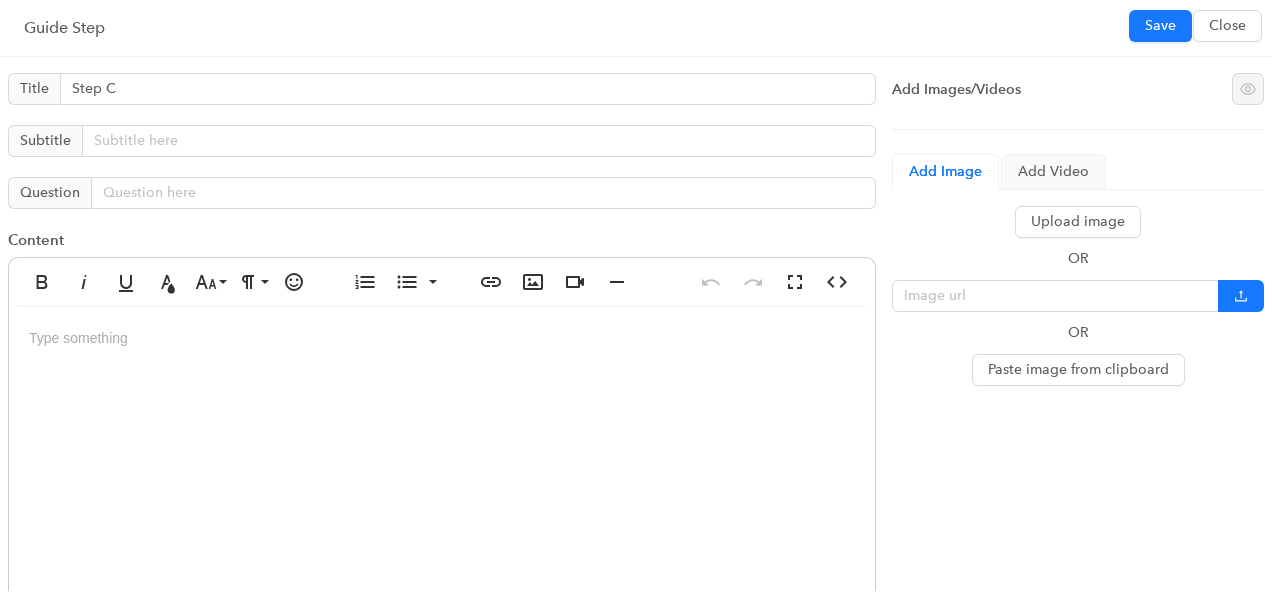 click at bounding box center (442, 507) 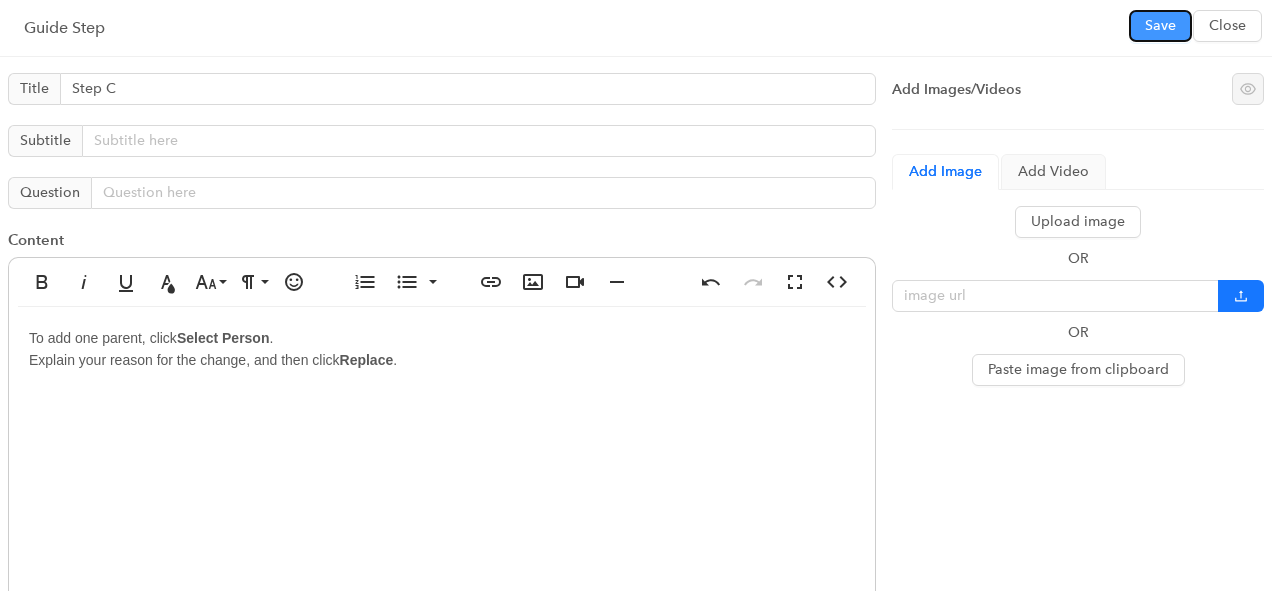 click on "Save" at bounding box center [1160, 26] 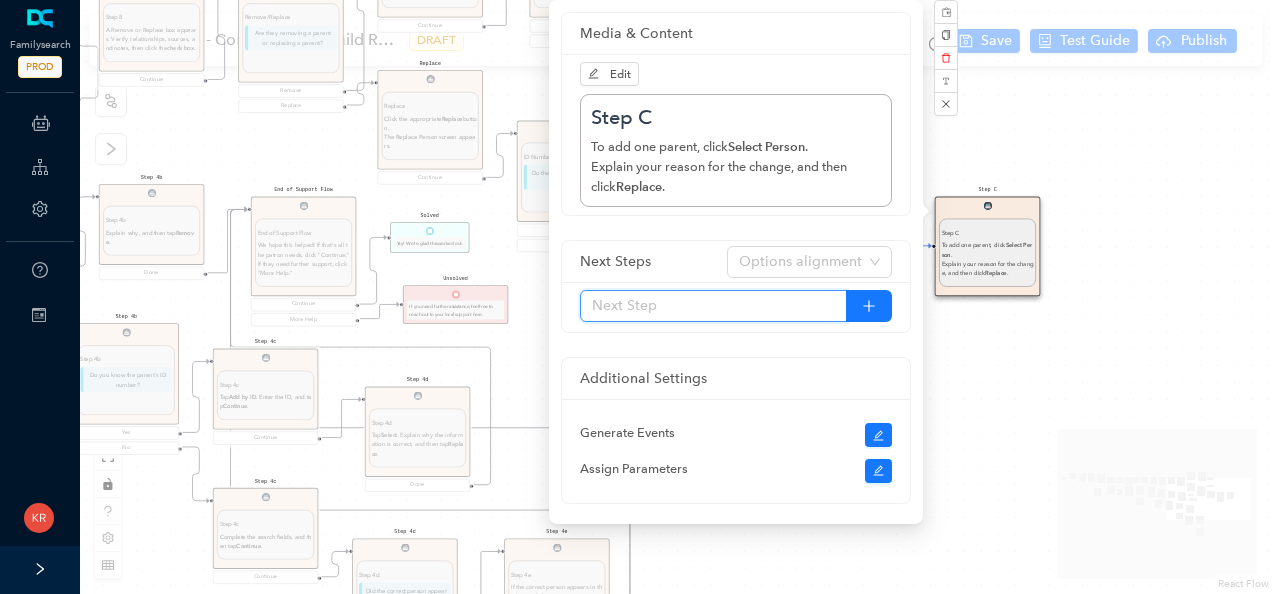 click at bounding box center (713, 306) 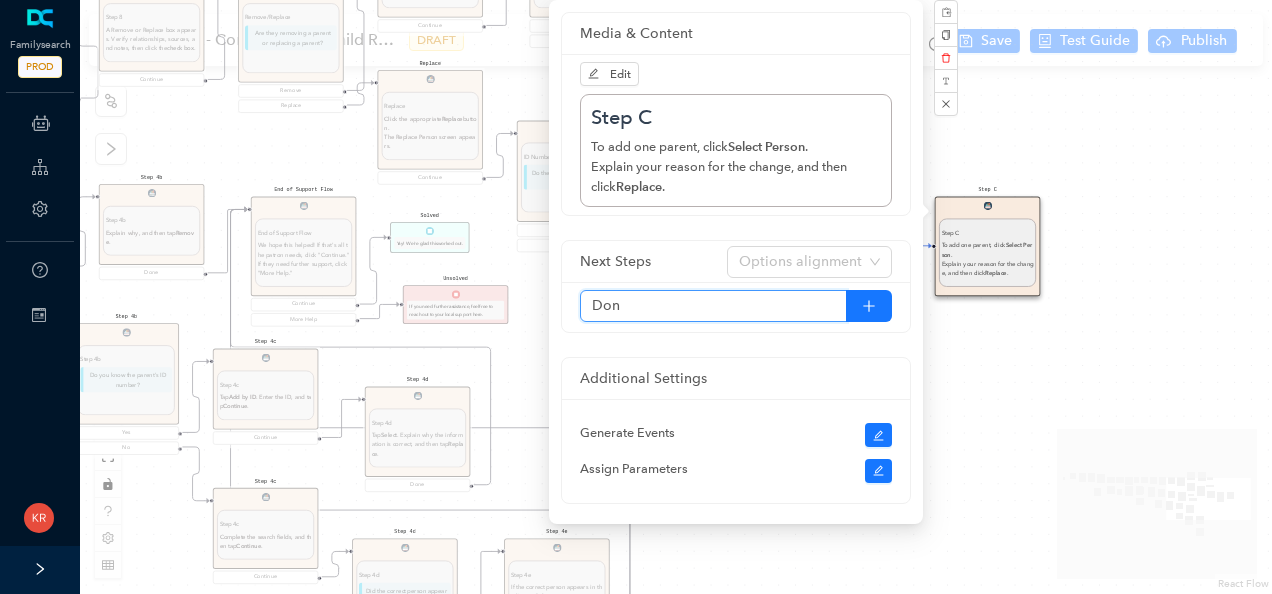 type on "Done" 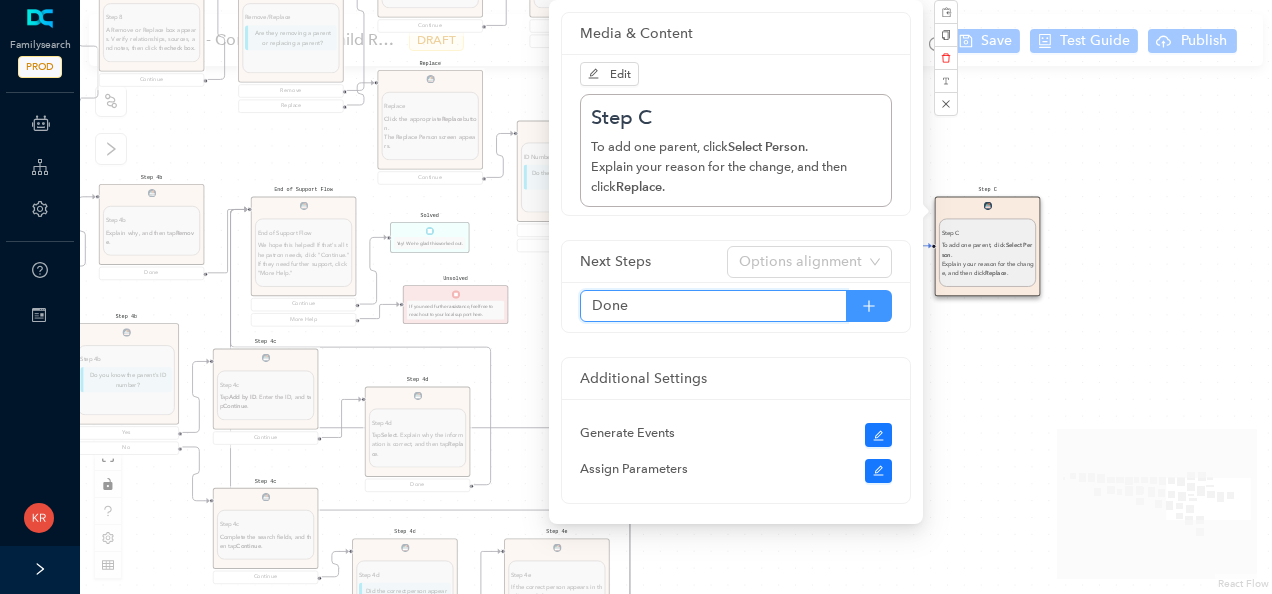click at bounding box center [869, 306] 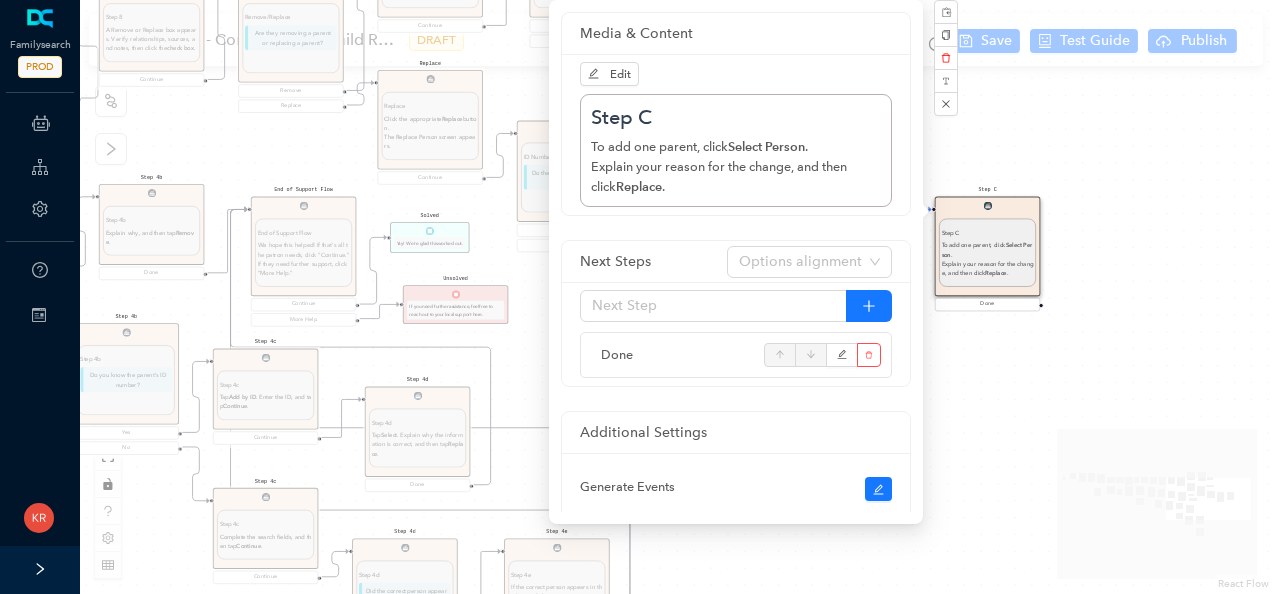 click on "Start Welcome Welcome Welcome! Let's get started. Get Started DISCLAIMER DISCLAIMER Inform the patron of this disclaimer: "Correcting parent-child relationships usually requires some analysis before you begin. Two kinds of problems can exist: duplicate records or incorrect relationship links. If the patron makes a mistake during this process, do not worry. They can  undo any changes they made  by going through the Latest Changes feature. When they remove a child's record from a family's records, the child's record stays in Family Tree. If the child is linked to spouses and children, he or she remains linked to them. Similarly, when they remove parents from a relationship to a child, the Family Tree record for each parent remains in Family Tree." Continue Before you begin Before you begin Help the patron figure out what the exact issue is: If the child does not belong in the family, remove or replace the child's link to the parents. the spouse  of the correct parent. If the ID numbers are different,  . Tip: ." at bounding box center (676, 297) 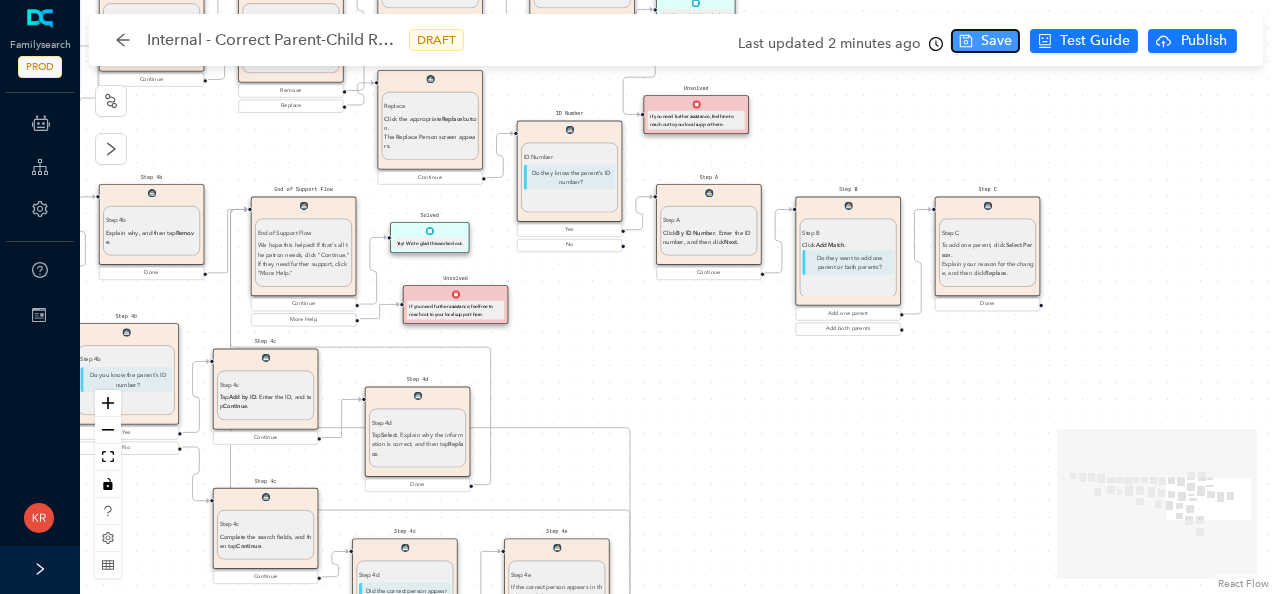 click on "Save" at bounding box center (996, 41) 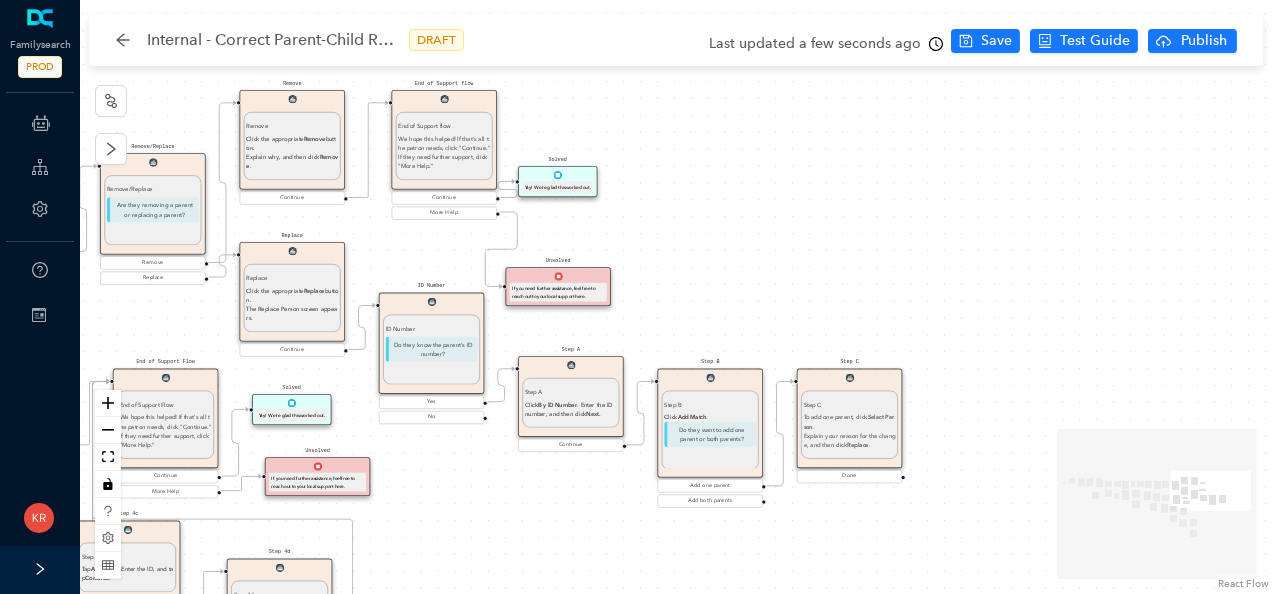 drag, startPoint x: 1105, startPoint y: 278, endPoint x: 968, endPoint y: 448, distance: 218.33232 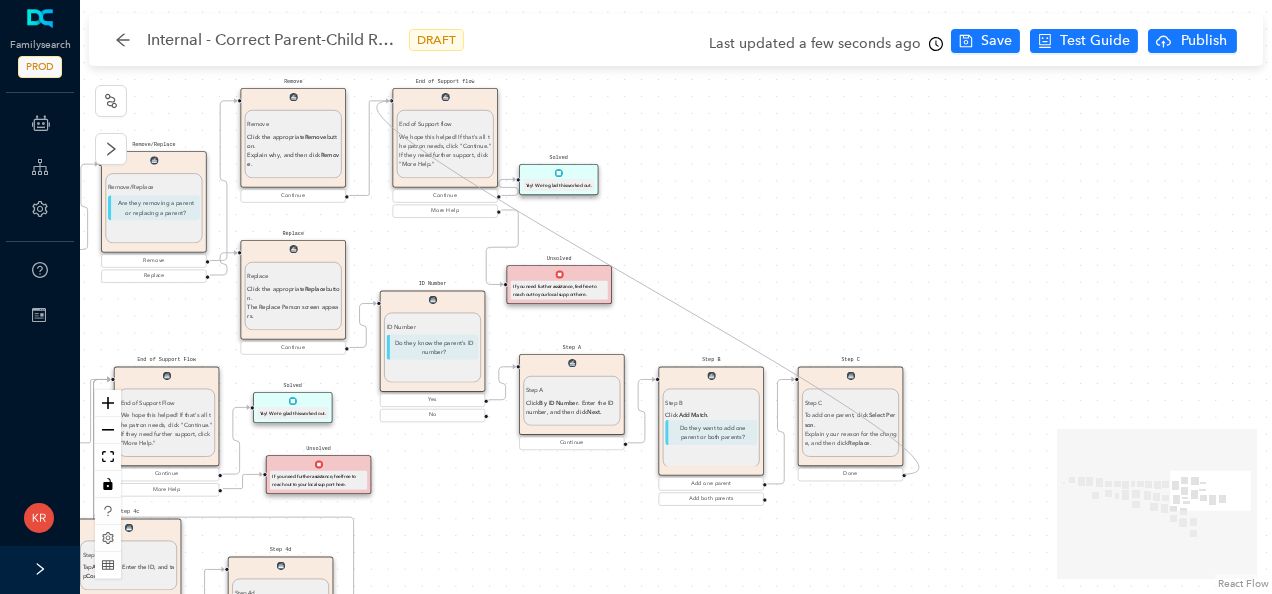 drag, startPoint x: 904, startPoint y: 473, endPoint x: 397, endPoint y: 107, distance: 625.30396 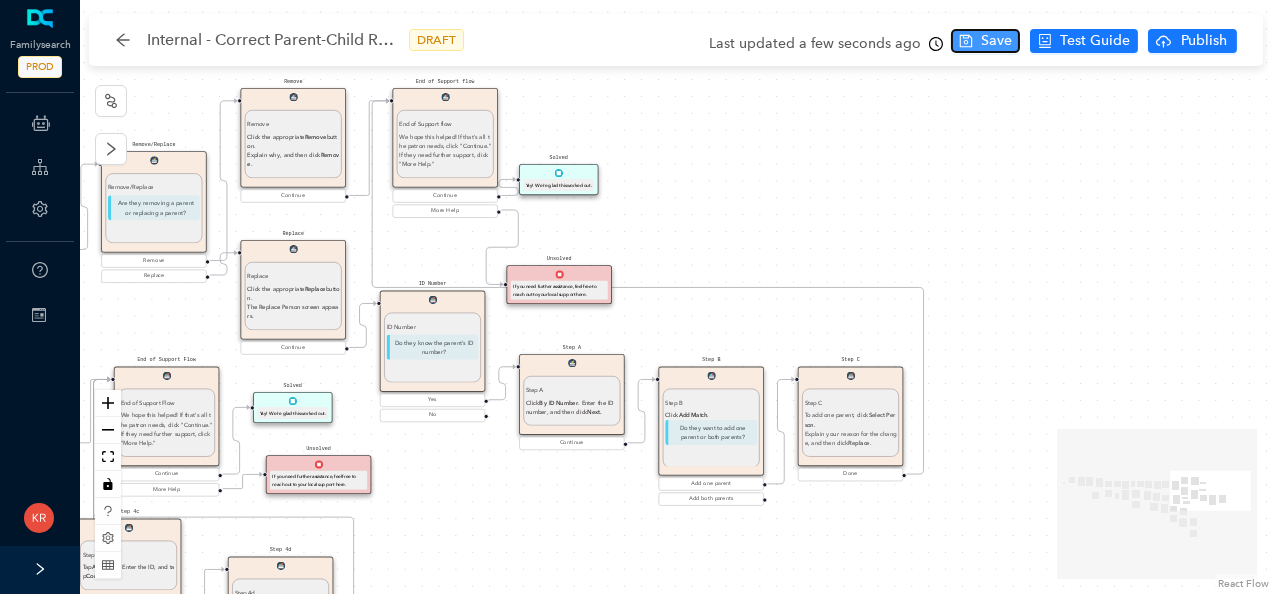 click 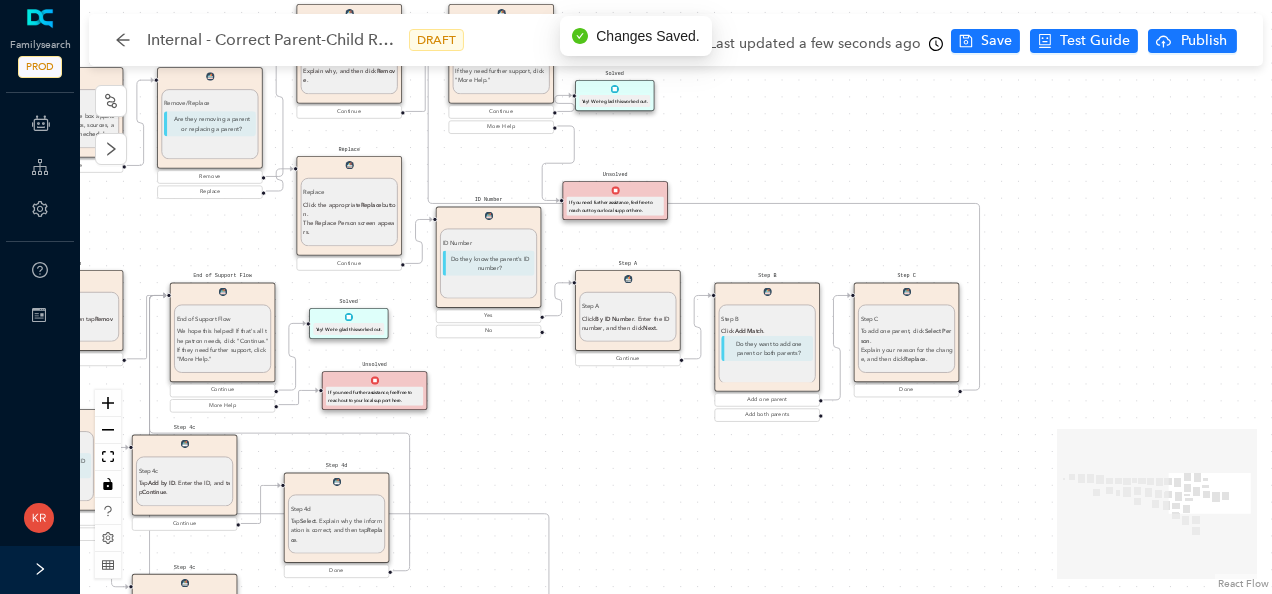 drag, startPoint x: 987, startPoint y: 434, endPoint x: 1043, endPoint y: 350, distance: 100.95544 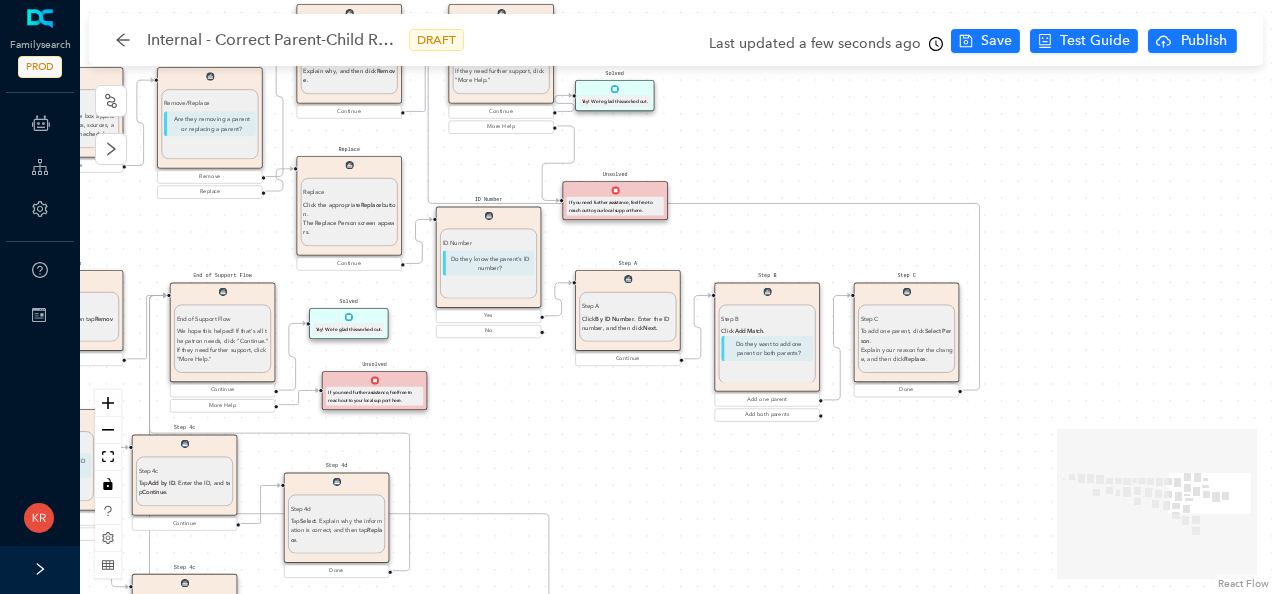 click on "Start Welcome Welcome Welcome! Let's get started. Get Started DISCLAIMER DISCLAIMER Inform the patron of this disclaimer: "Correcting parent-child relationships usually requires some analysis before you begin. Two kinds of problems can exist: duplicate records or incorrect relationship links. If the patron makes a mistake during this process, do not worry. They can  undo any changes they made  by going through the Latest Changes feature. When they remove a child's record from a family's records, the child's record stays in Family Tree. If the child is linked to spouses and children, he or she remains linked to them. Similarly, when they remove parents from a relationship to a child, the Family Tree record for each parent remains in Family Tree." Continue Before you begin Before you begin Help the patron figure out what the exact issue is: If the child does not belong in the family, remove or replace the child's link to the parents. the spouse  of the correct parent. If the ID numbers are different,  . Tip: ." at bounding box center [676, 297] 